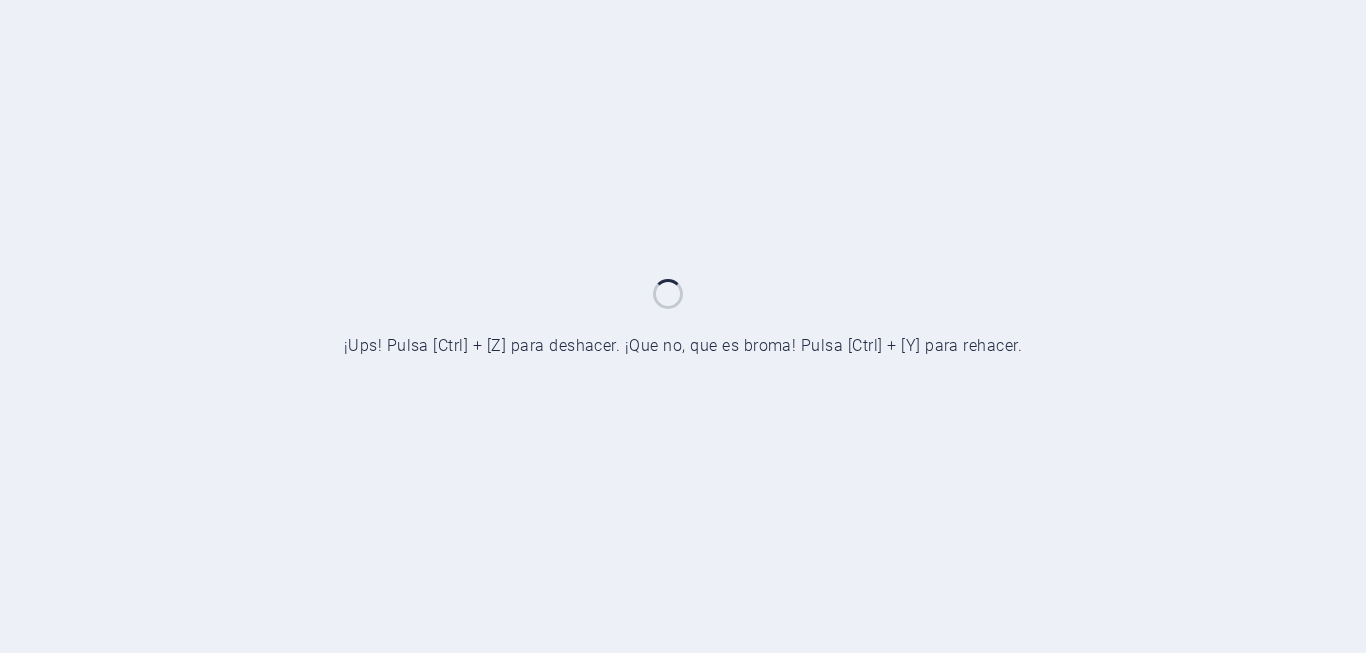 scroll, scrollTop: 0, scrollLeft: 0, axis: both 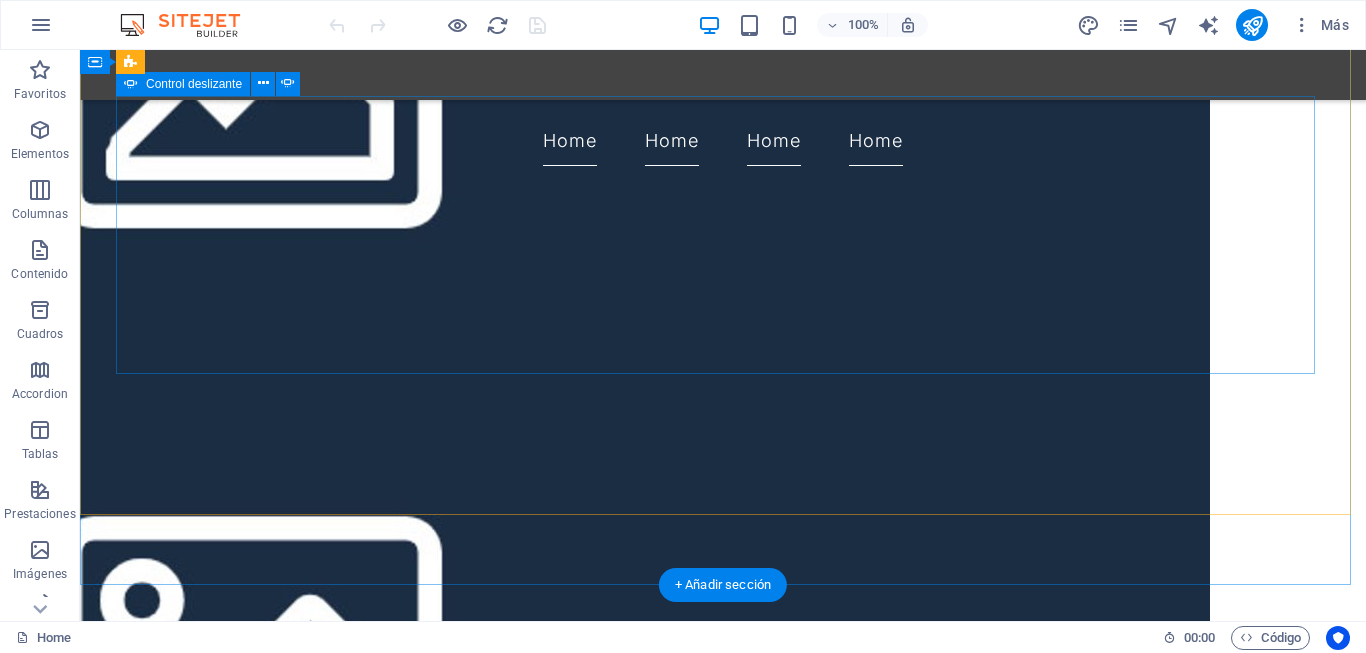 click at bounding box center (723, 5193) 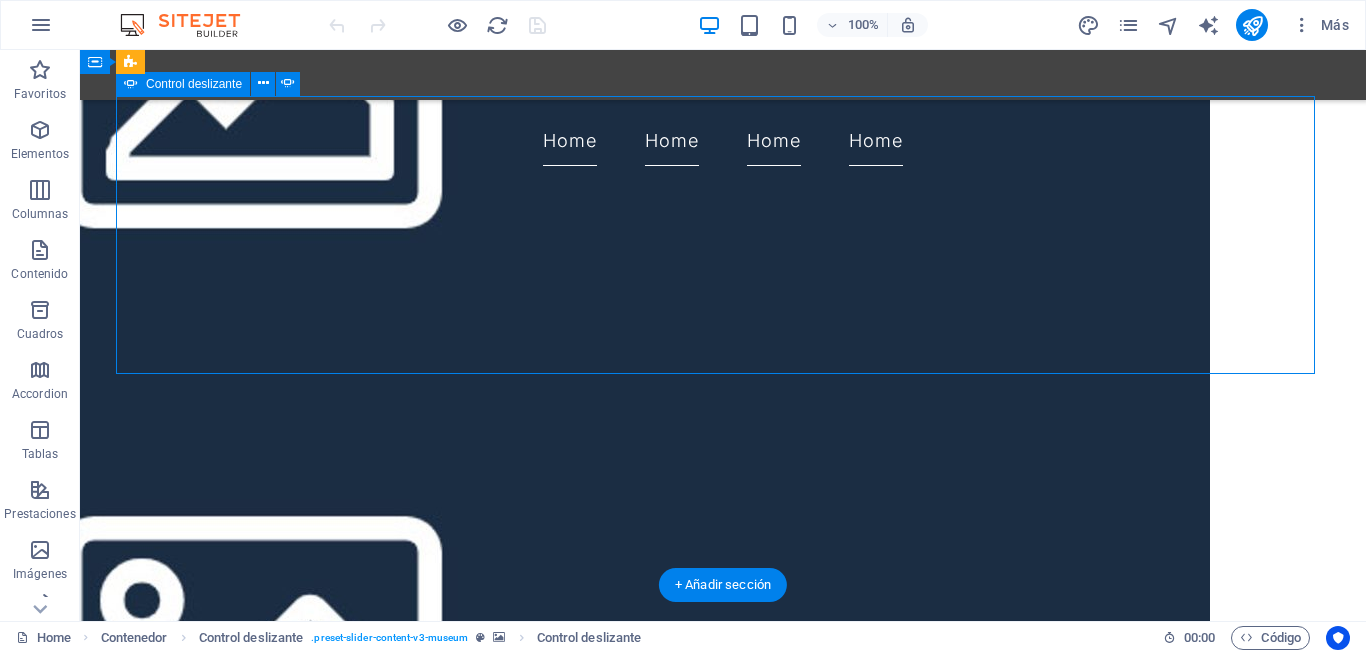 click at bounding box center [723, 5193] 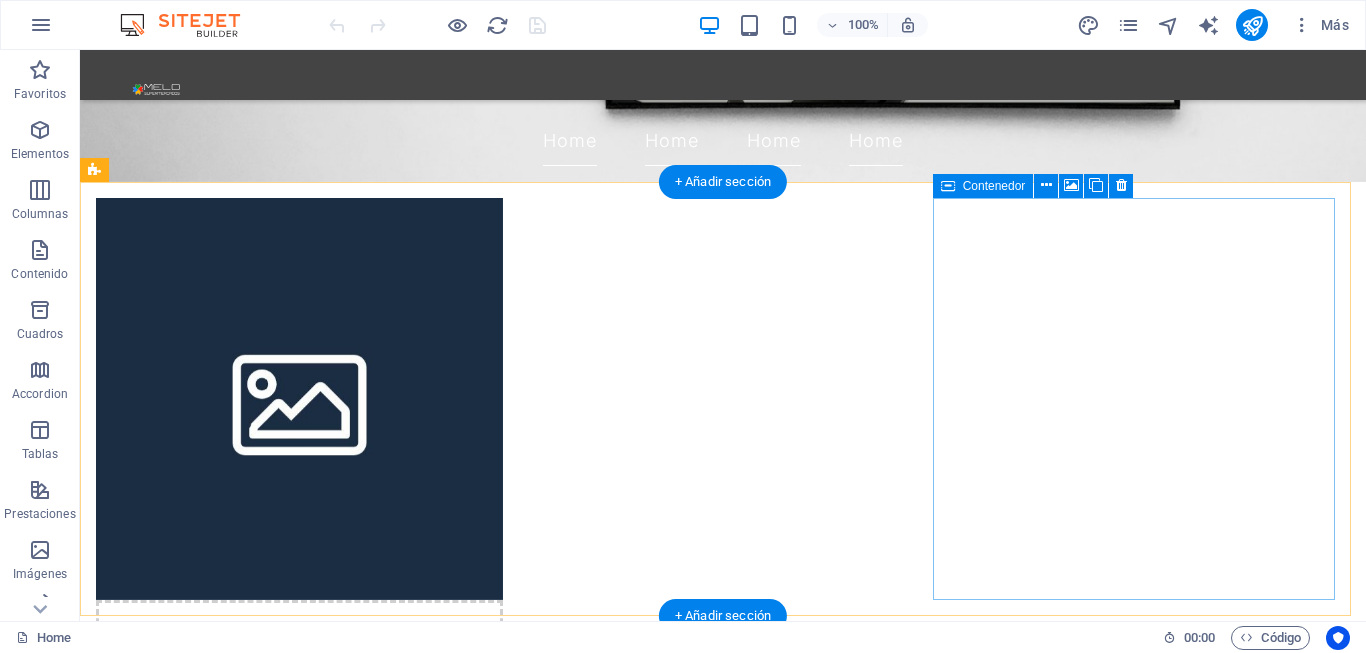 scroll, scrollTop: 400, scrollLeft: 0, axis: vertical 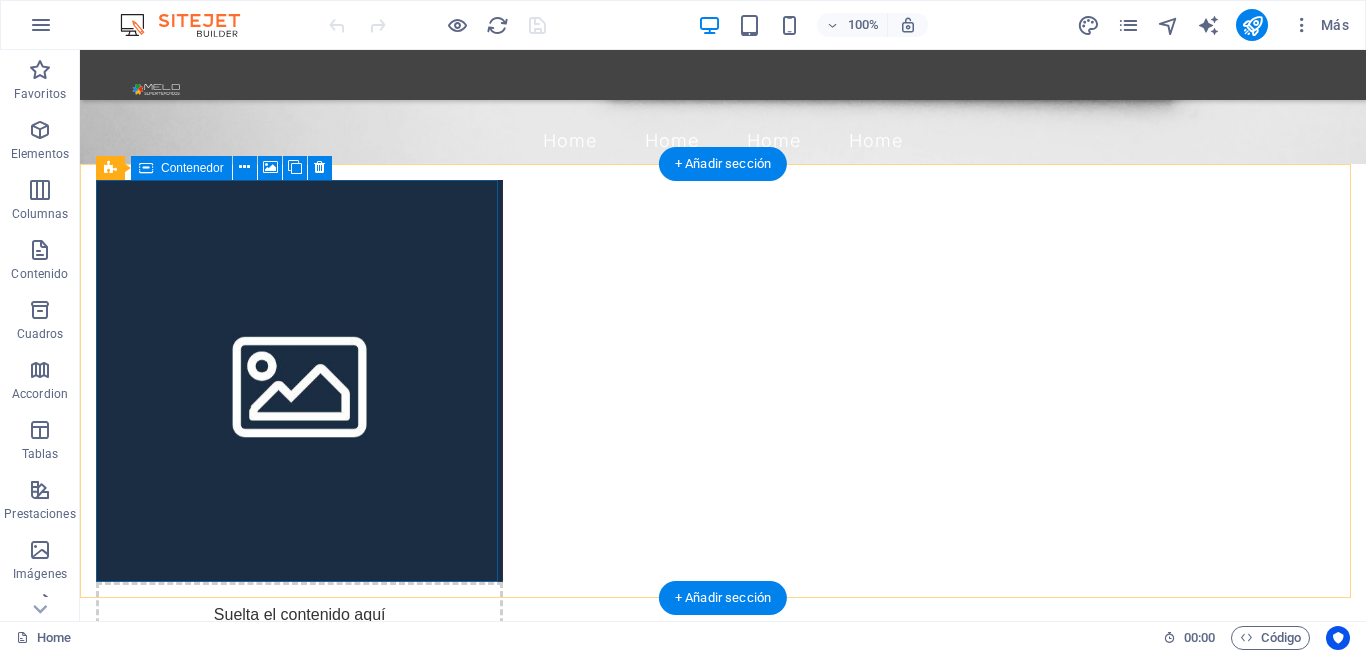 click on "Suelta el contenido aquí o  Añadir elementos  Pegar portapapeles" at bounding box center [299, 653] 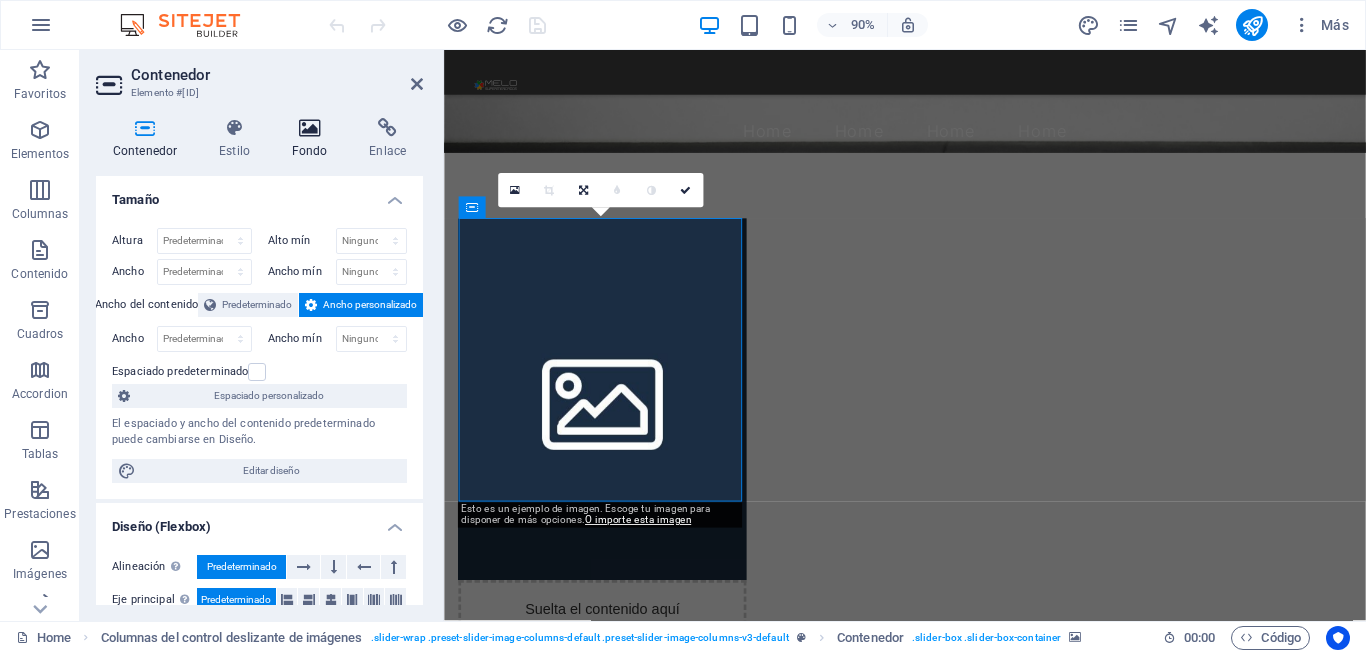 click at bounding box center [310, 128] 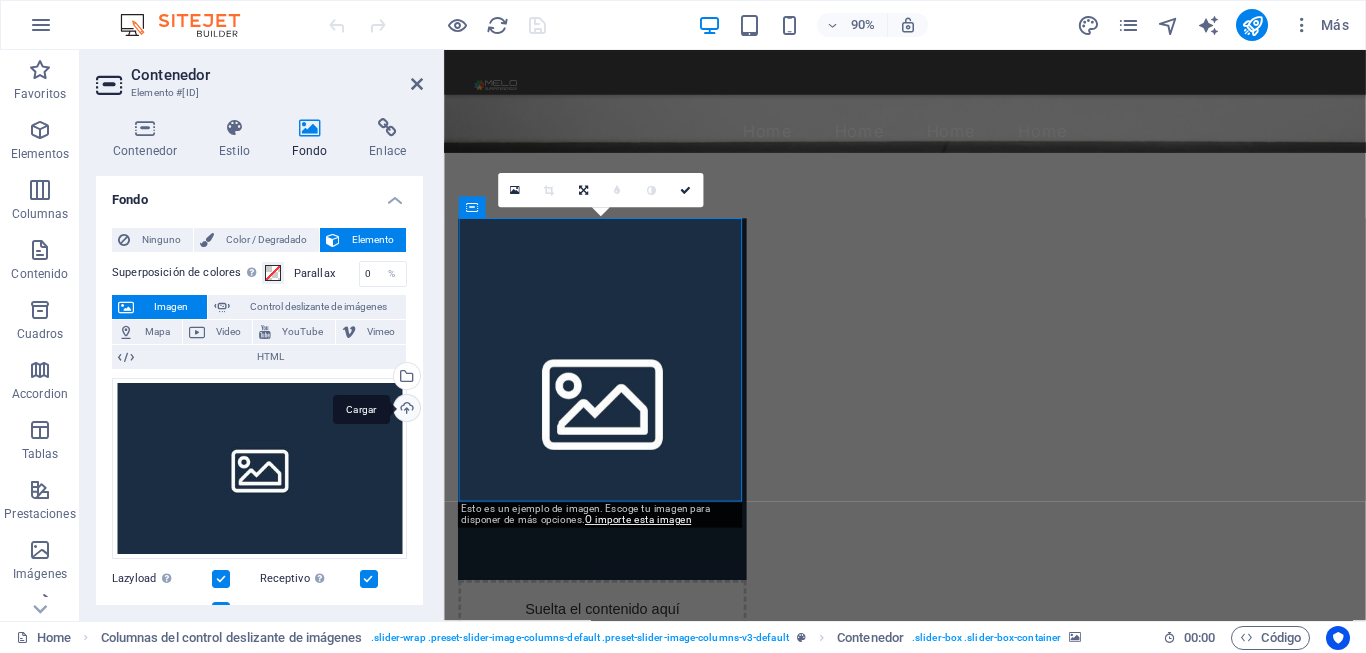 click on "Cargar" at bounding box center [405, 410] 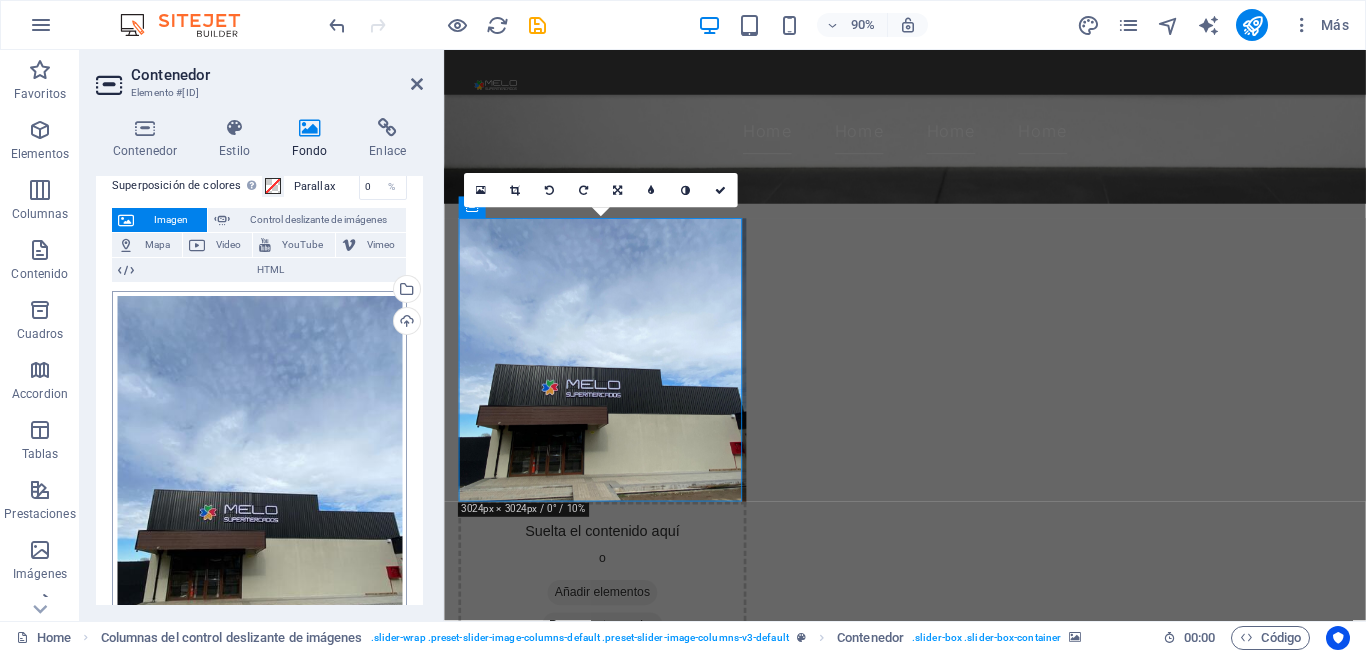 scroll, scrollTop: 200, scrollLeft: 0, axis: vertical 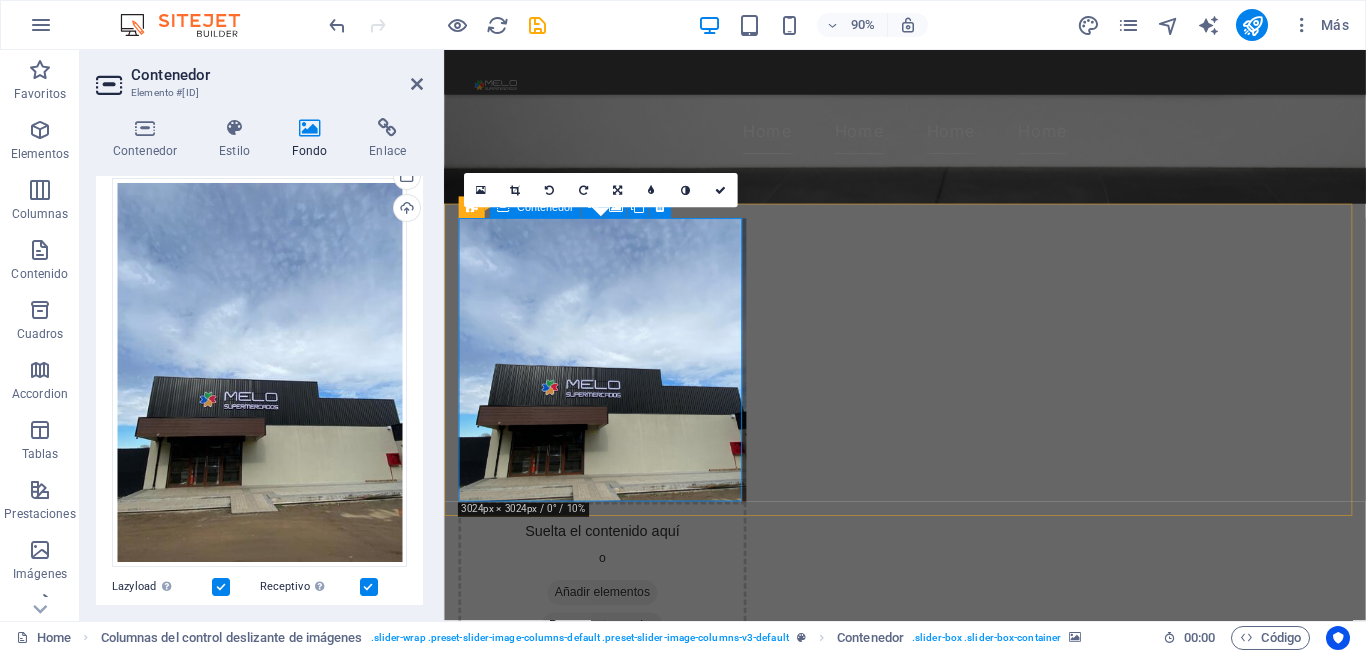click on "Añadir elementos" at bounding box center [620, 653] 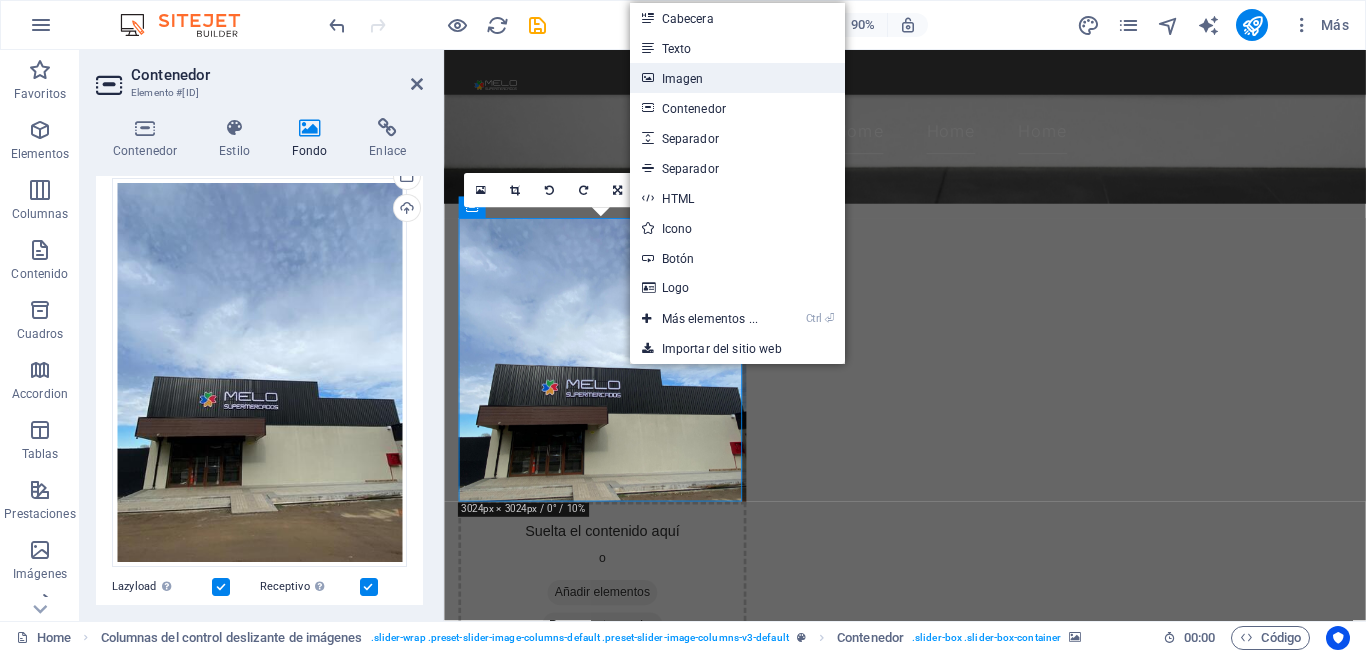 click on "Imagen" at bounding box center (737, 78) 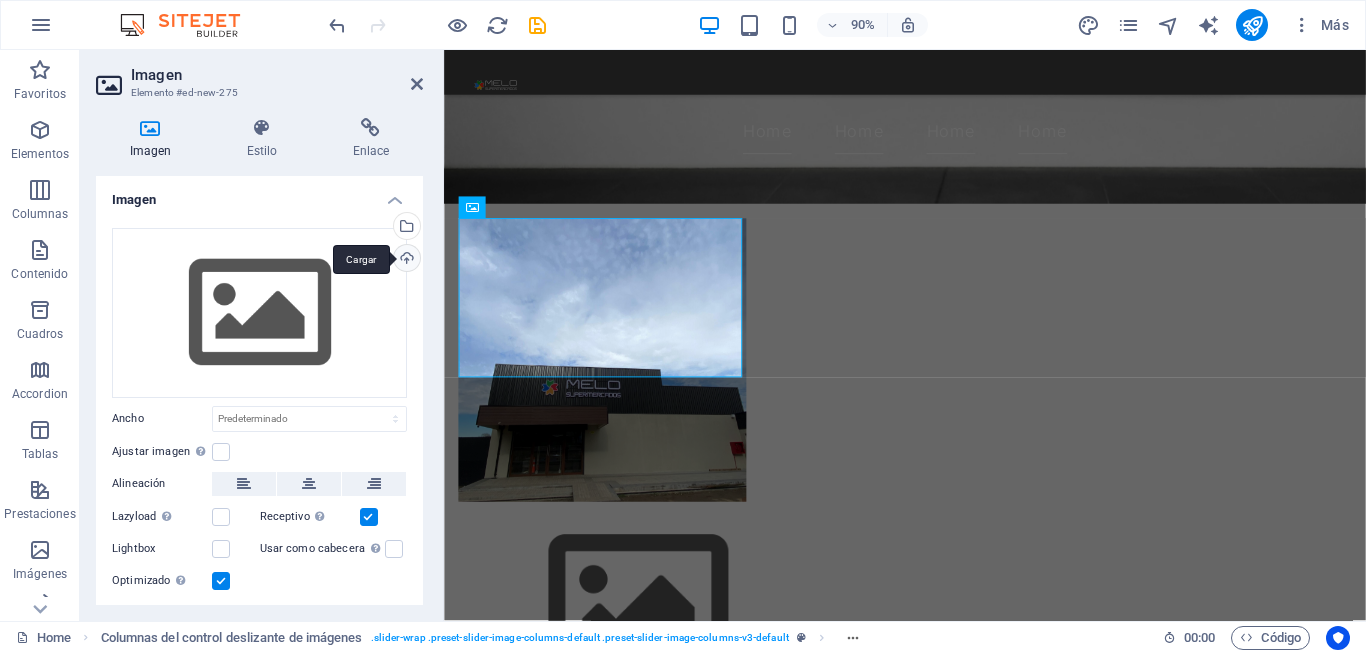 click on "Cargar" at bounding box center (405, 260) 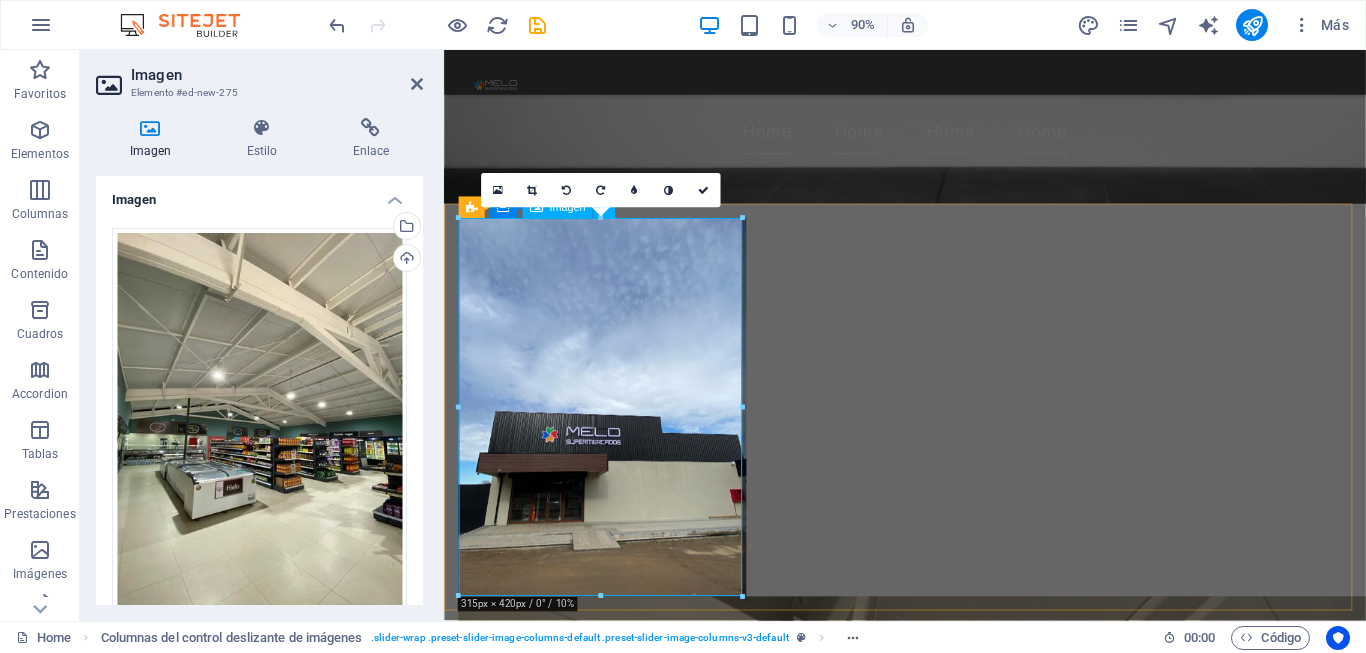 drag, startPoint x: 1052, startPoint y: 642, endPoint x: 656, endPoint y: 528, distance: 412.08252 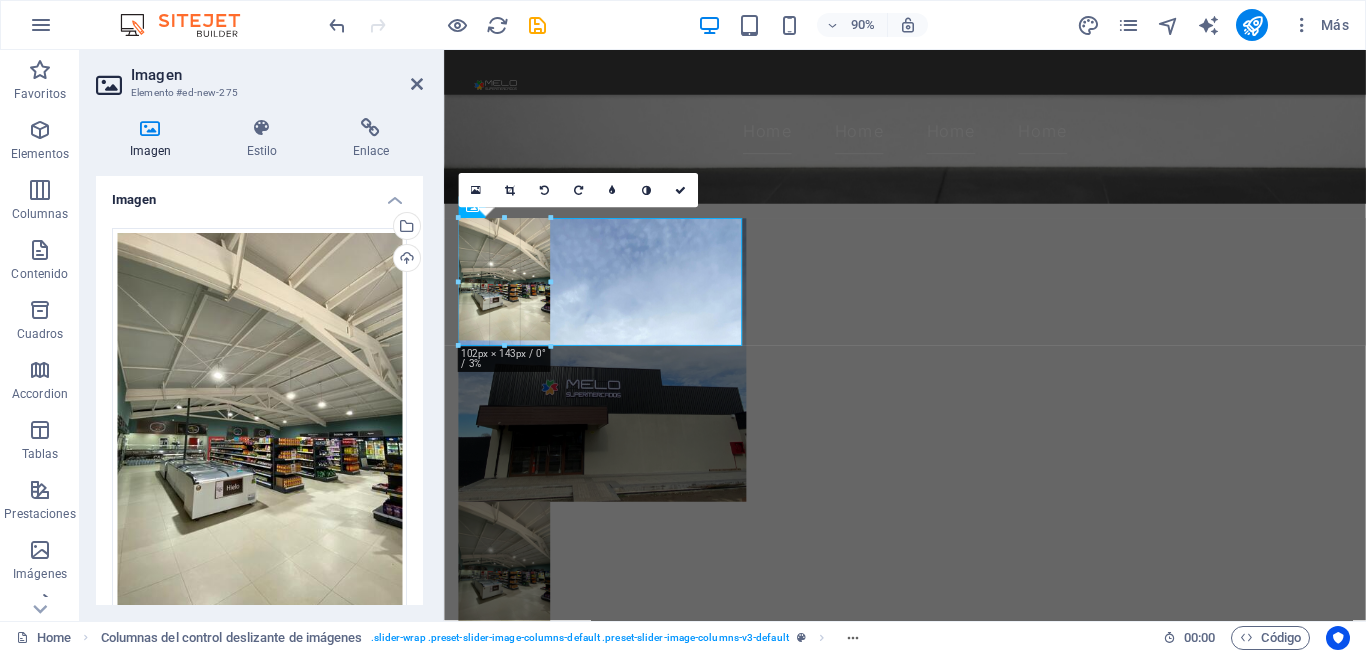 drag, startPoint x: 600, startPoint y: 596, endPoint x: 611, endPoint y: 321, distance: 275.2199 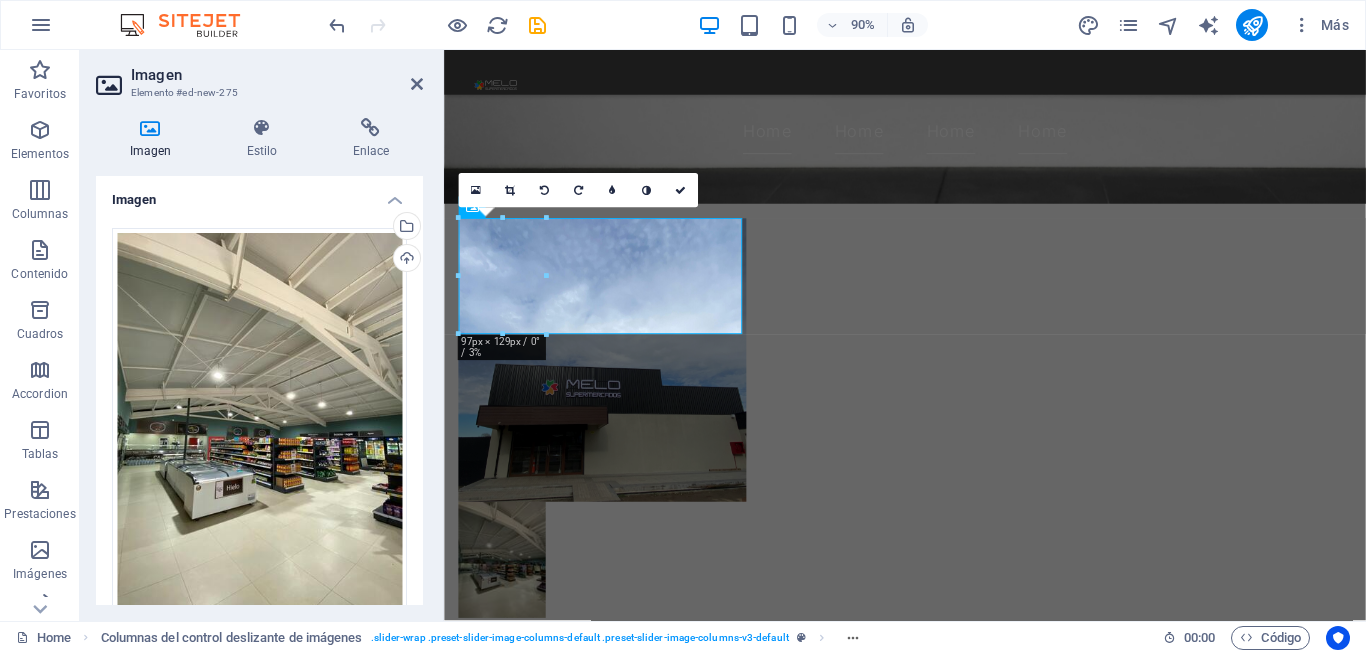 click at bounding box center [620, 394] 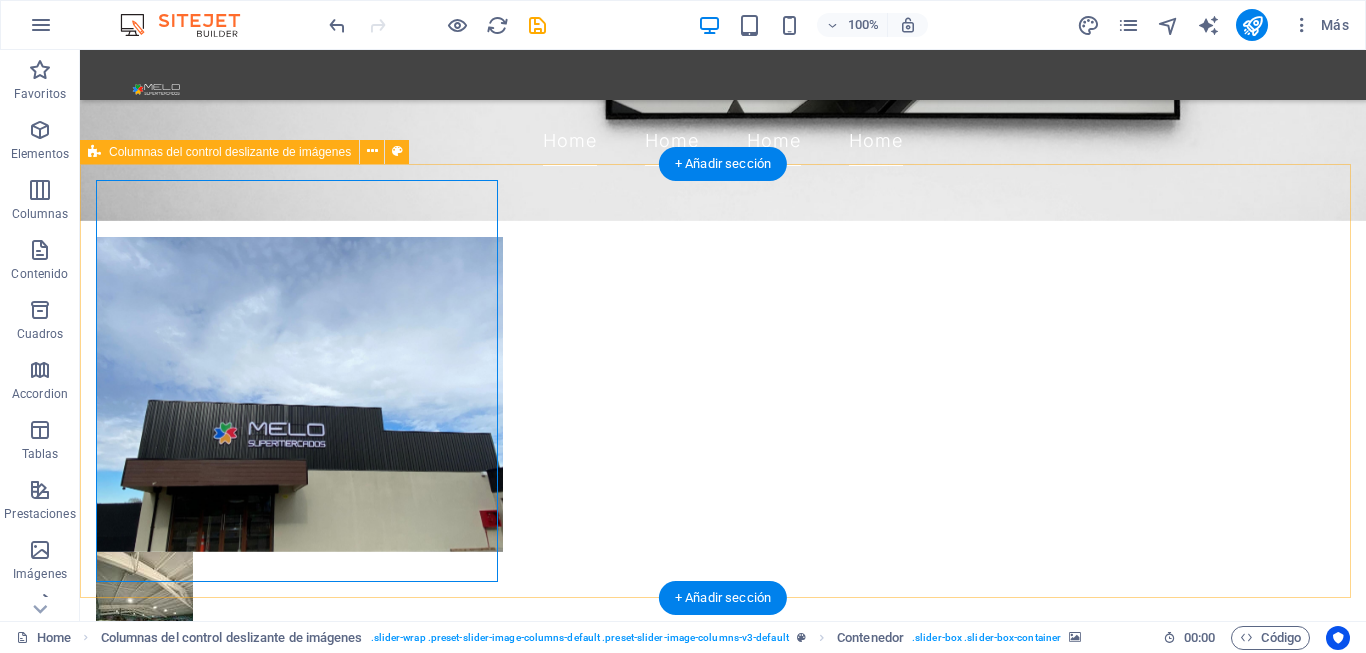 click at bounding box center [299, 394] 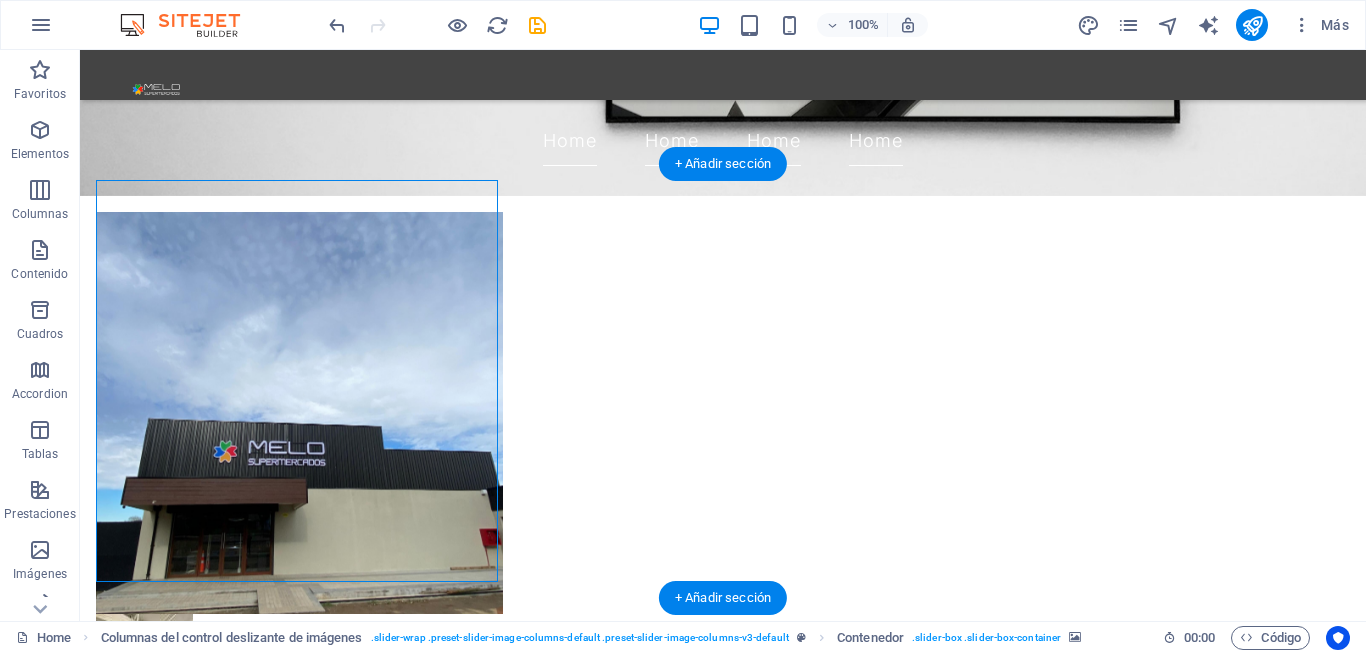 scroll, scrollTop: 400, scrollLeft: 0, axis: vertical 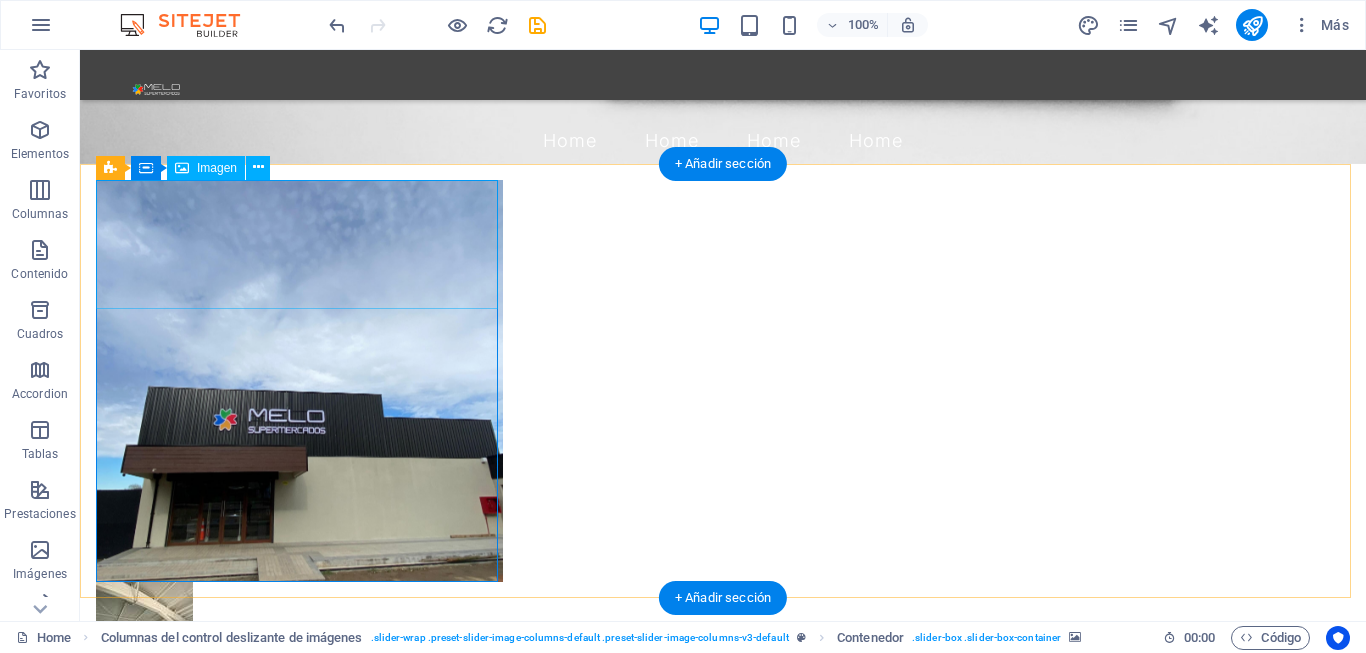 click at bounding box center [299, 646] 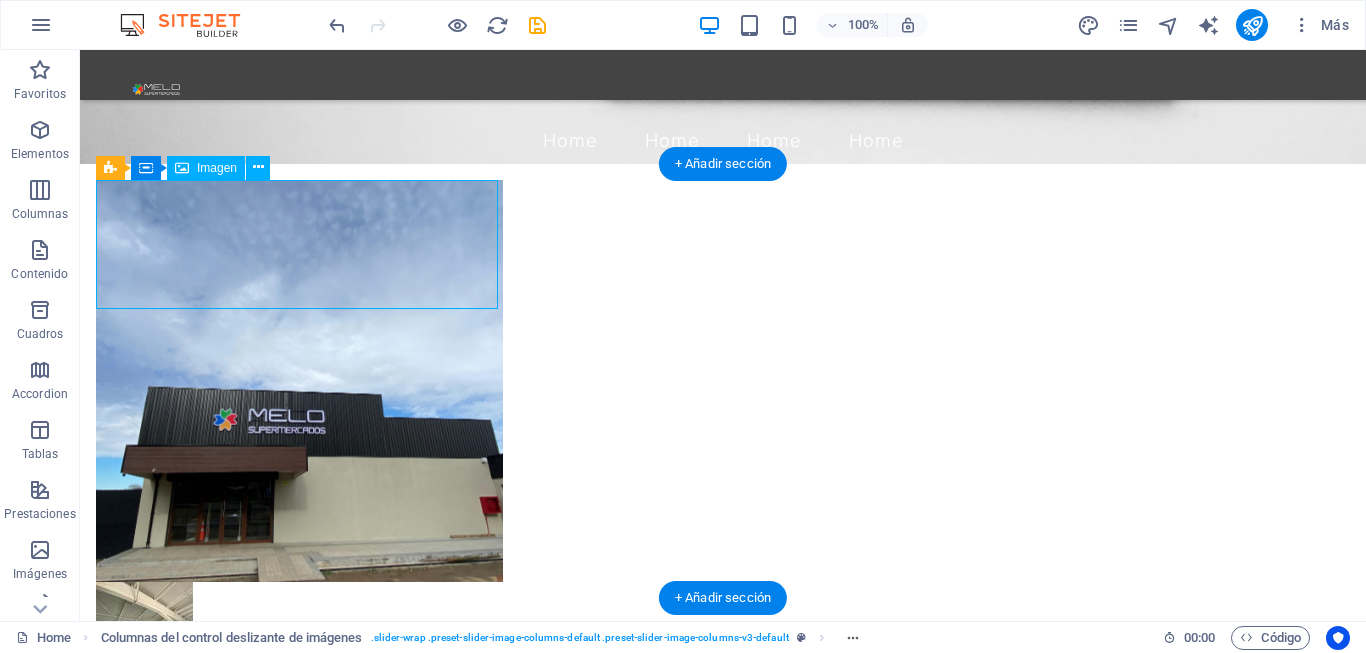 drag, startPoint x: 186, startPoint y: 266, endPoint x: 440, endPoint y: 289, distance: 255.03922 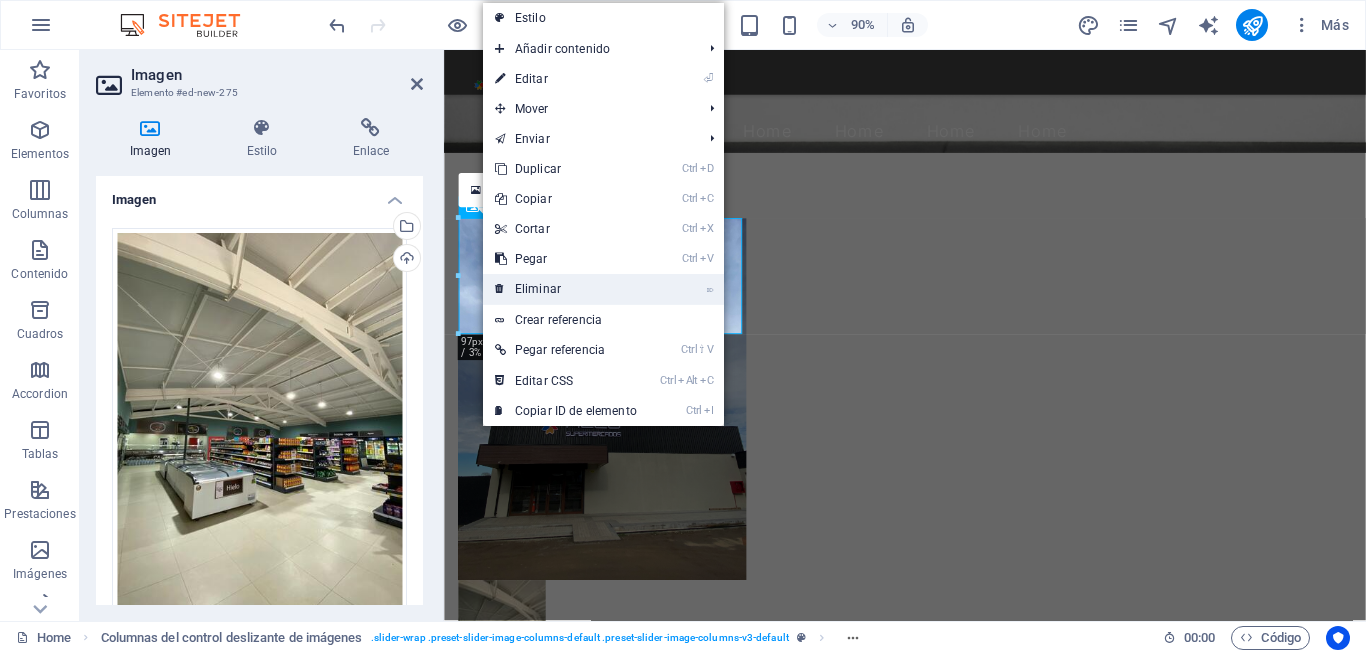 click on "⌦  Eliminar" at bounding box center [566, 289] 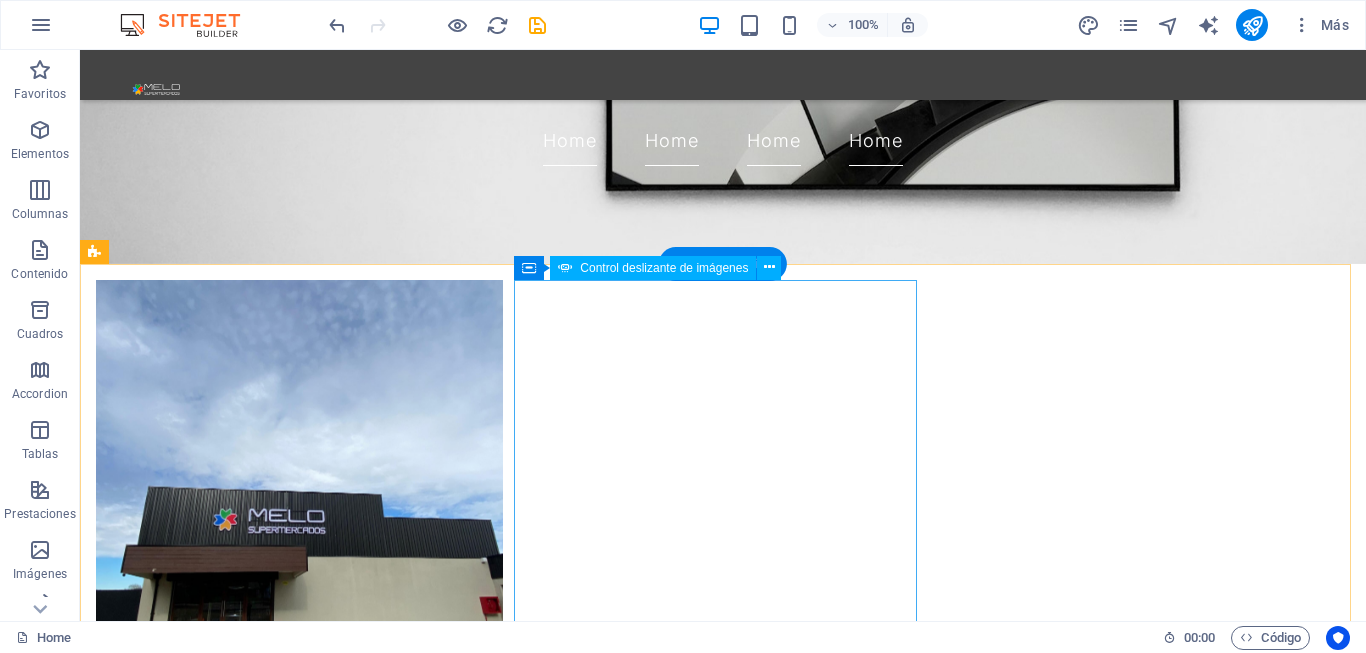 scroll, scrollTop: 400, scrollLeft: 0, axis: vertical 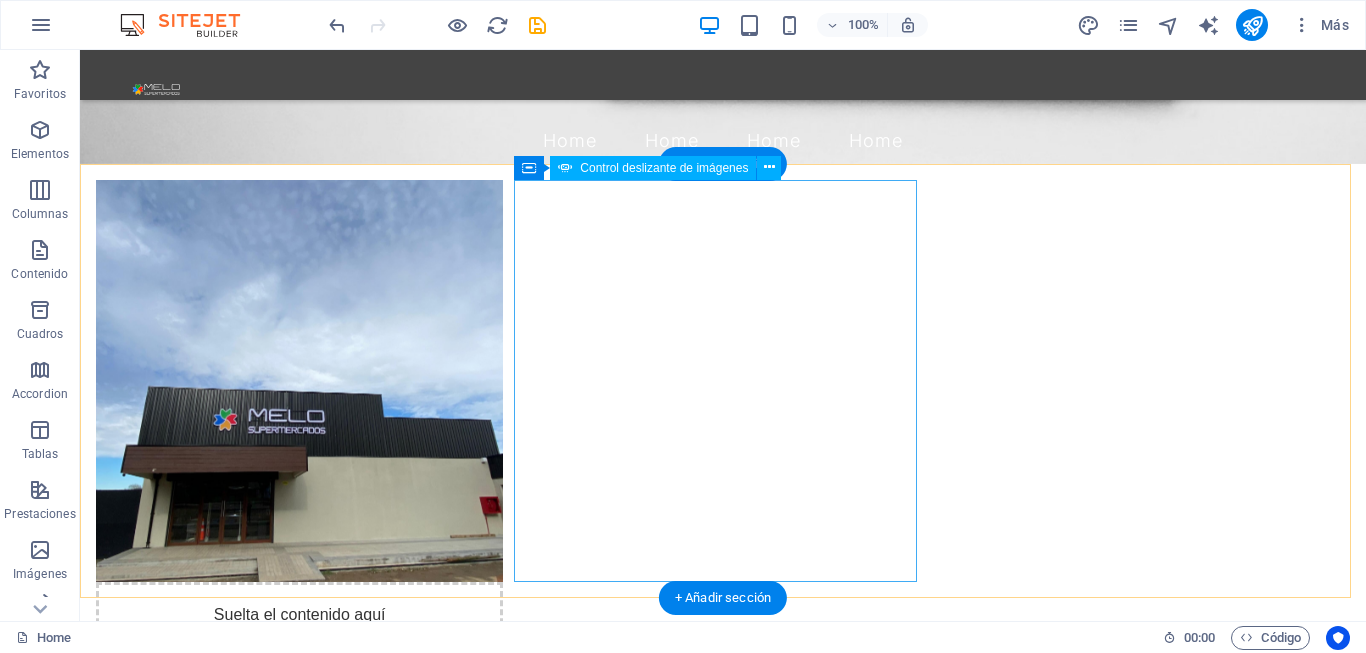 click at bounding box center [250, 2619] 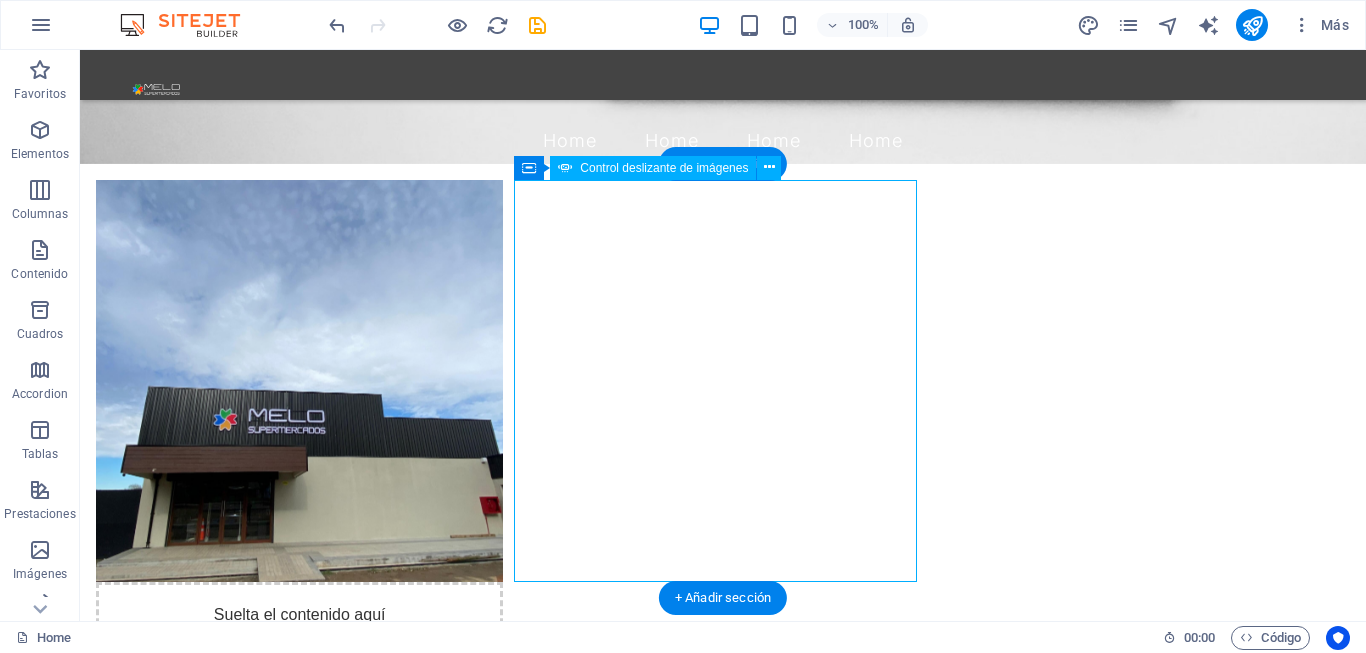 click at bounding box center (250, 2619) 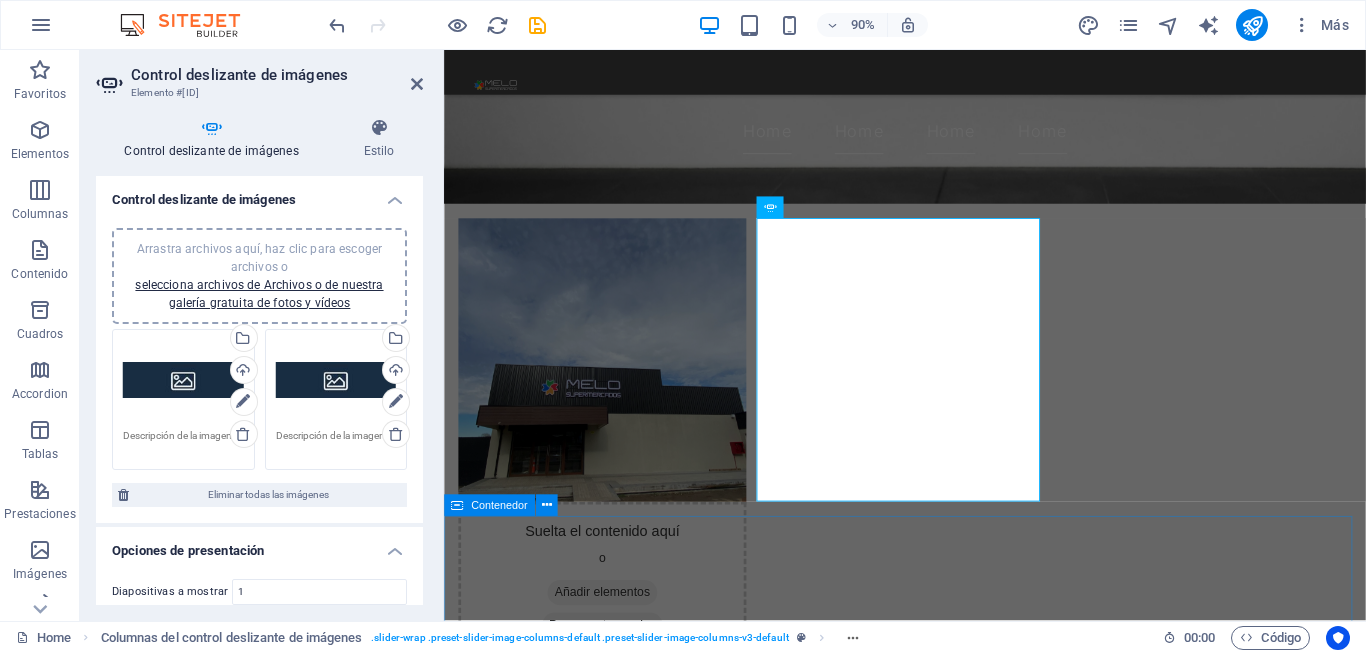 click on "Servicios" at bounding box center (956, 4109) 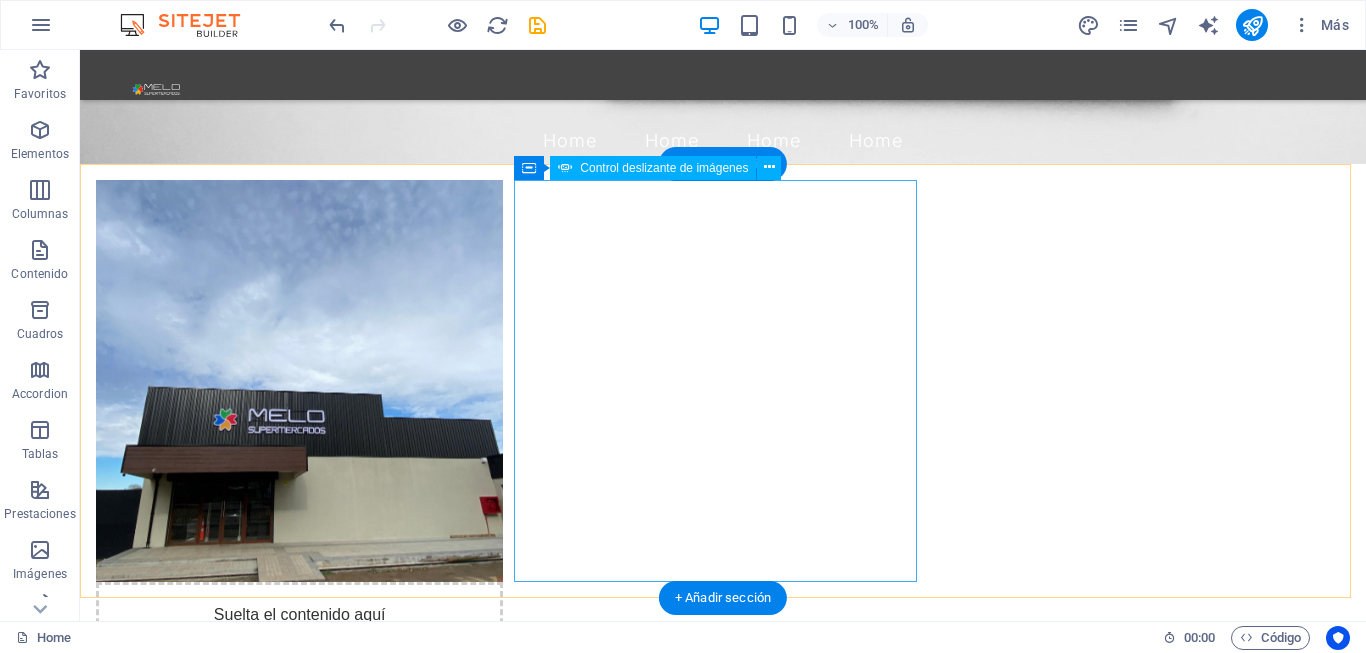 scroll, scrollTop: 200, scrollLeft: 0, axis: vertical 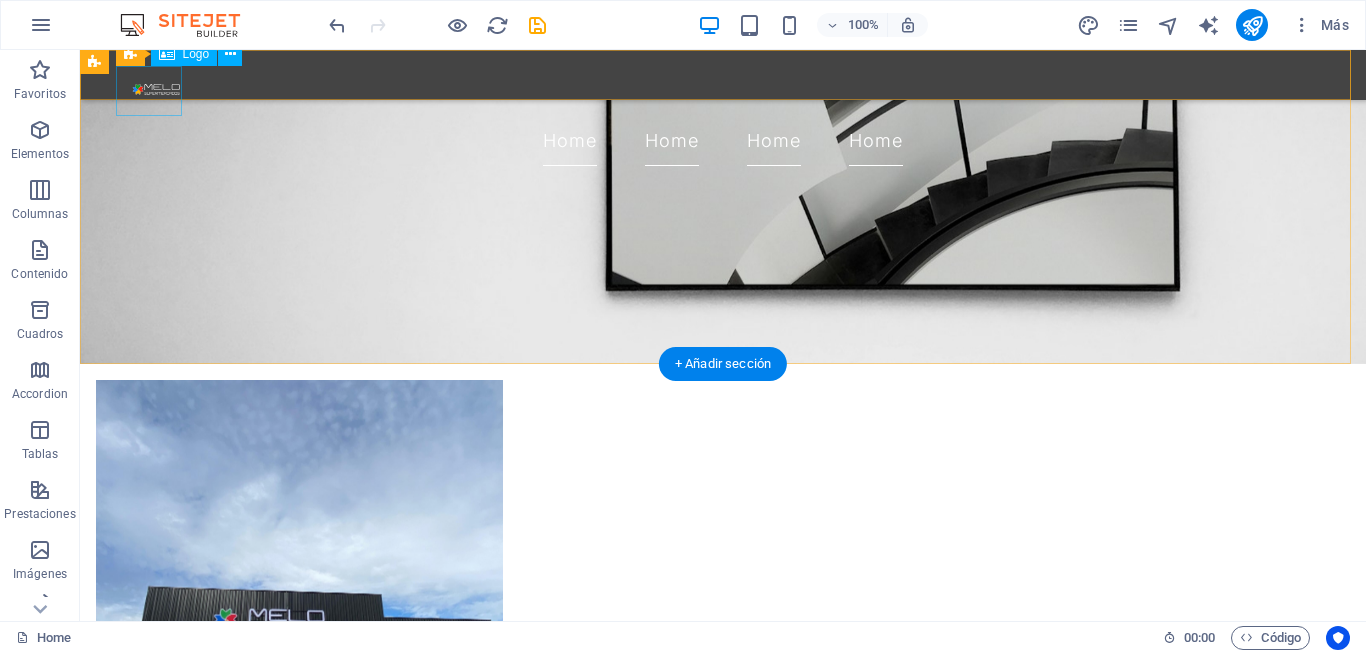 click at bounding box center (723, 91) 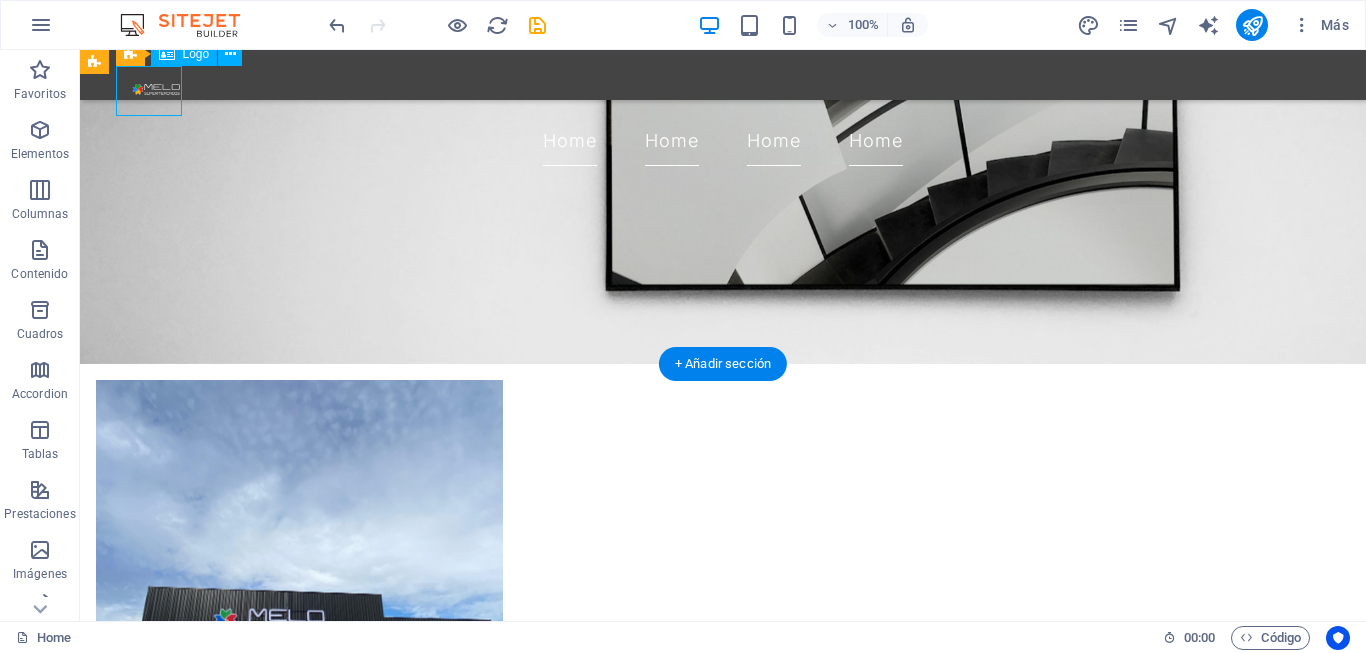 click at bounding box center [723, 91] 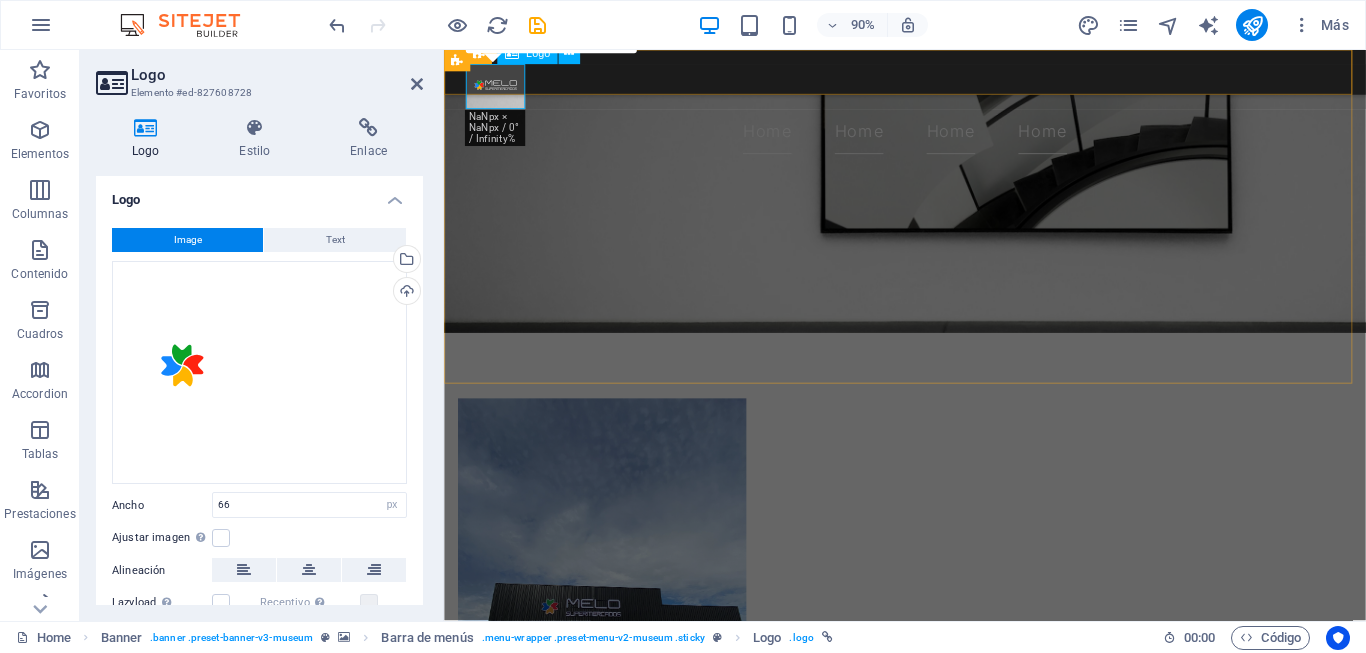 click at bounding box center [956, 91] 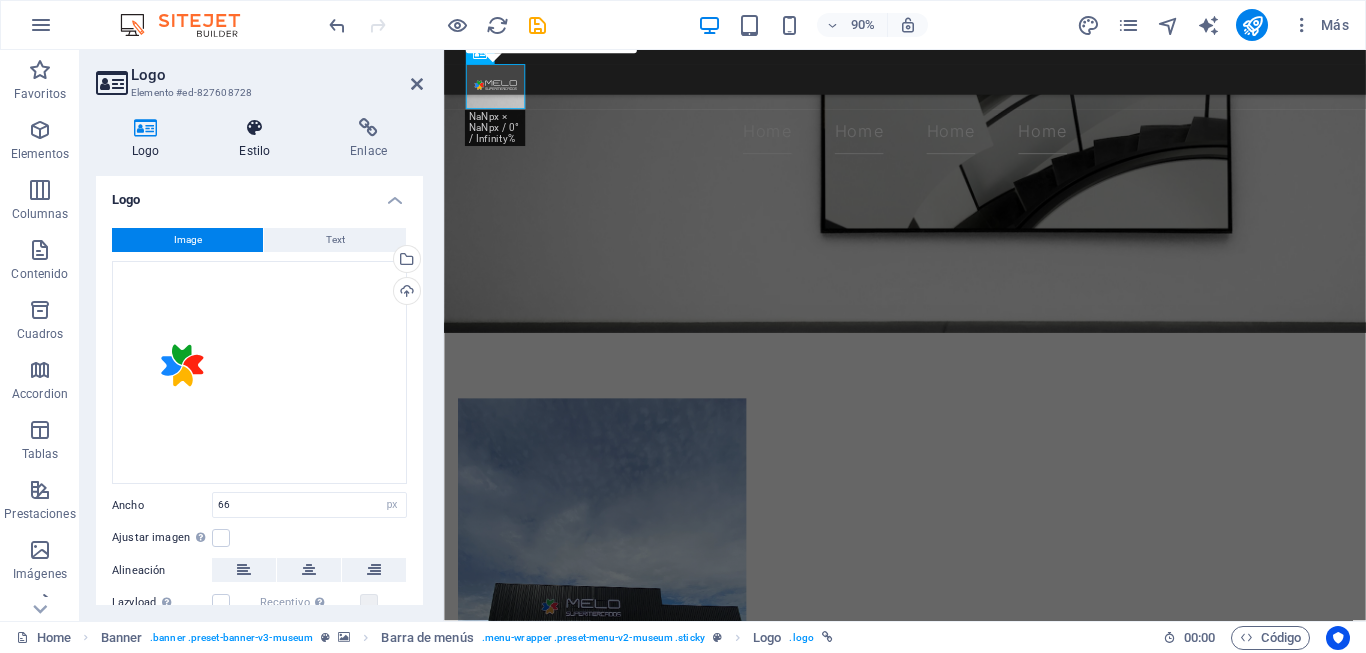 click on "Estilo" at bounding box center [258, 139] 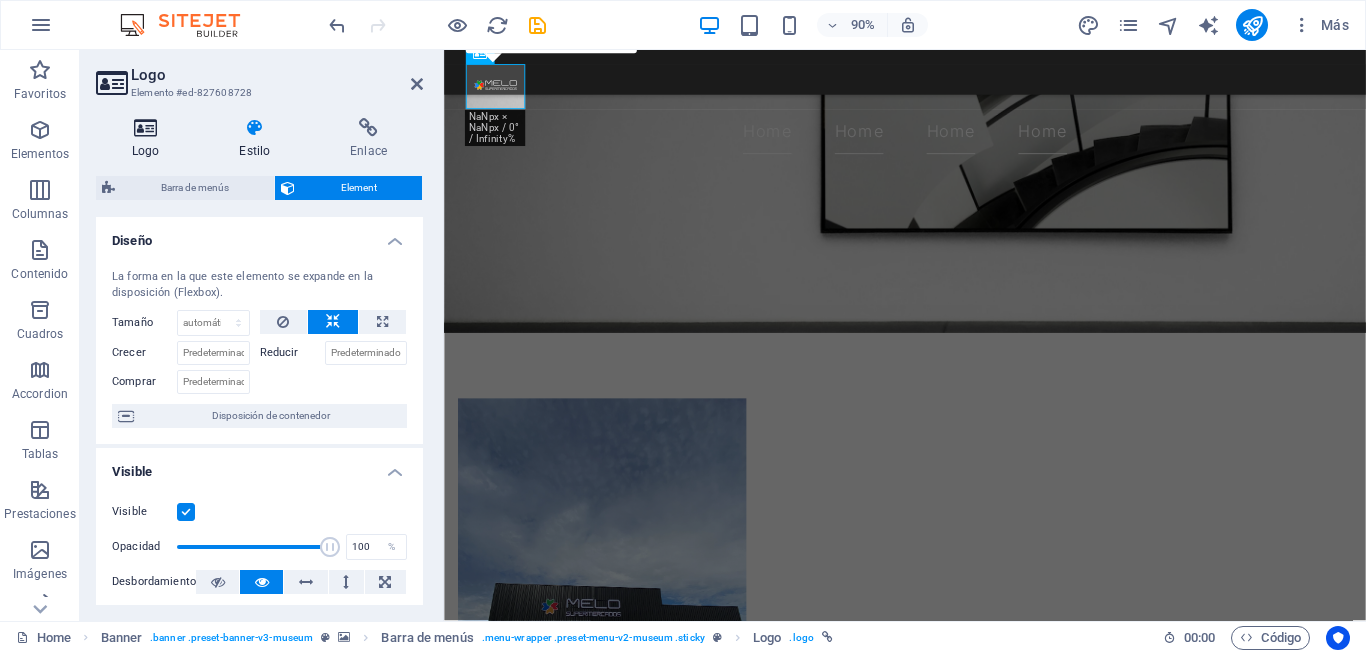 click on "Logo" at bounding box center (149, 139) 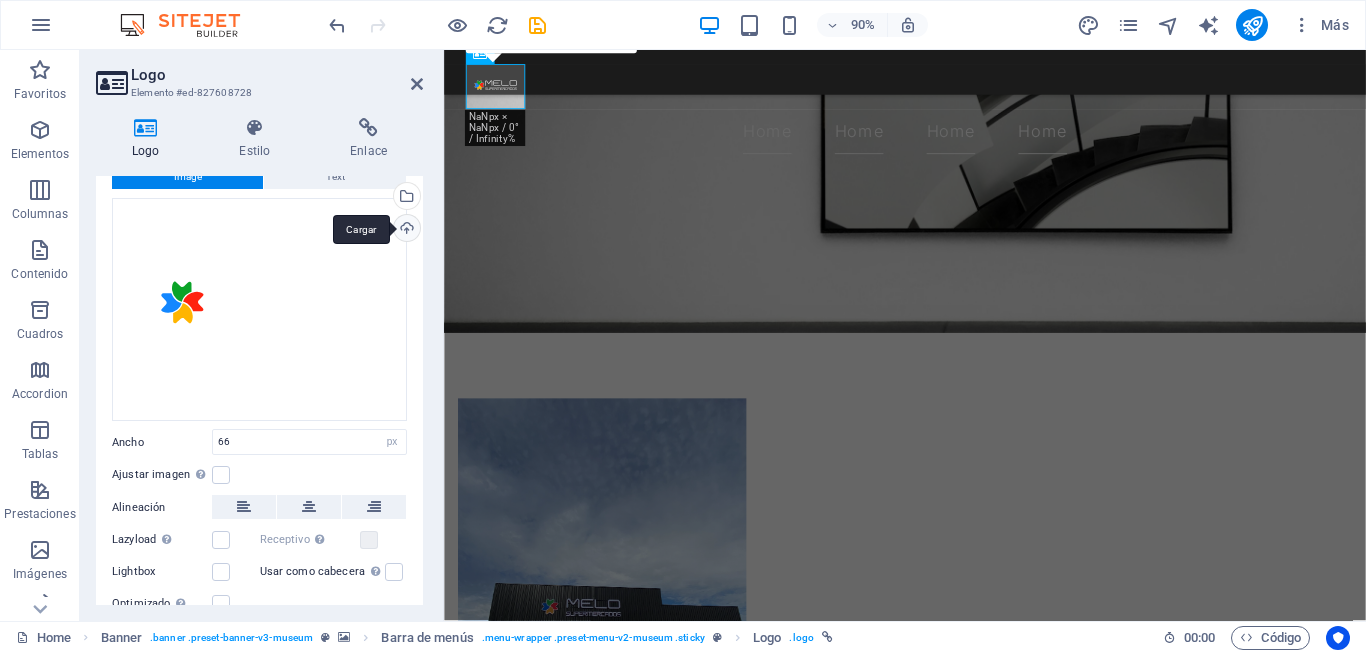 scroll, scrollTop: 0, scrollLeft: 0, axis: both 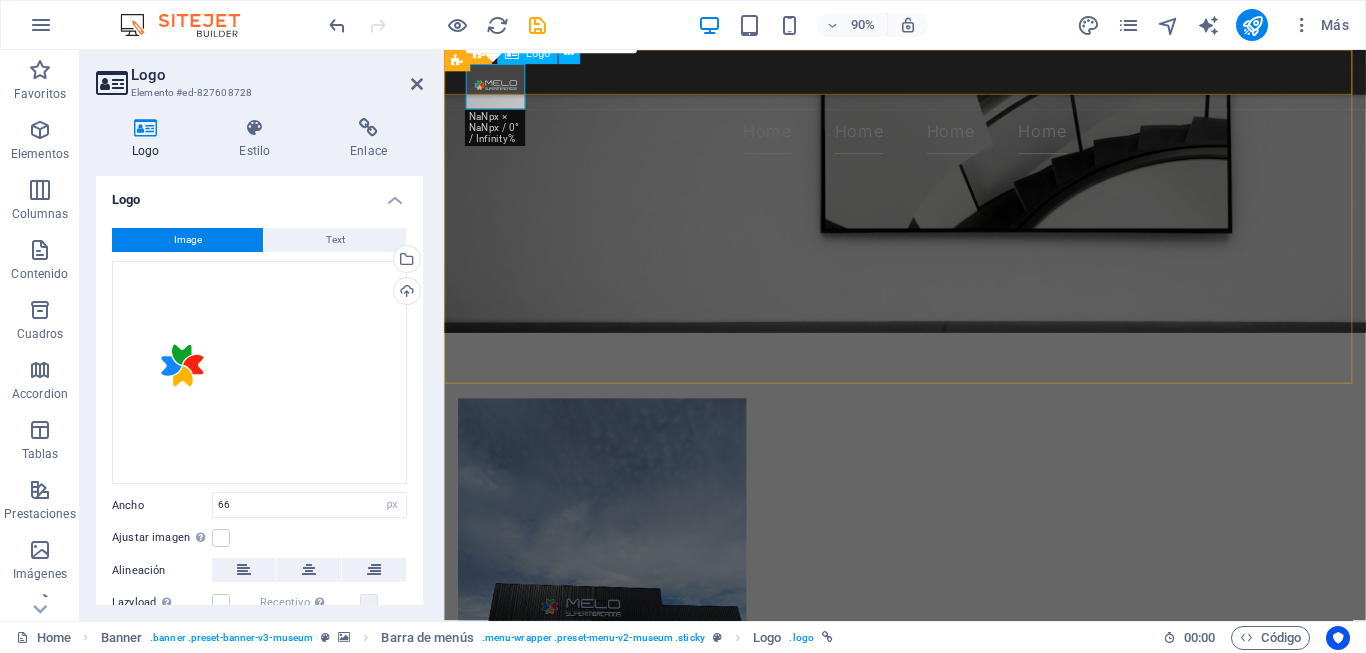 click at bounding box center (956, 91) 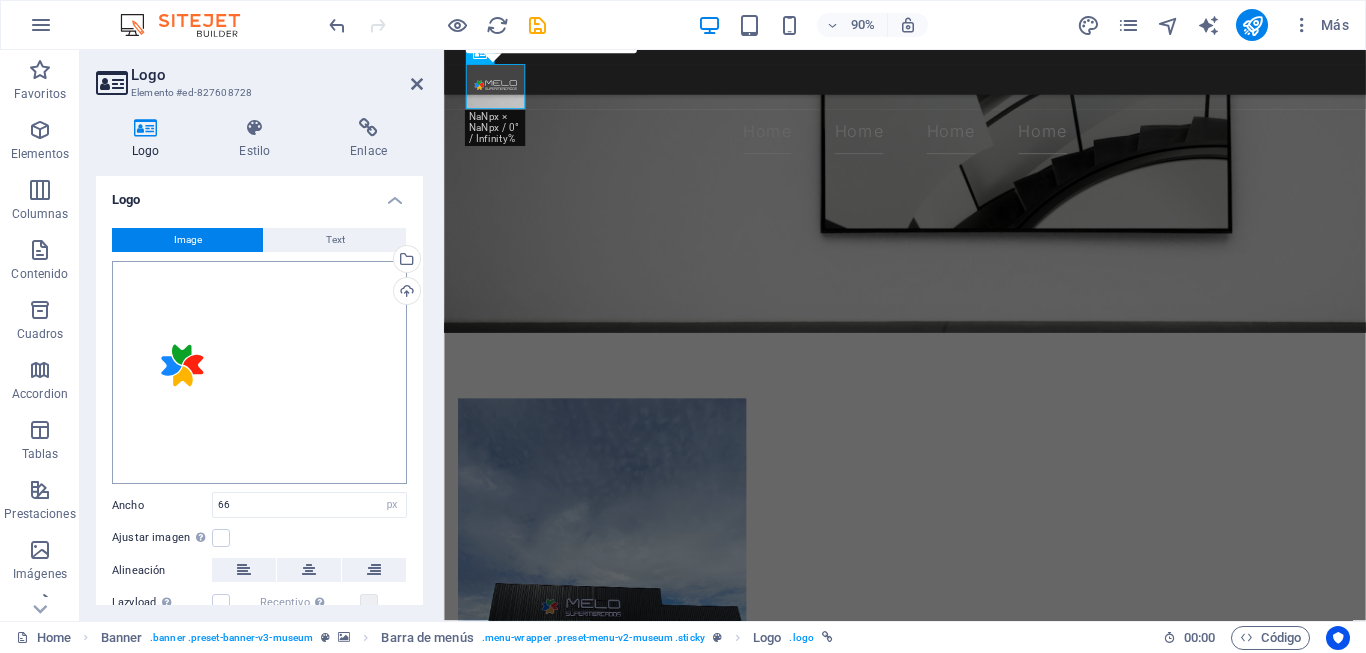 scroll, scrollTop: 135, scrollLeft: 0, axis: vertical 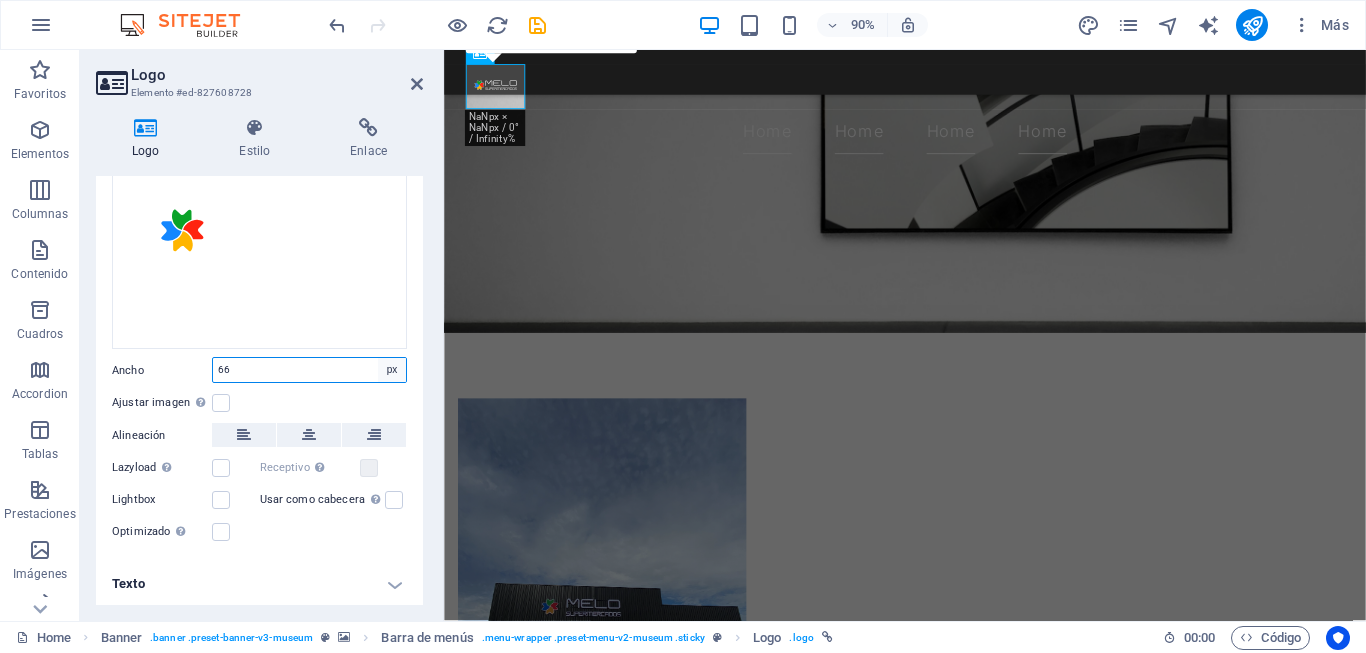 click on "Predeterminado automático px rem % em vh vw" at bounding box center [392, 370] 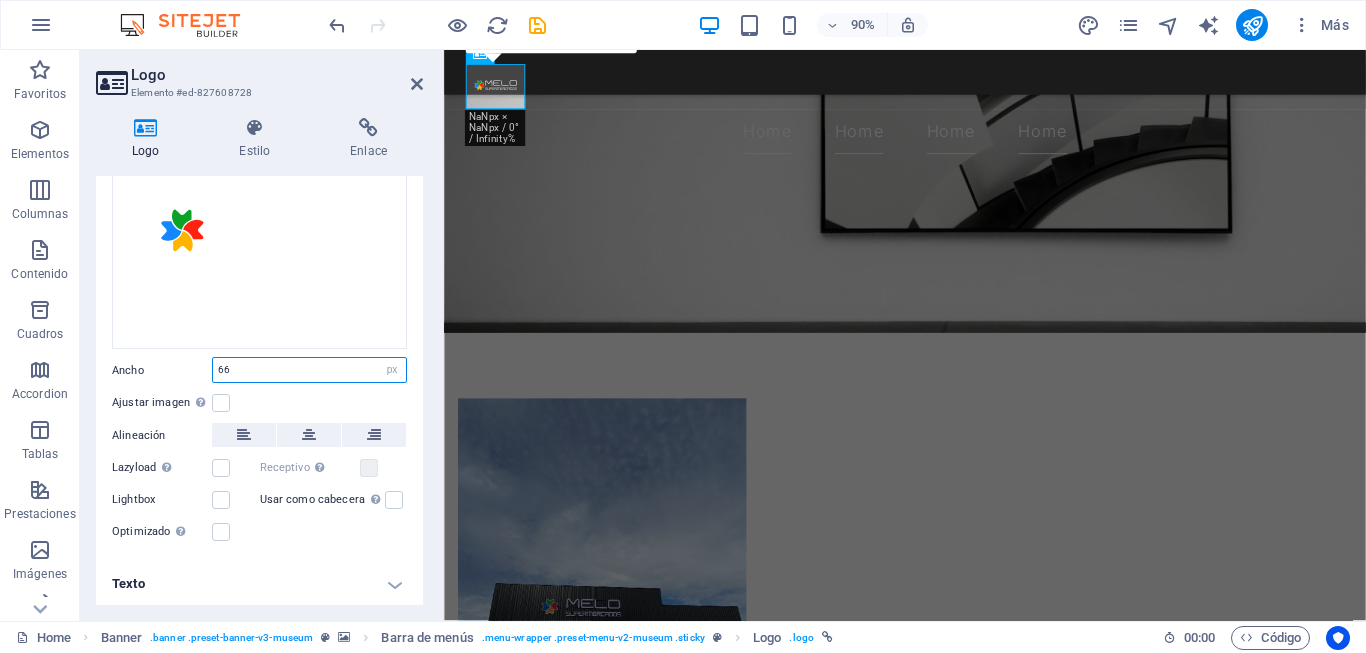select on "rem" 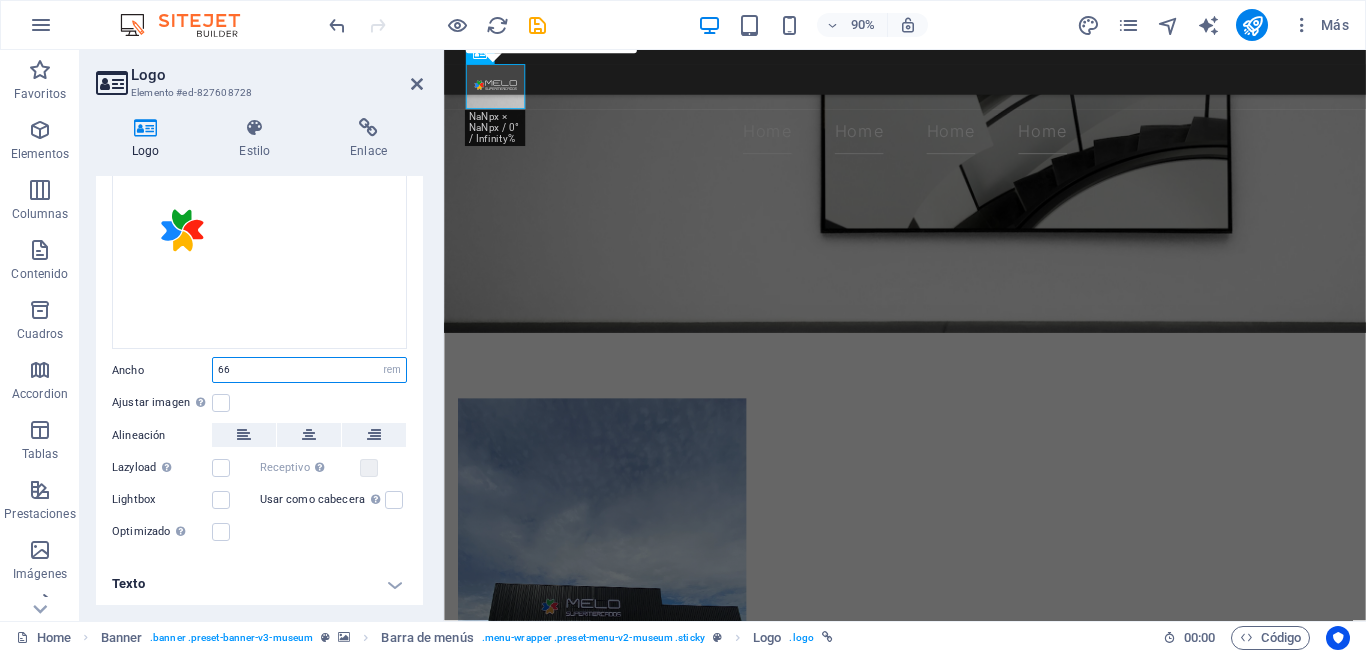 click on "Predeterminado automático px rem % em vh vw" at bounding box center [392, 370] 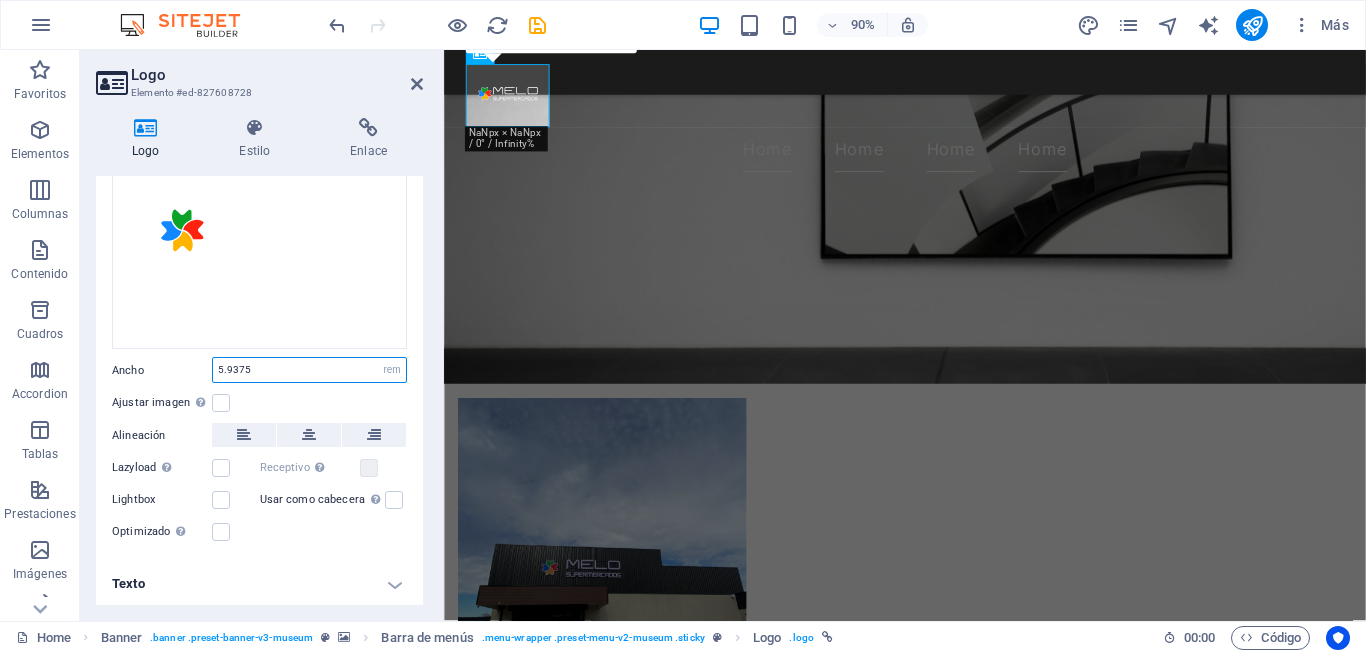 type on "6" 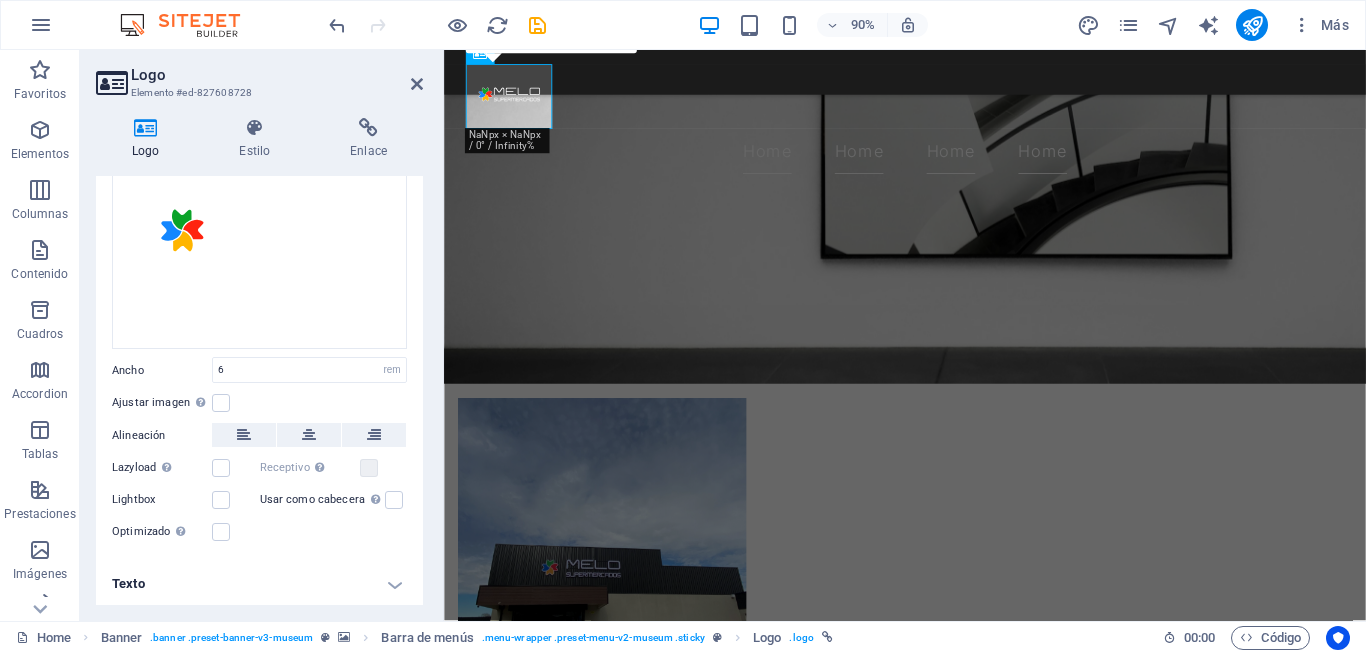 click at bounding box center (956, 135) 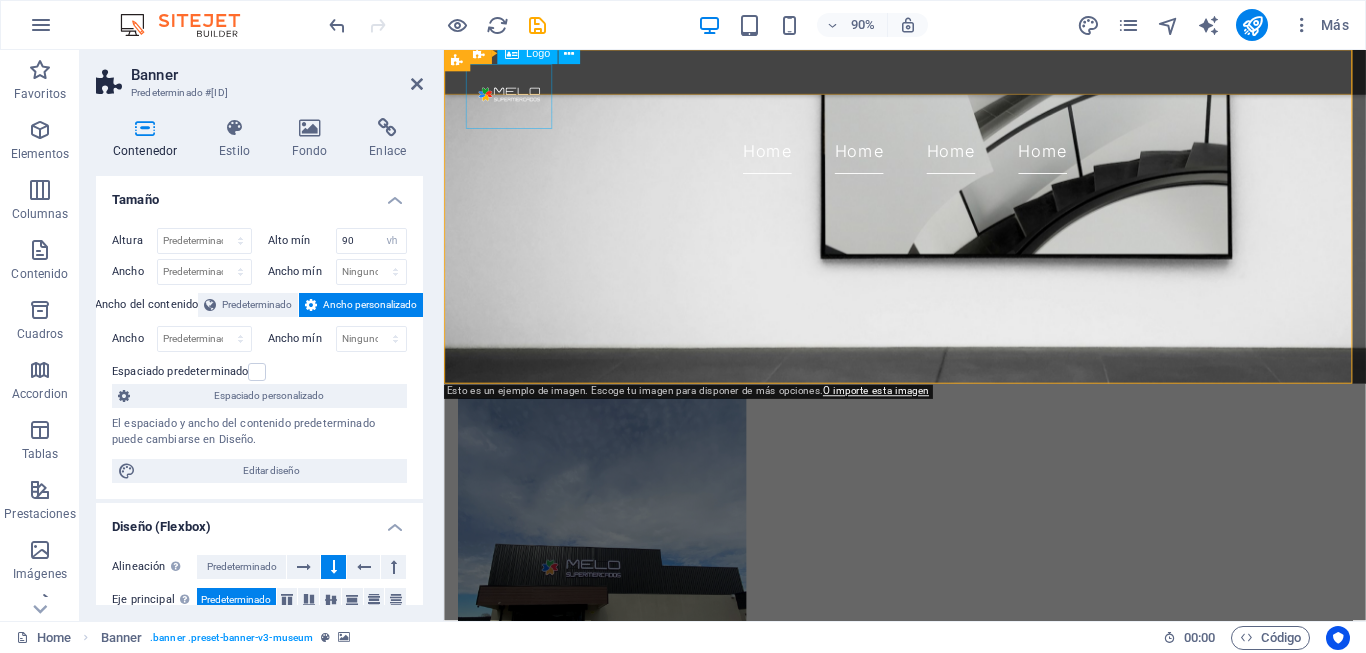click at bounding box center [956, 102] 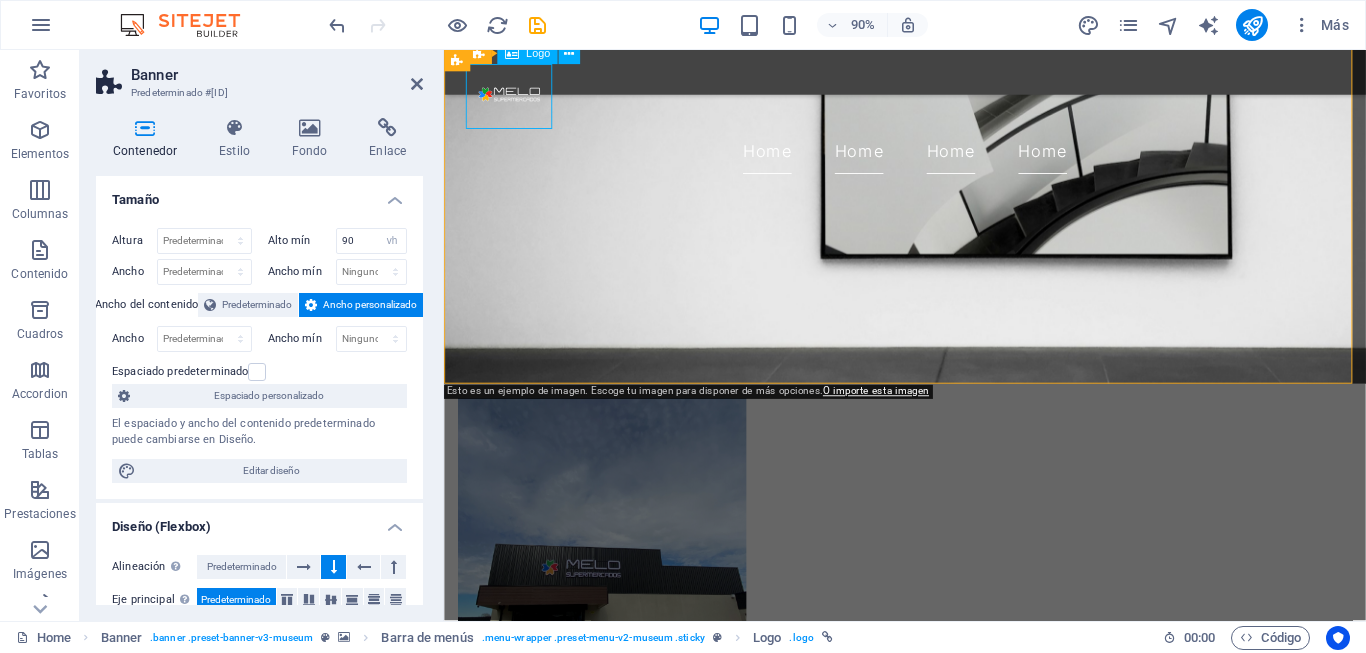 click at bounding box center [956, 102] 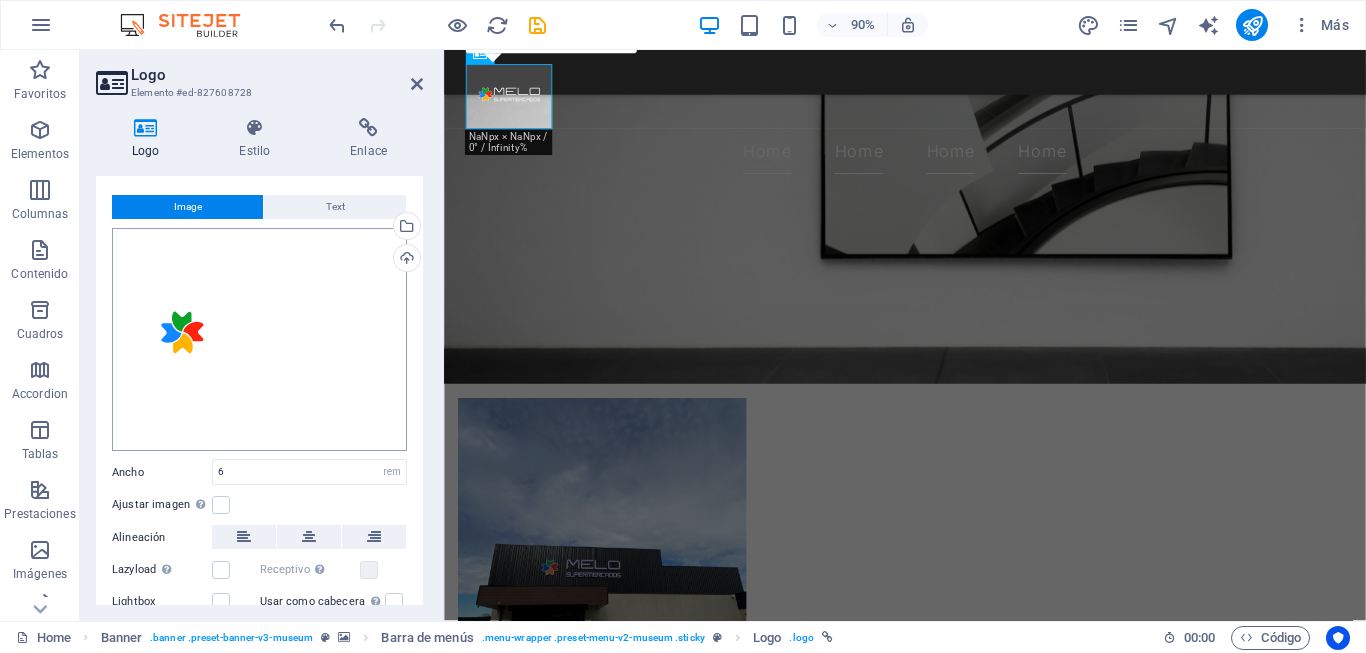 scroll, scrollTop: 0, scrollLeft: 0, axis: both 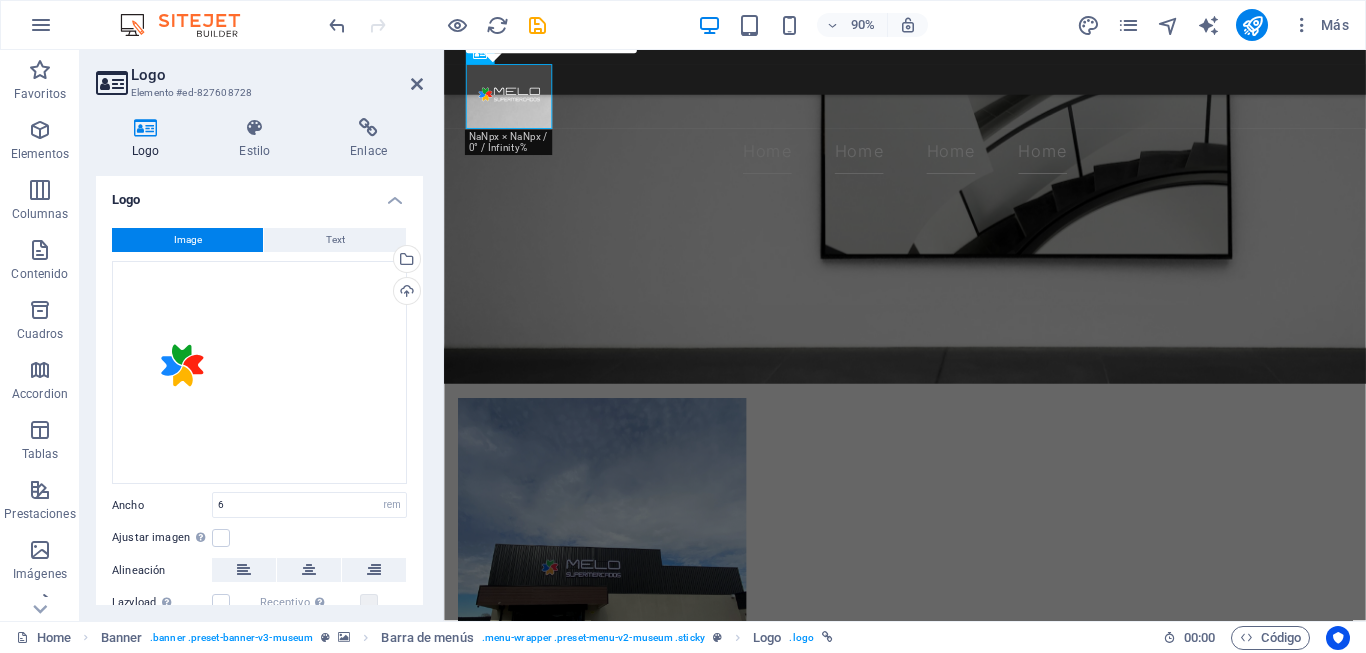 click at bounding box center [956, 135] 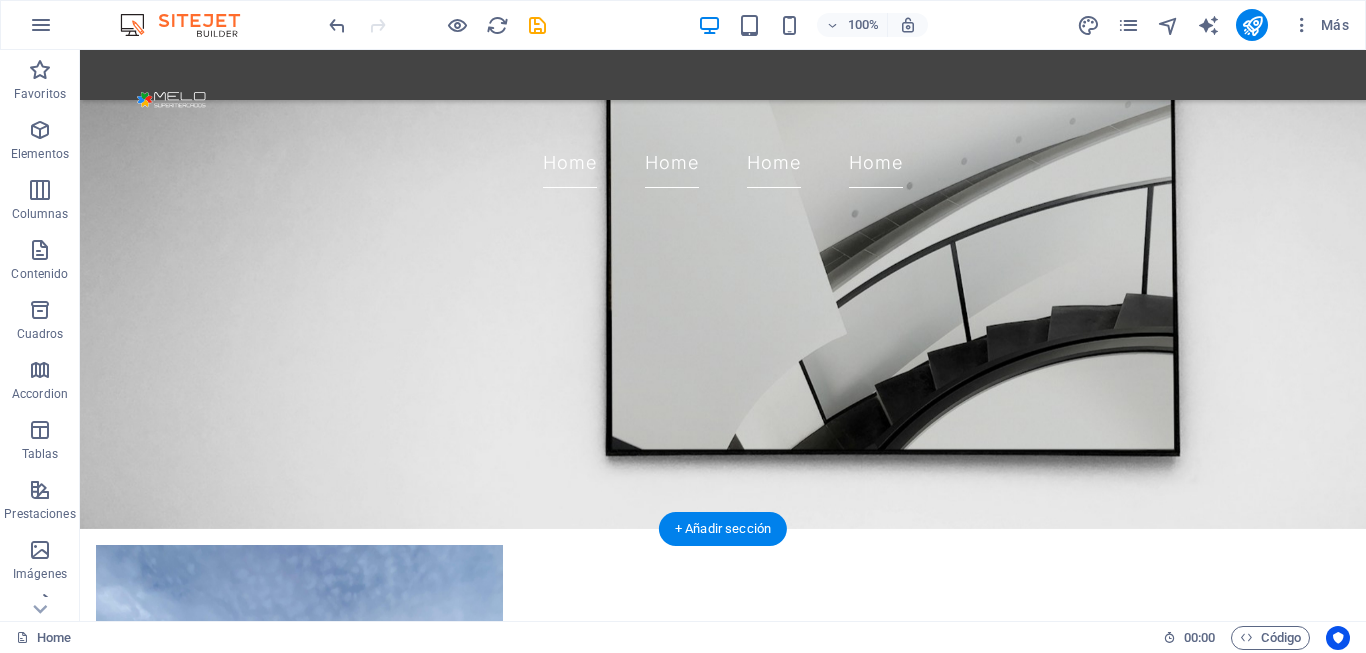 scroll, scrollTop: 0, scrollLeft: 0, axis: both 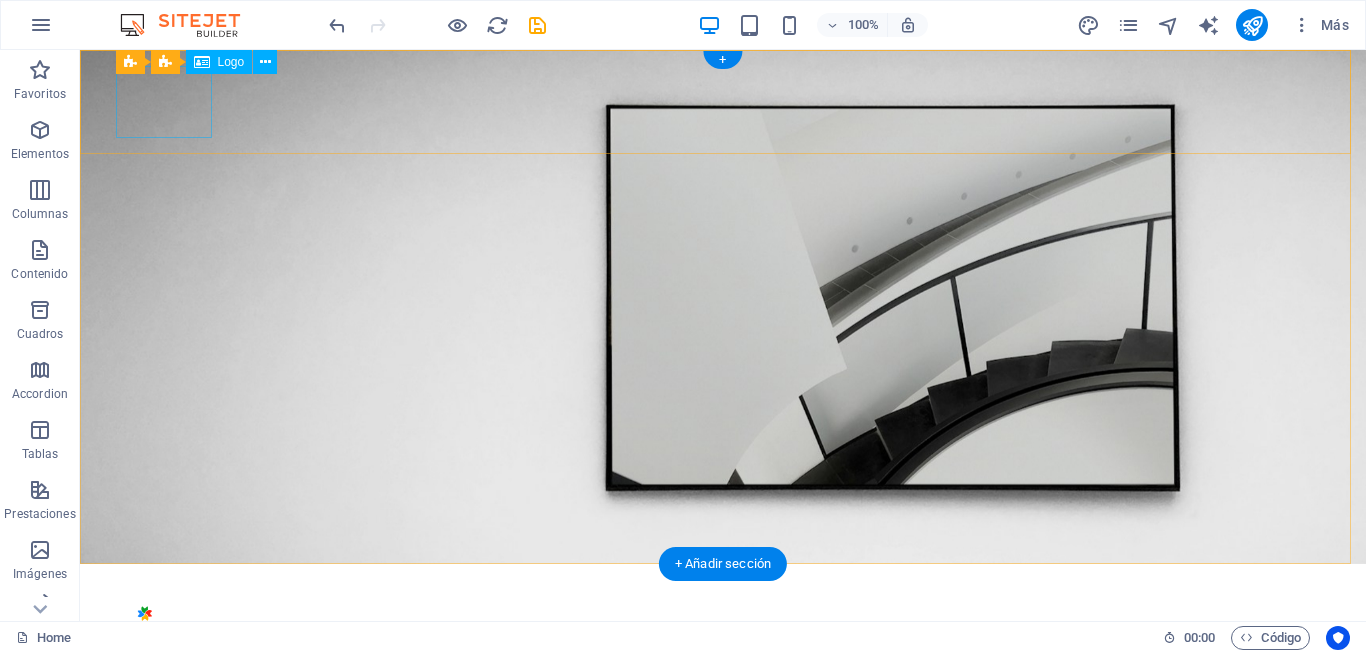 click at bounding box center [723, 616] 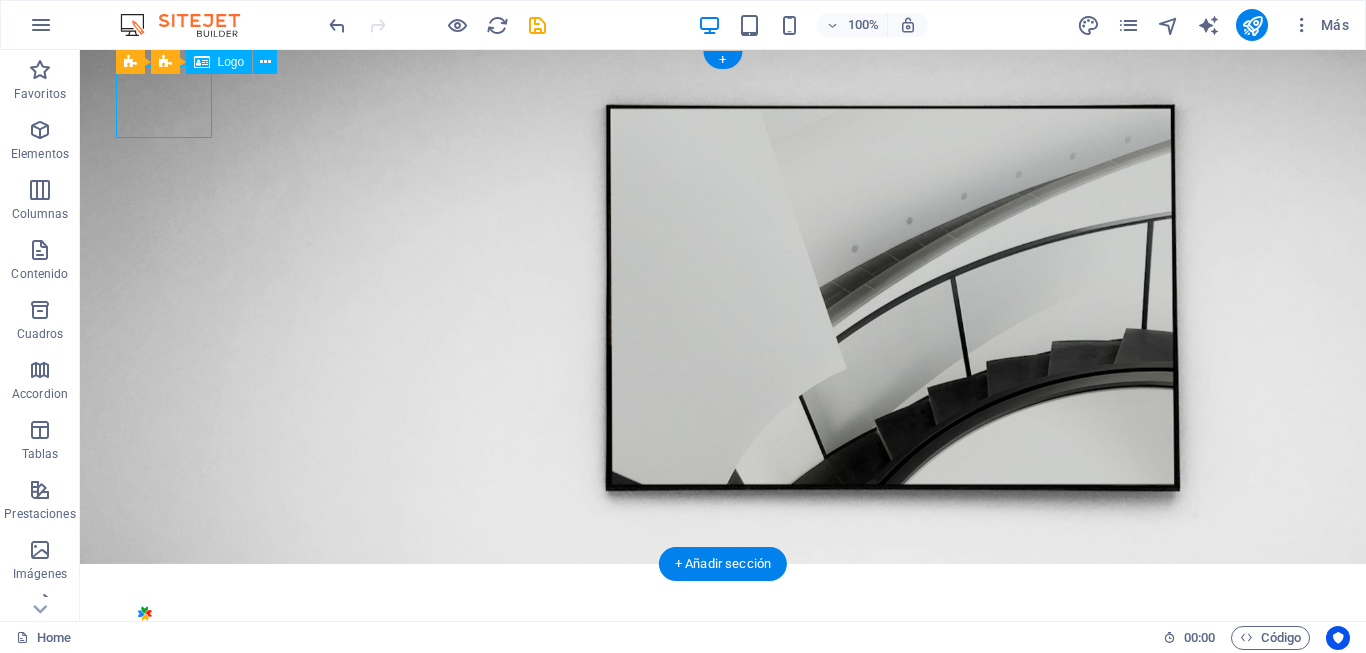 click at bounding box center (723, 616) 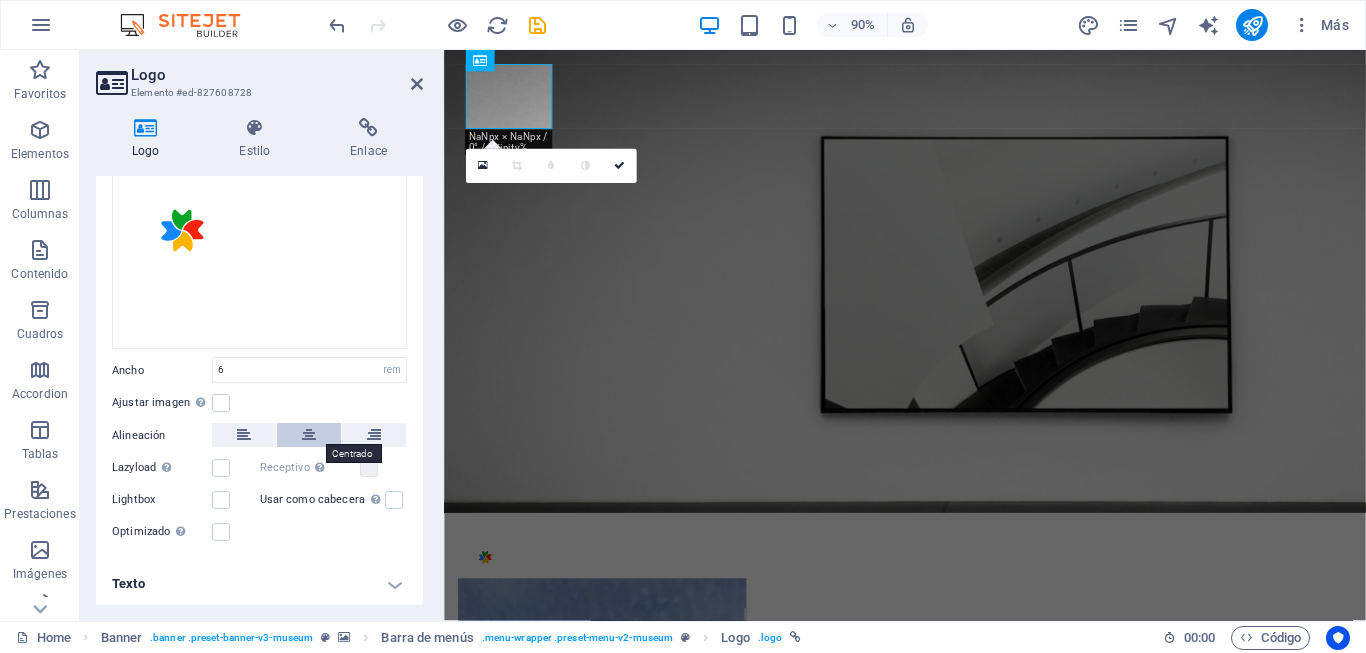 scroll, scrollTop: 0, scrollLeft: 0, axis: both 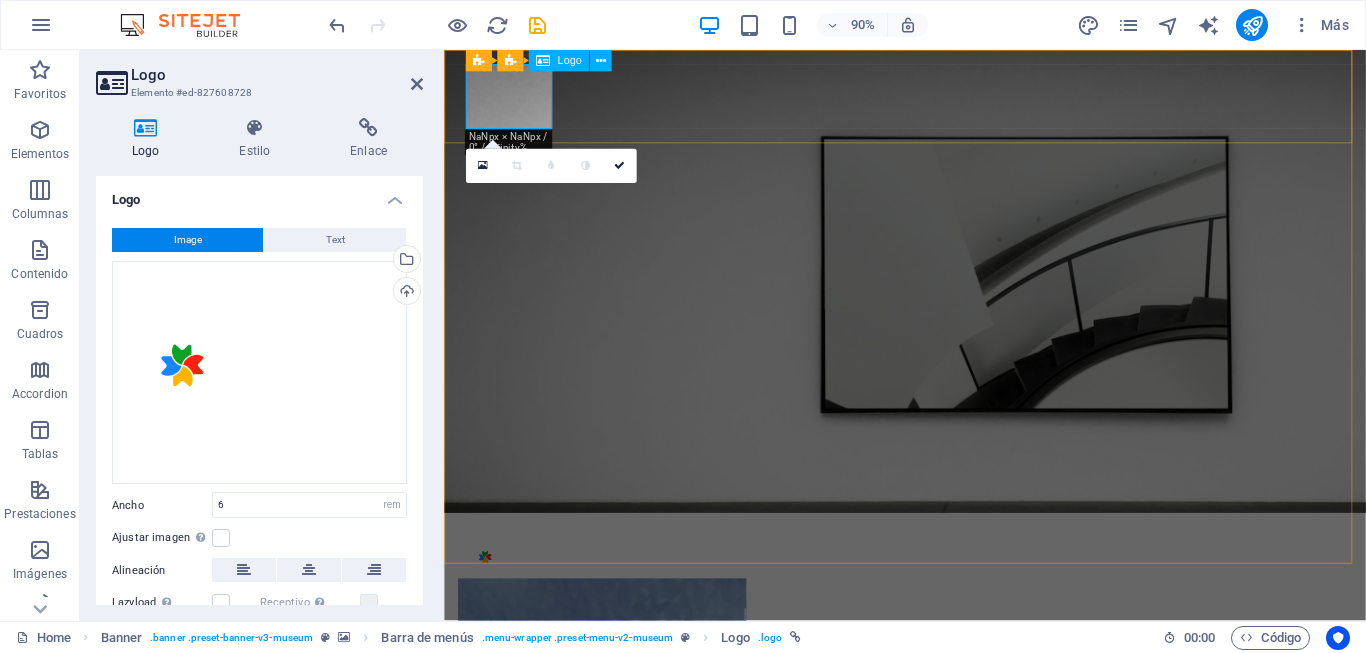 click at bounding box center [956, 616] 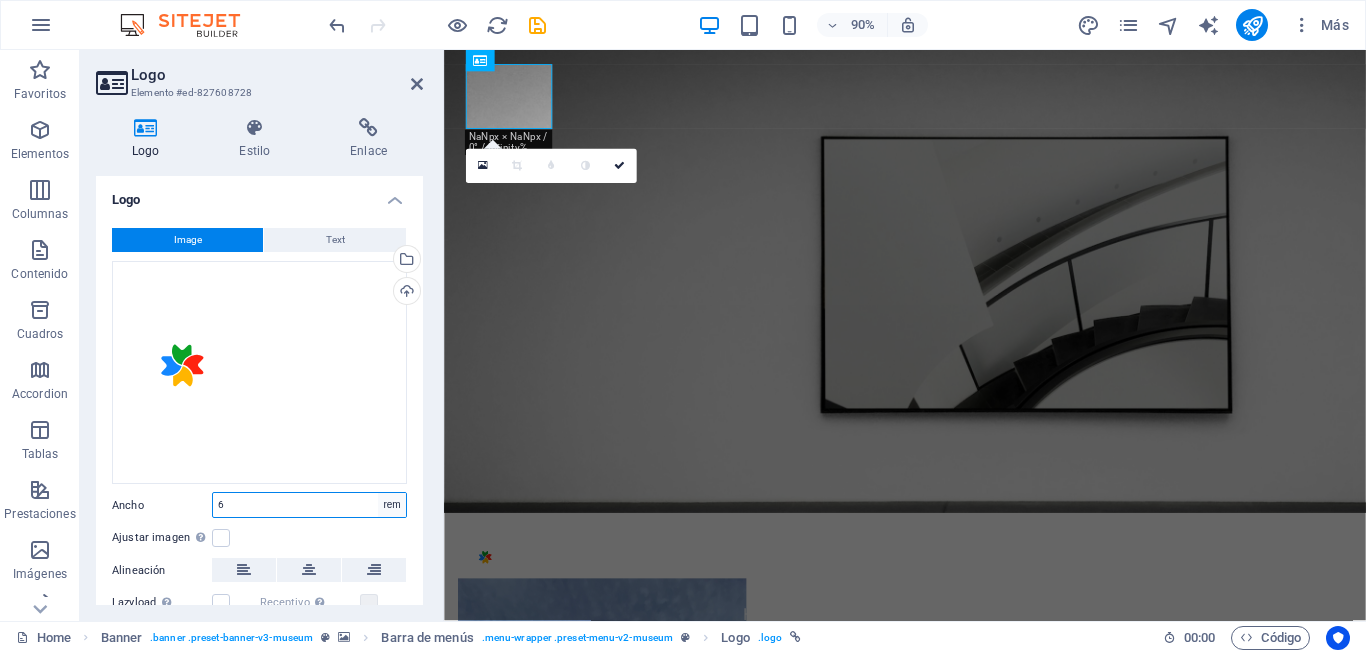 click on "Predeterminado automático px rem % em vh vw" at bounding box center [392, 505] 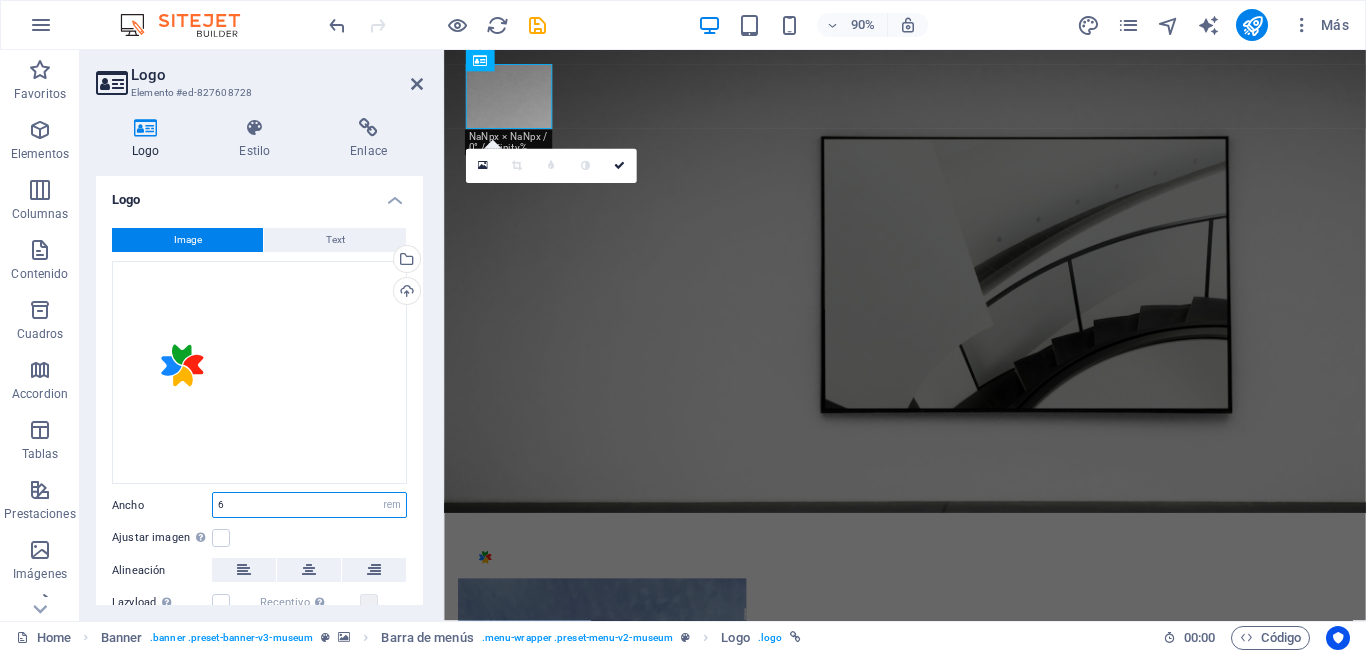 select on "px" 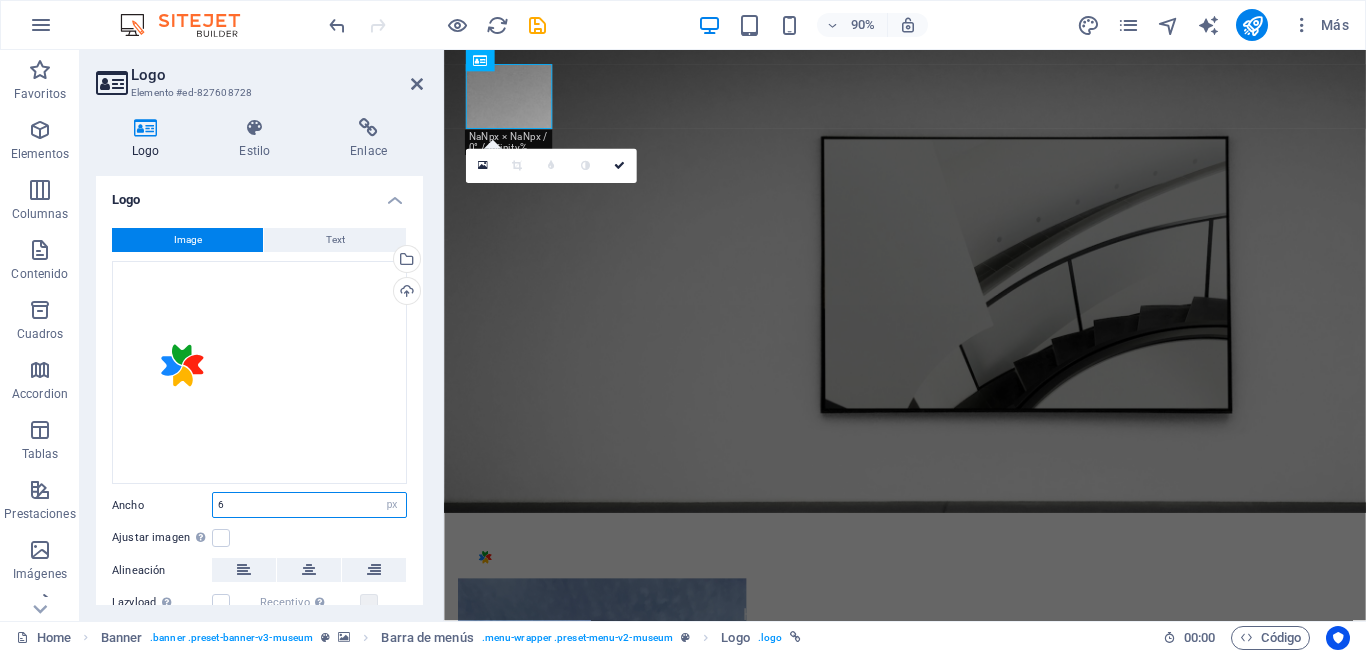 click on "Predeterminado automático px rem % em vh vw" at bounding box center [392, 505] 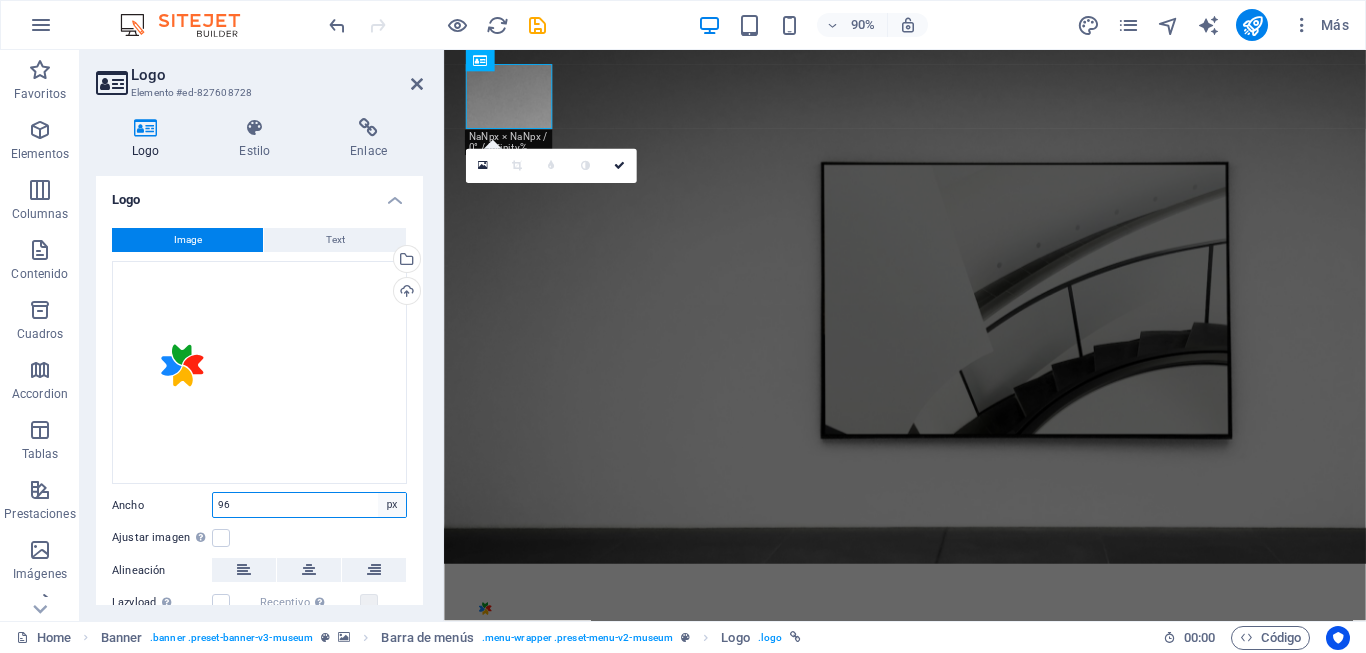 click on "Predeterminado automático px rem % em vh vw" at bounding box center [392, 505] 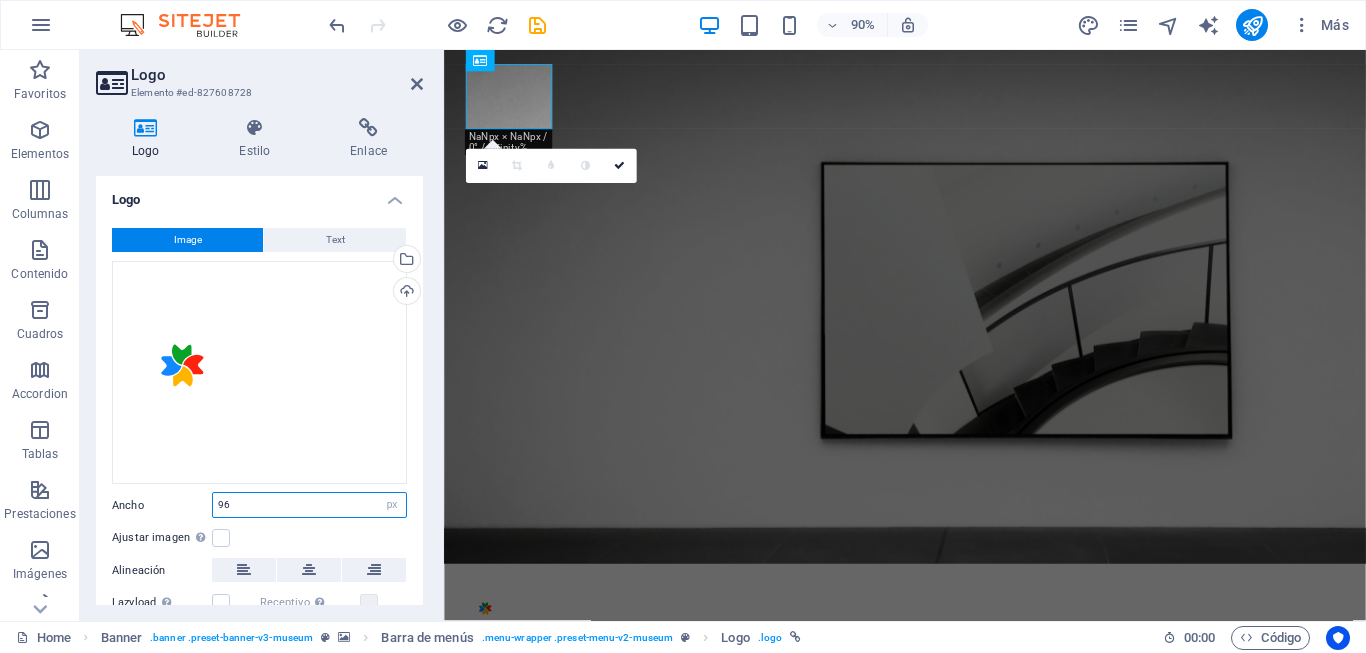 select on "vw" 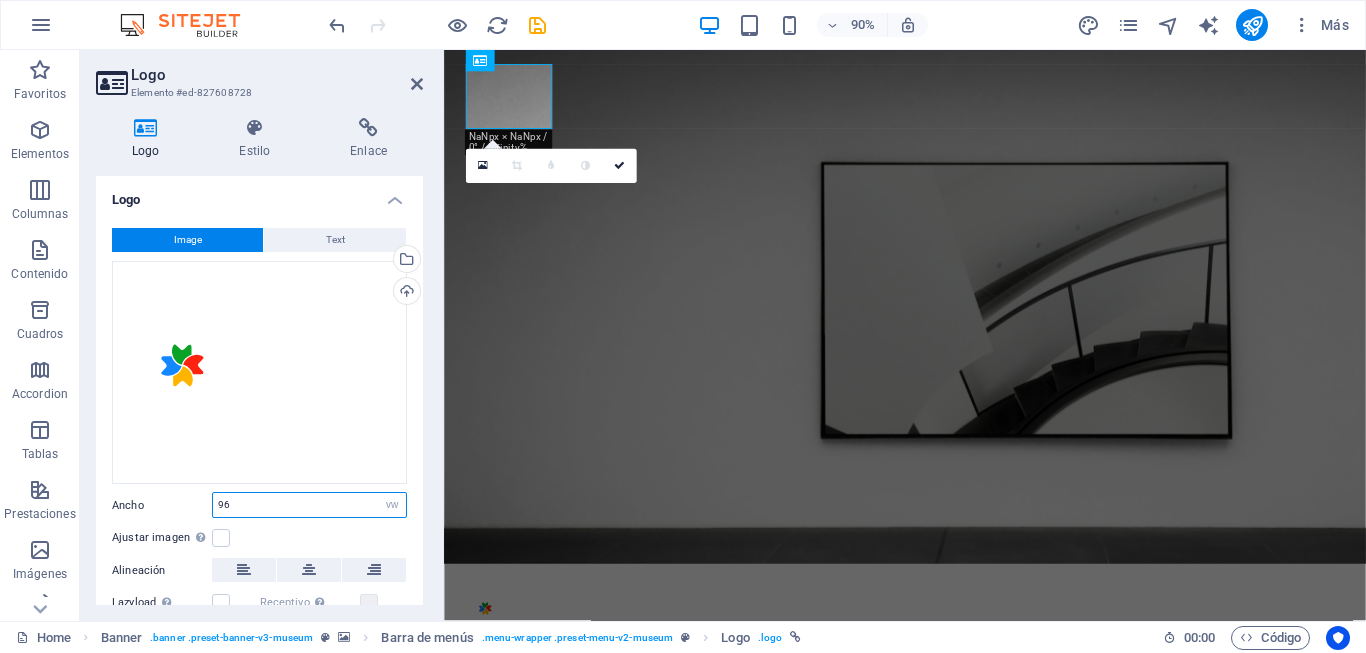 click on "Predeterminado automático px rem % em vh vw" at bounding box center [392, 505] 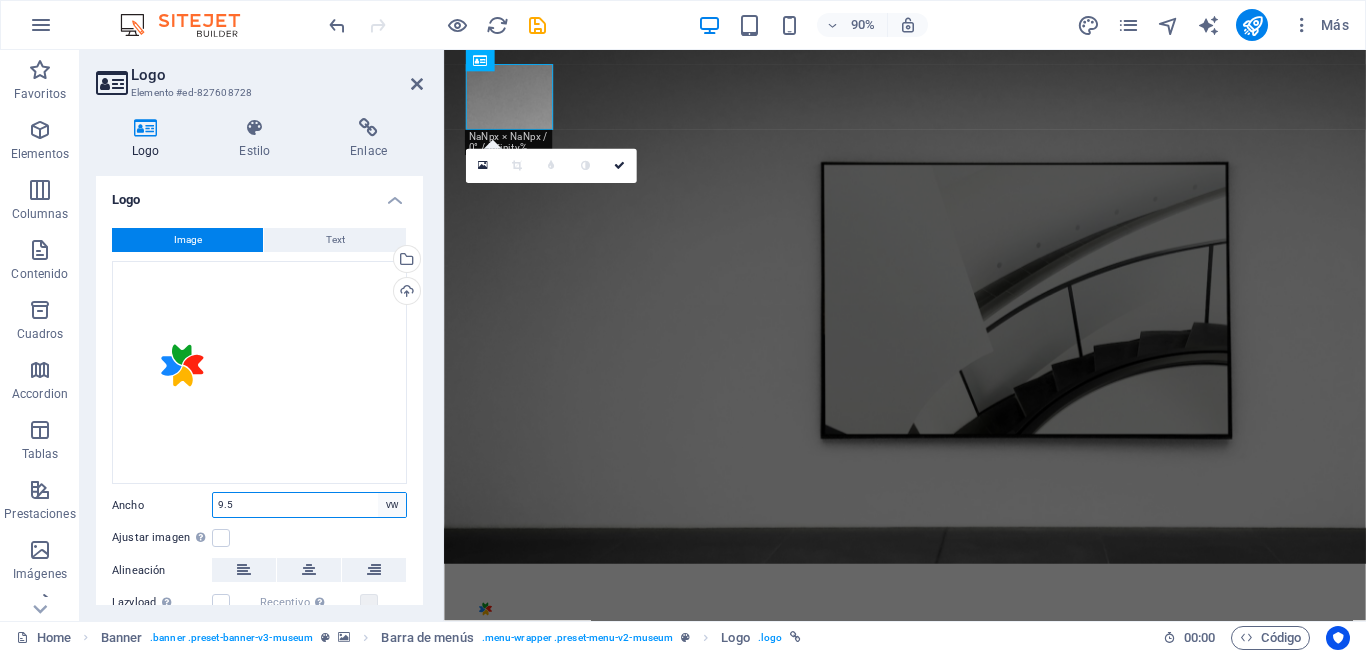 click on "Predeterminado automático px rem % em vh vw" at bounding box center [392, 505] 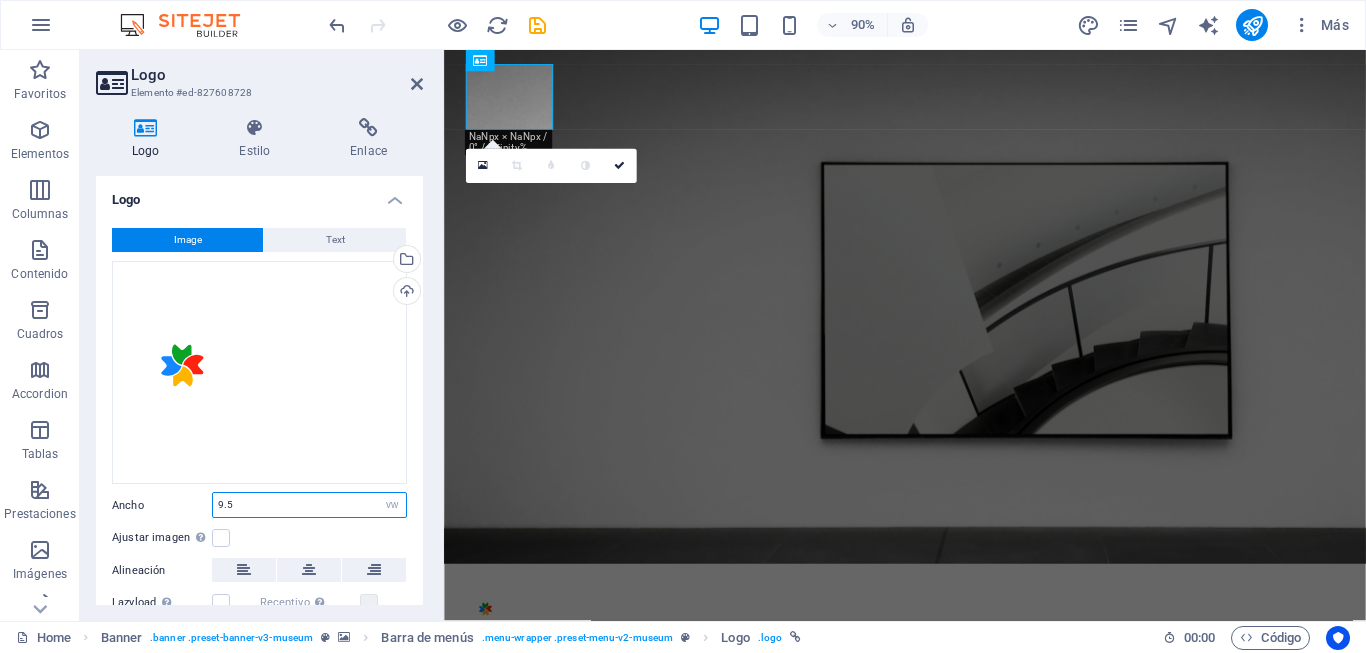 select on "vh" 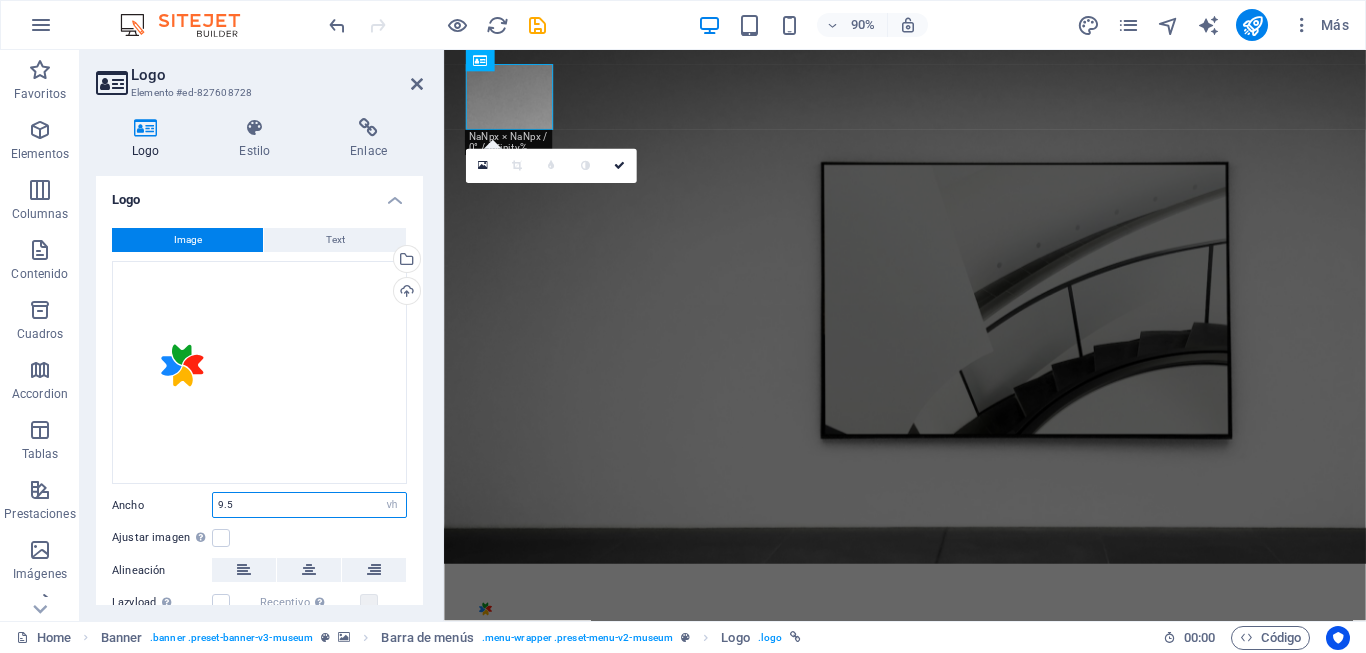 click on "Predeterminado automático px rem % em vh vw" at bounding box center (392, 505) 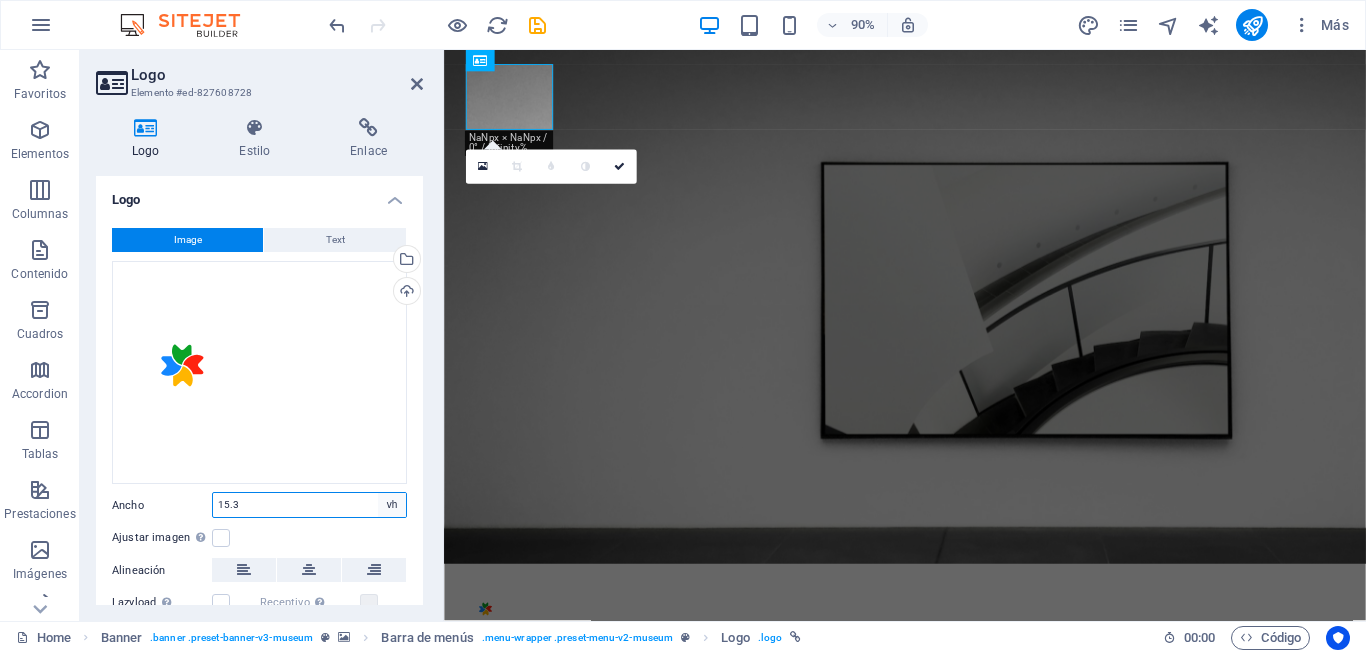 click on "Predeterminado automático px rem % em vh vw" at bounding box center (392, 505) 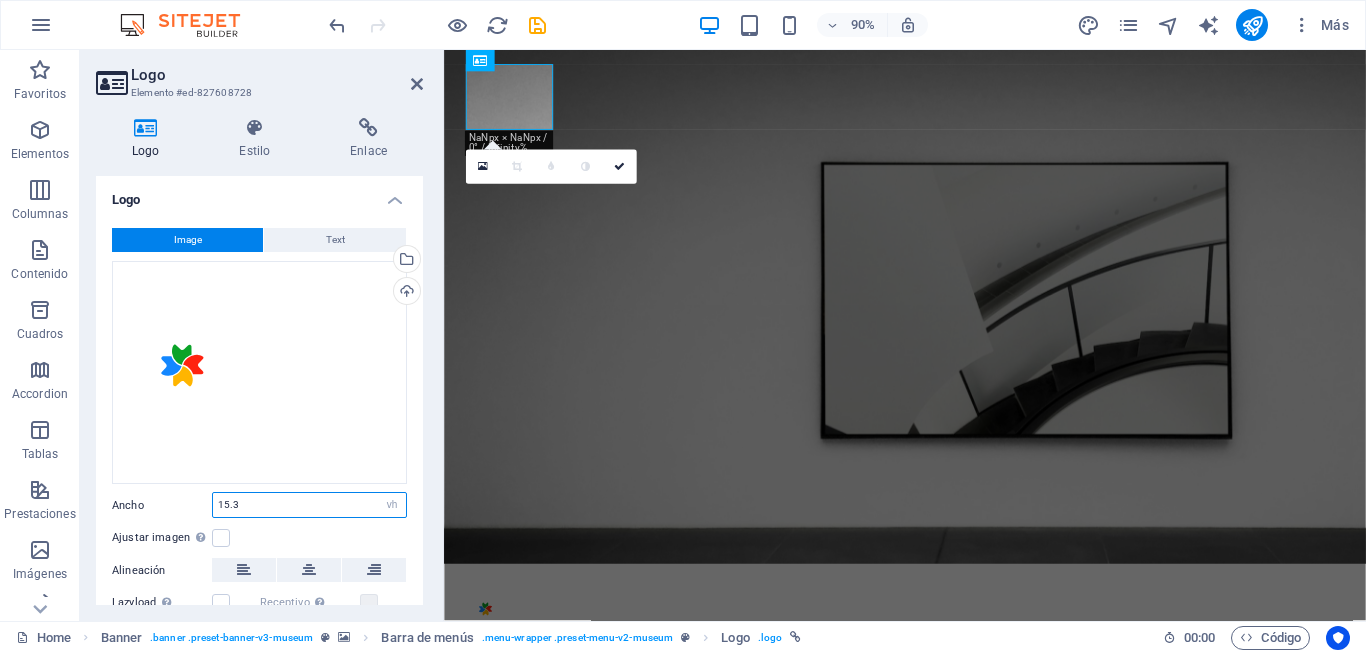 select on "%" 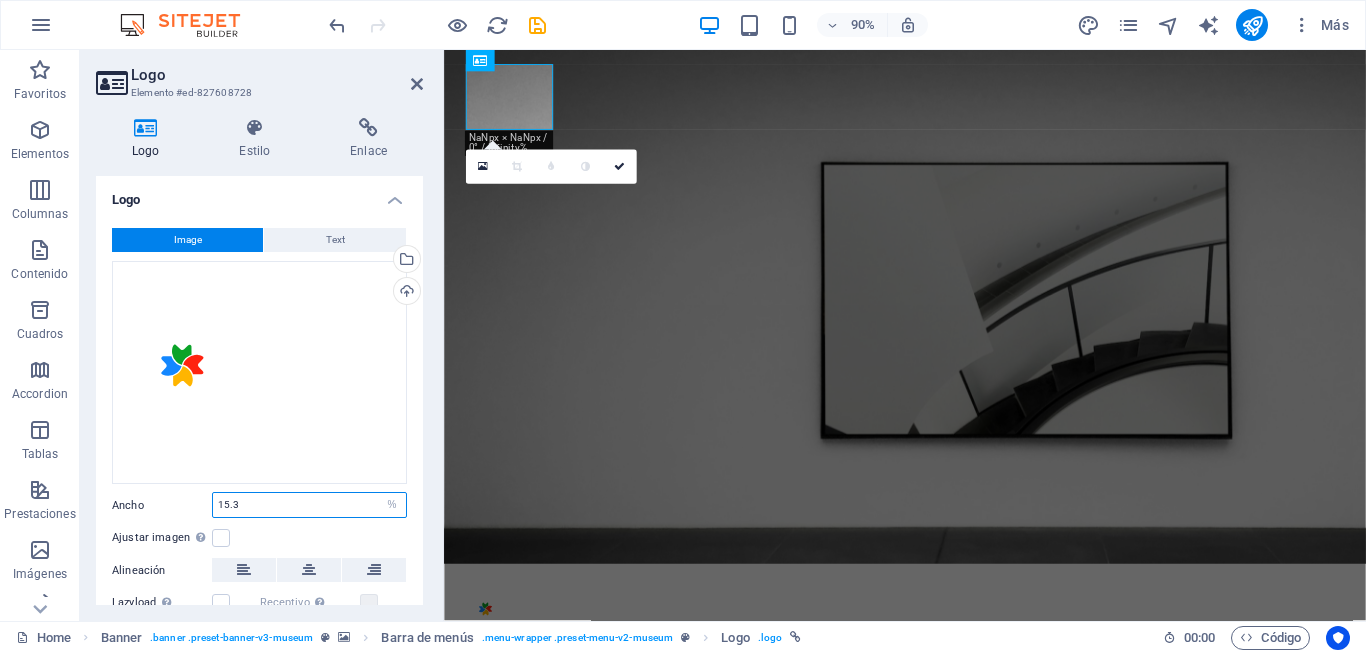 click on "Predeterminado automático px rem % em vh vw" at bounding box center [392, 505] 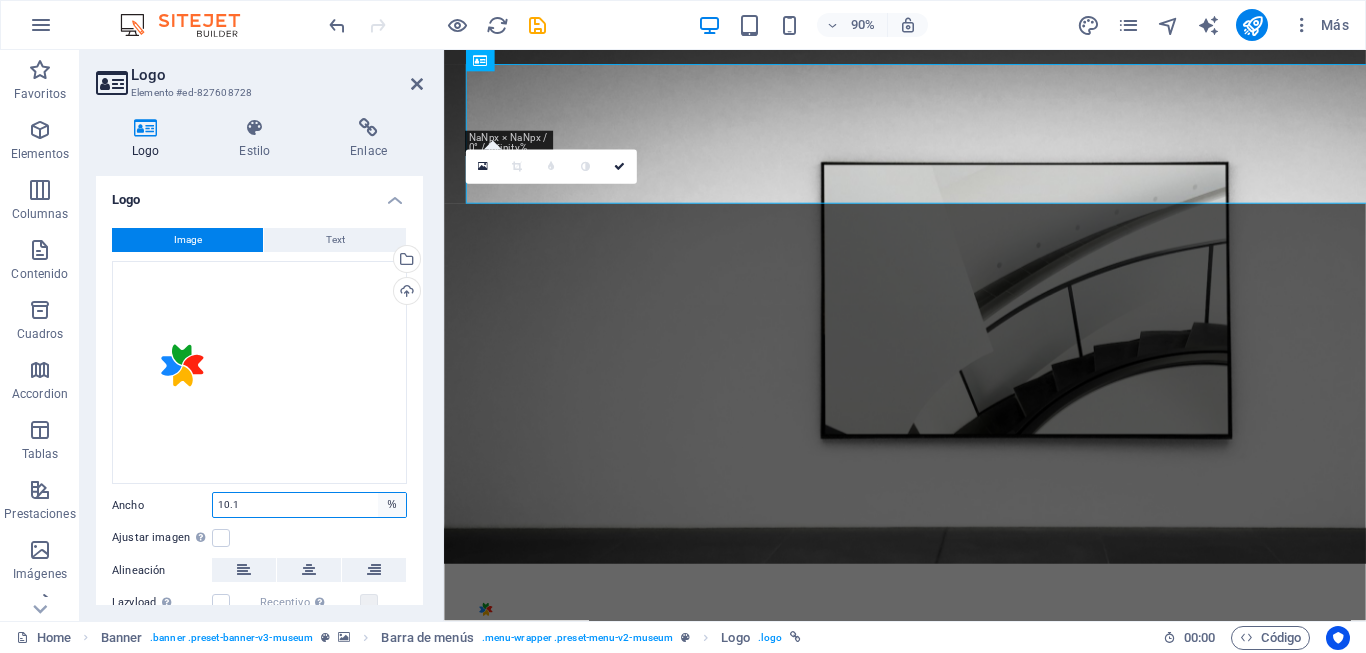 click on "Predeterminado automático px rem % em vh vw" at bounding box center [392, 505] 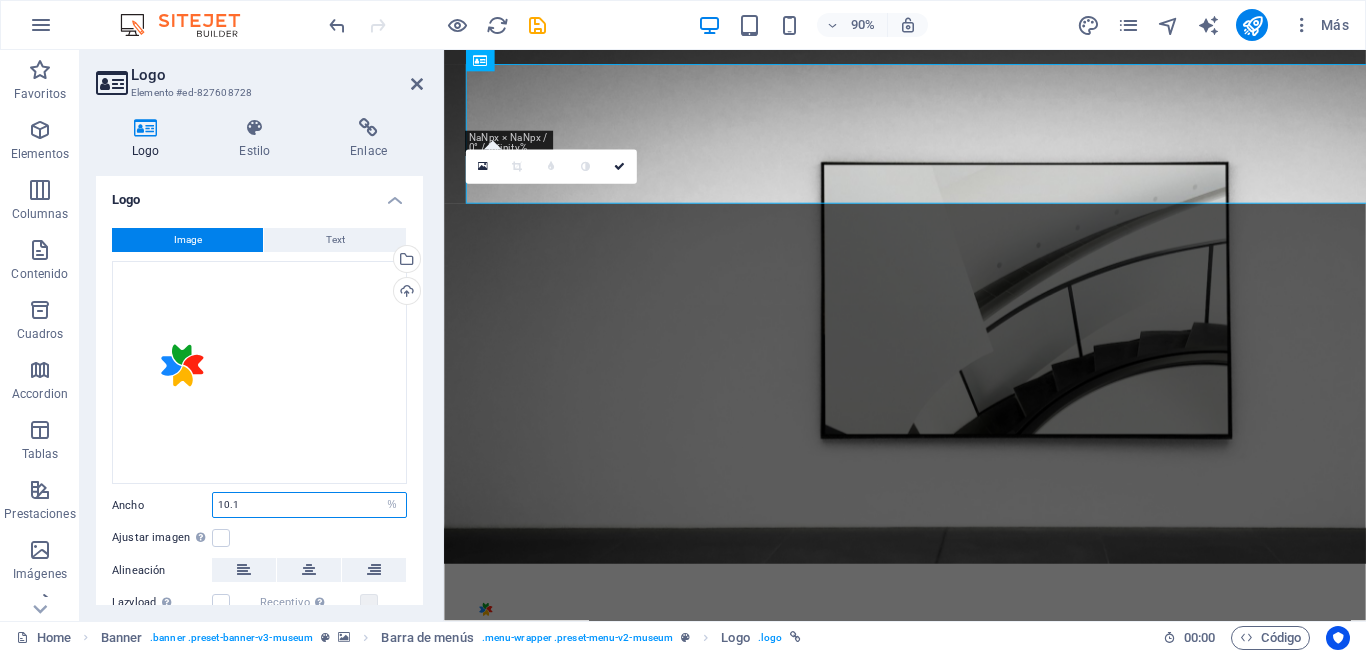 select on "px" 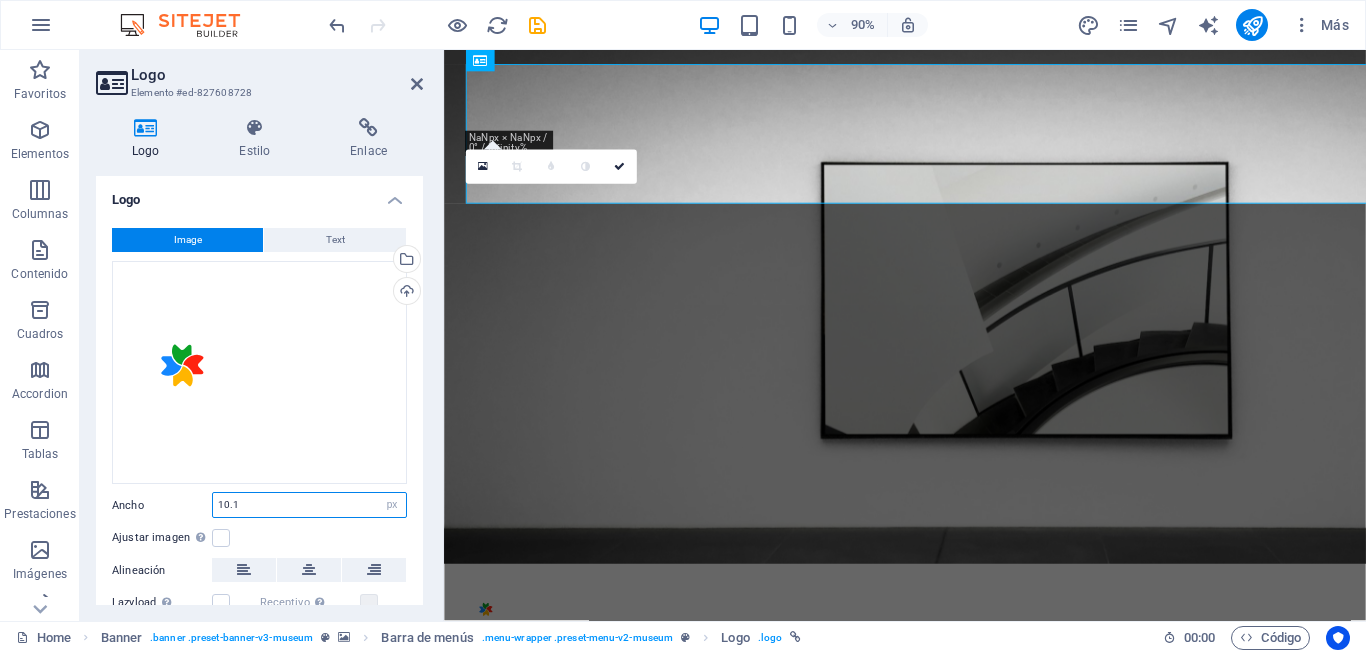 click on "Predeterminado automático px rem % em vh vw" at bounding box center (392, 505) 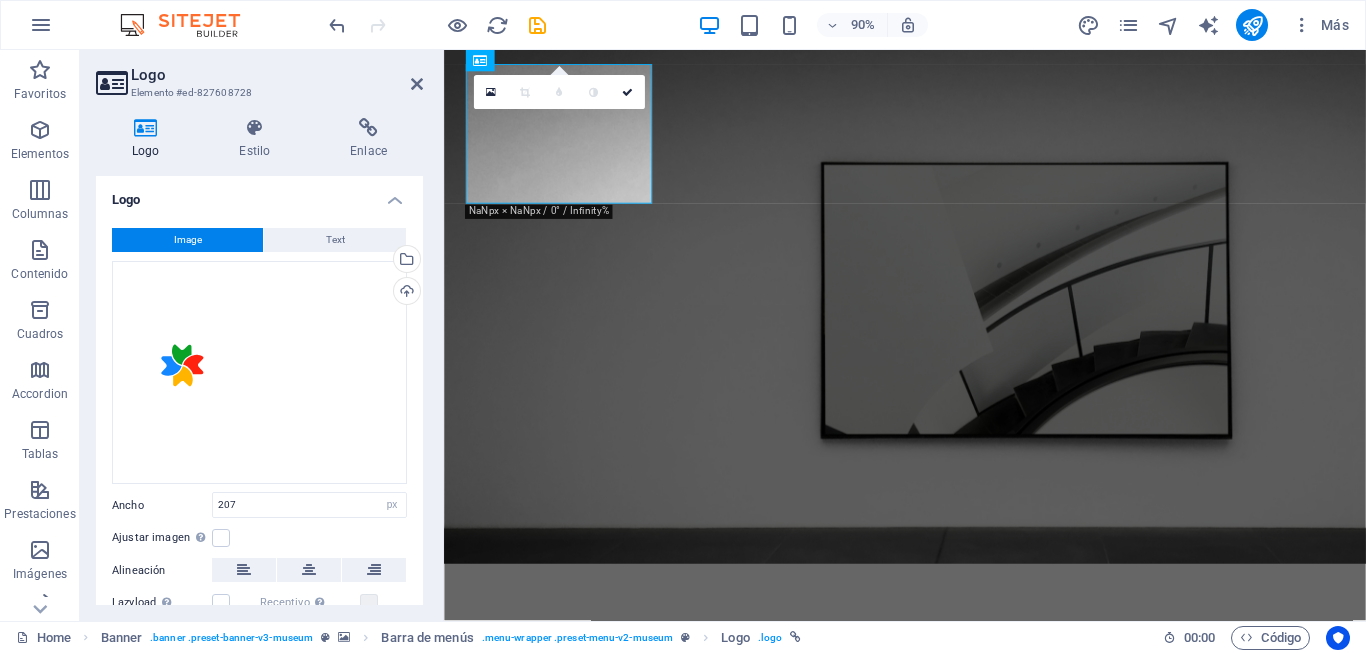 click at bounding box center [956, 335] 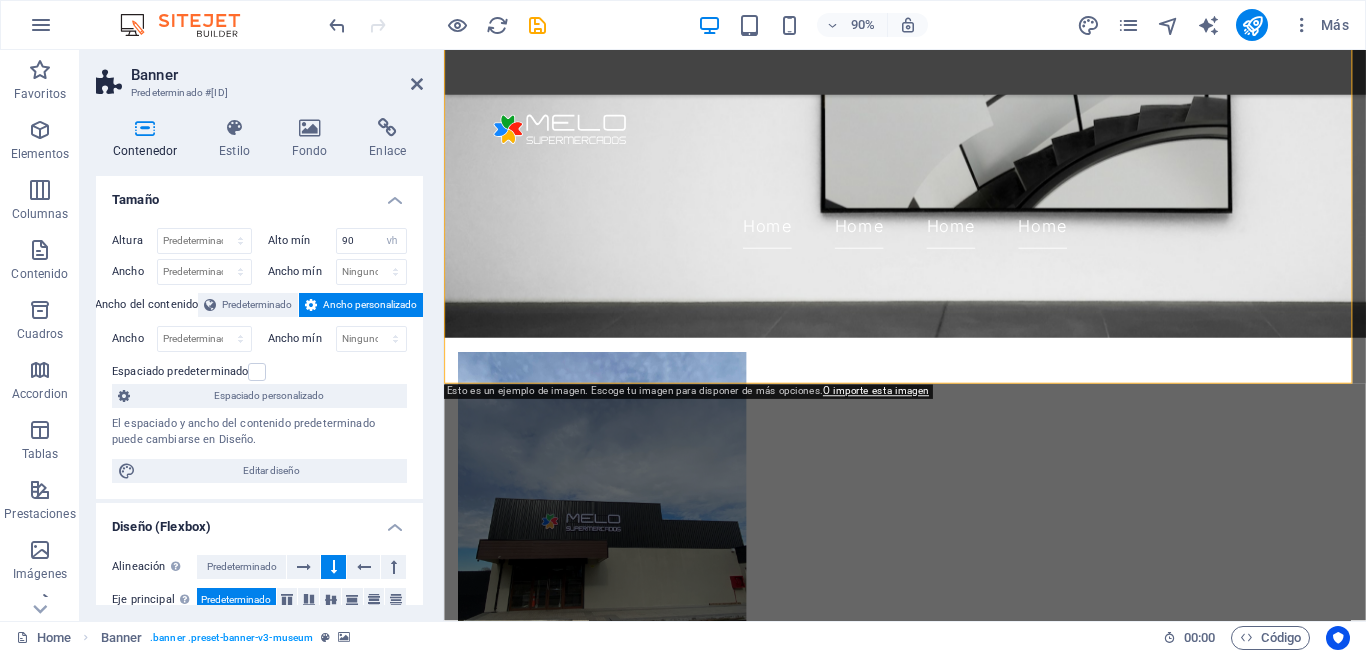 scroll, scrollTop: 300, scrollLeft: 0, axis: vertical 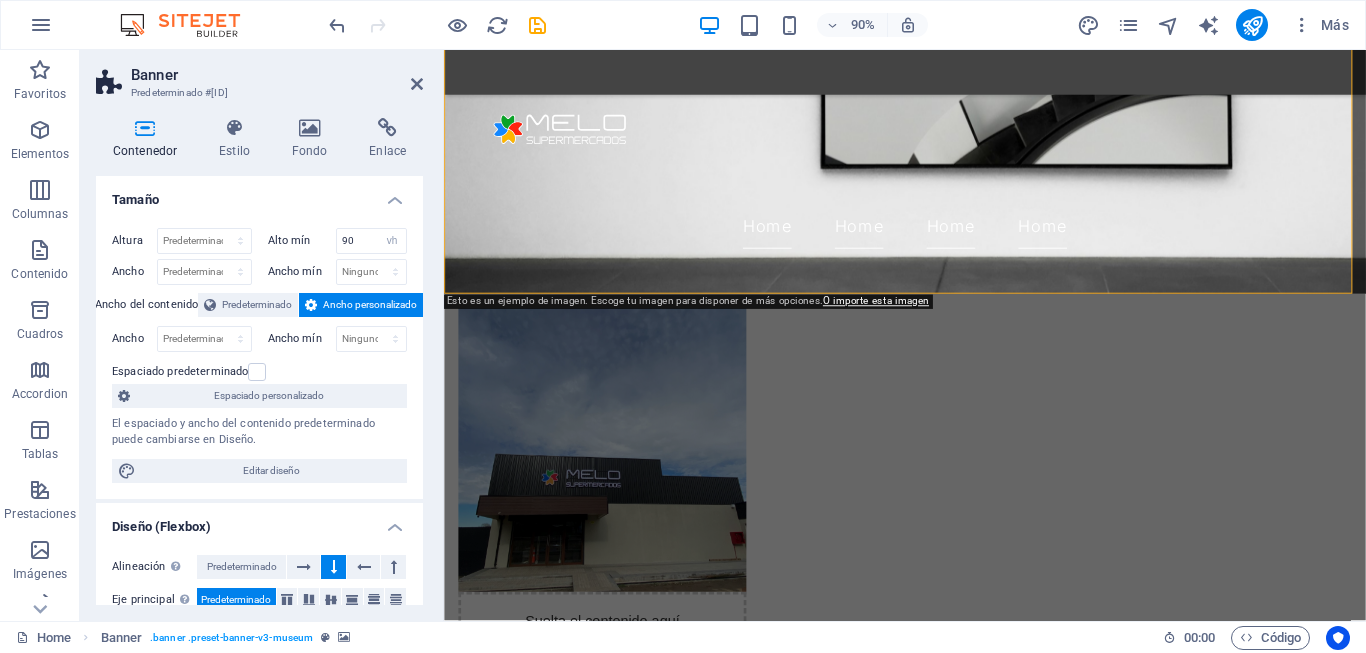 click at bounding box center [956, 35] 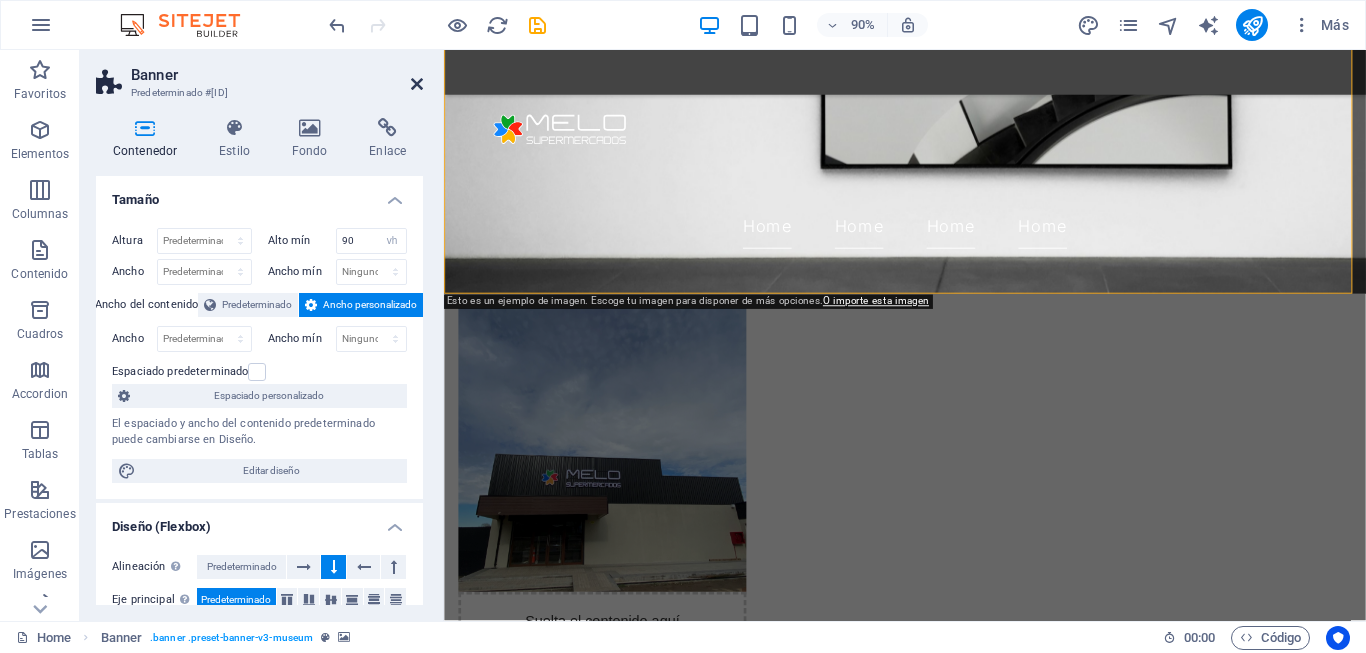 click at bounding box center (417, 84) 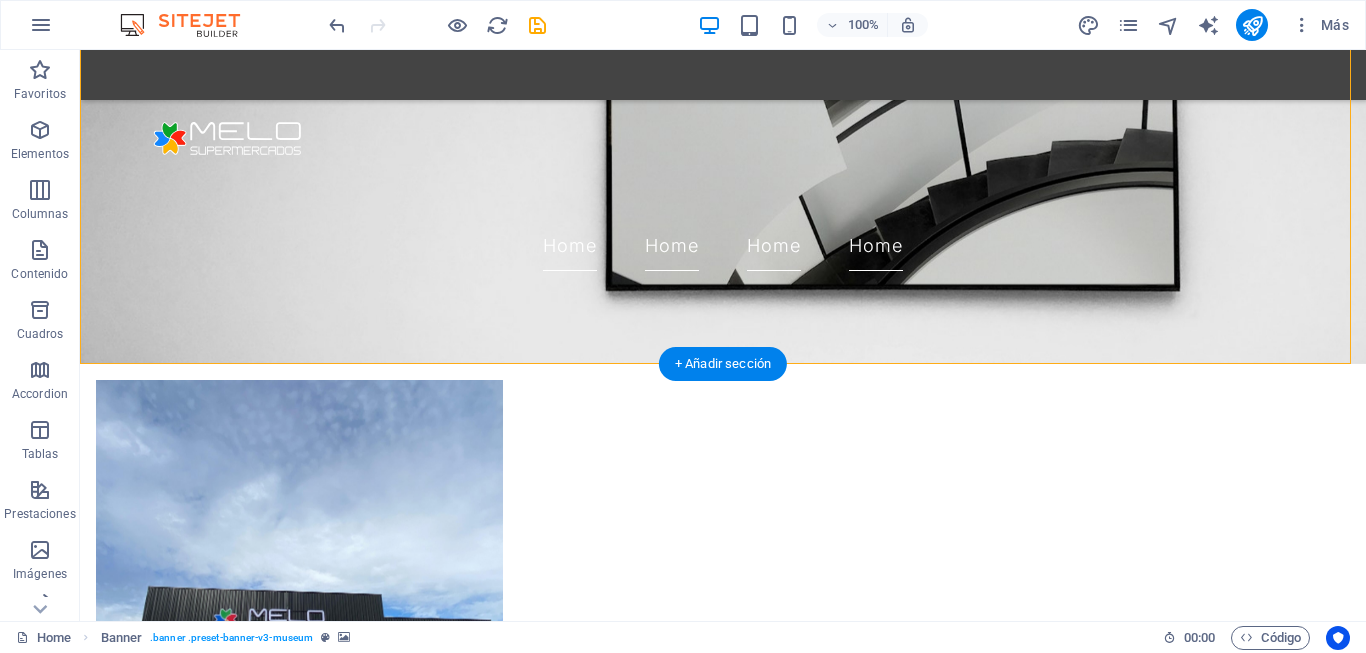 scroll, scrollTop: 500, scrollLeft: 0, axis: vertical 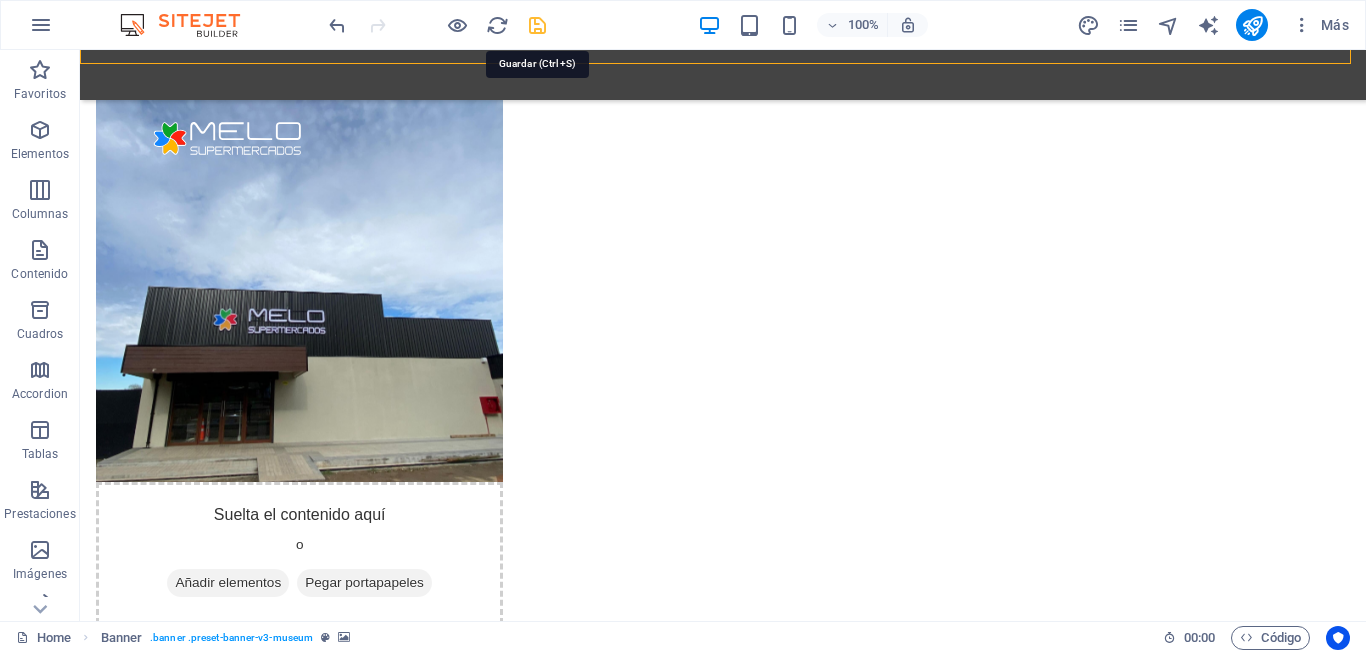 click at bounding box center (537, 25) 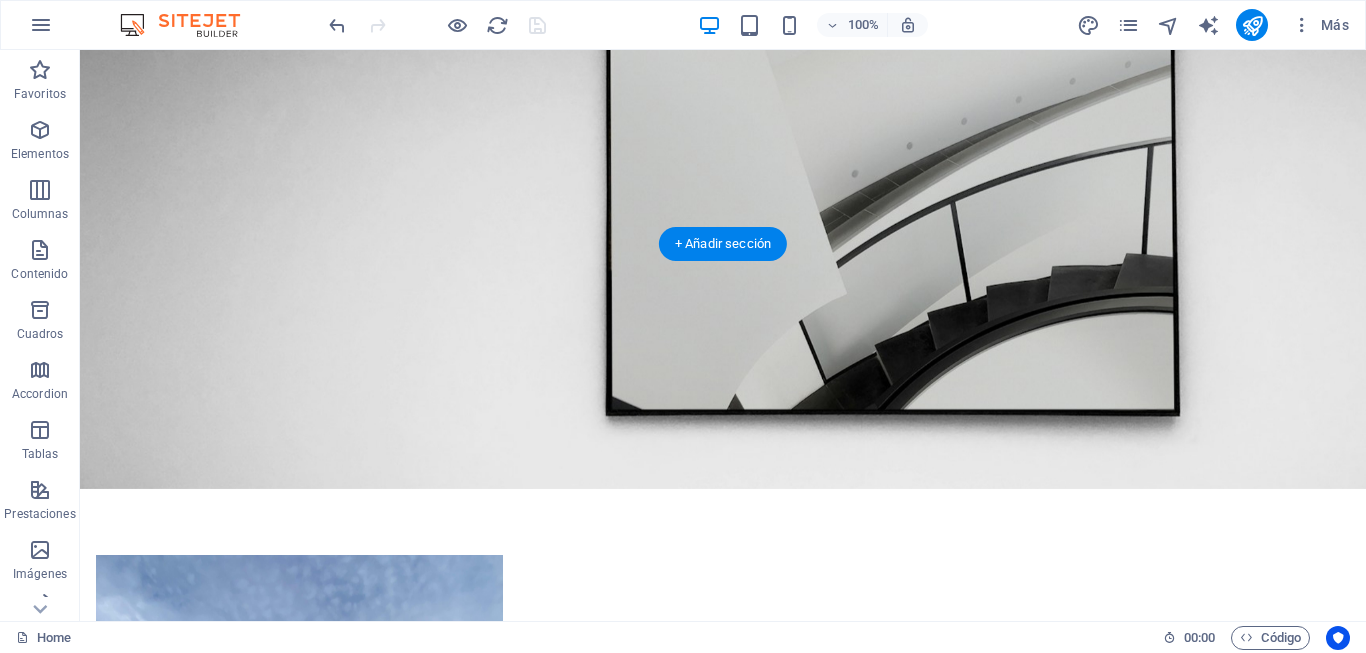 scroll, scrollTop: 0, scrollLeft: 0, axis: both 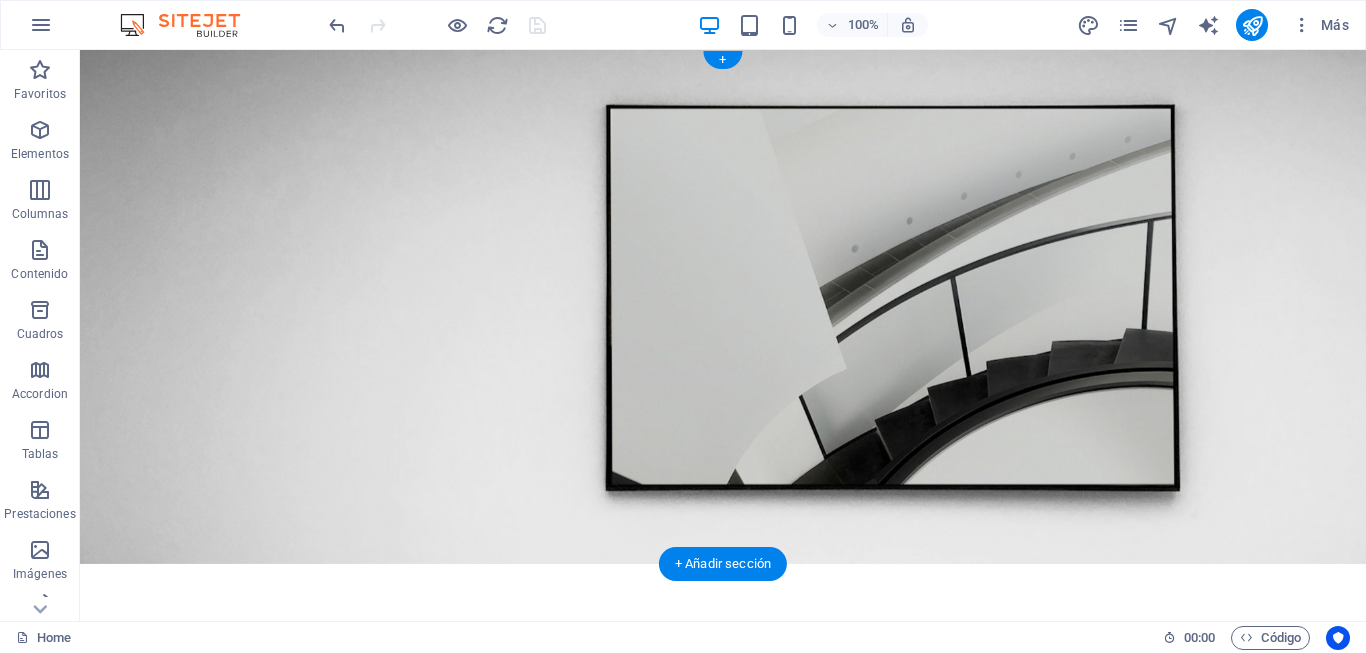 click at bounding box center [723, 307] 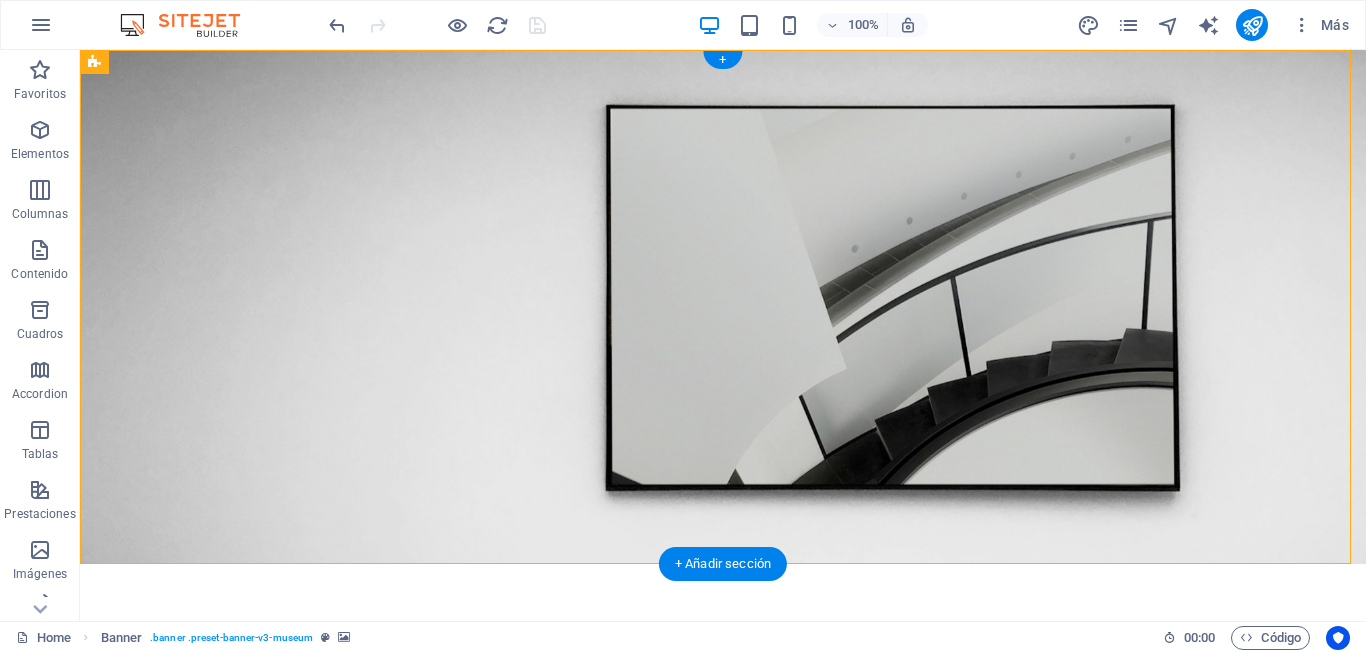 click at bounding box center [723, 307] 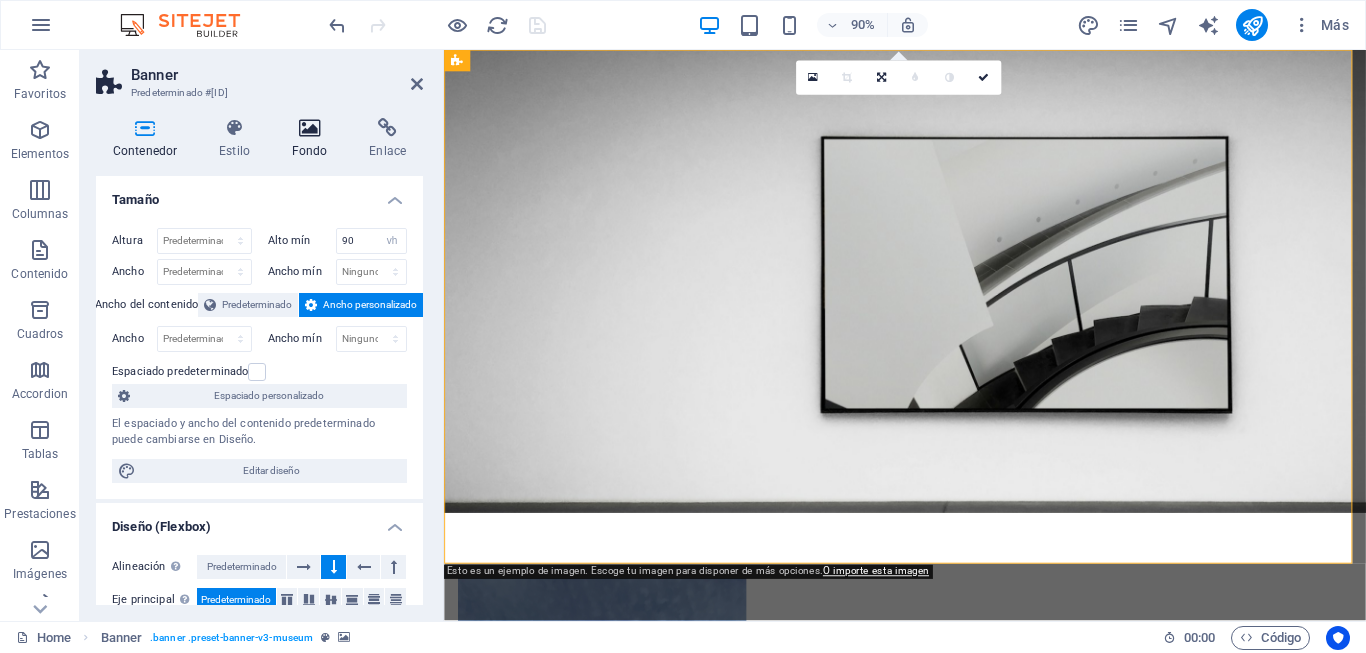 click on "Fondo" at bounding box center [314, 139] 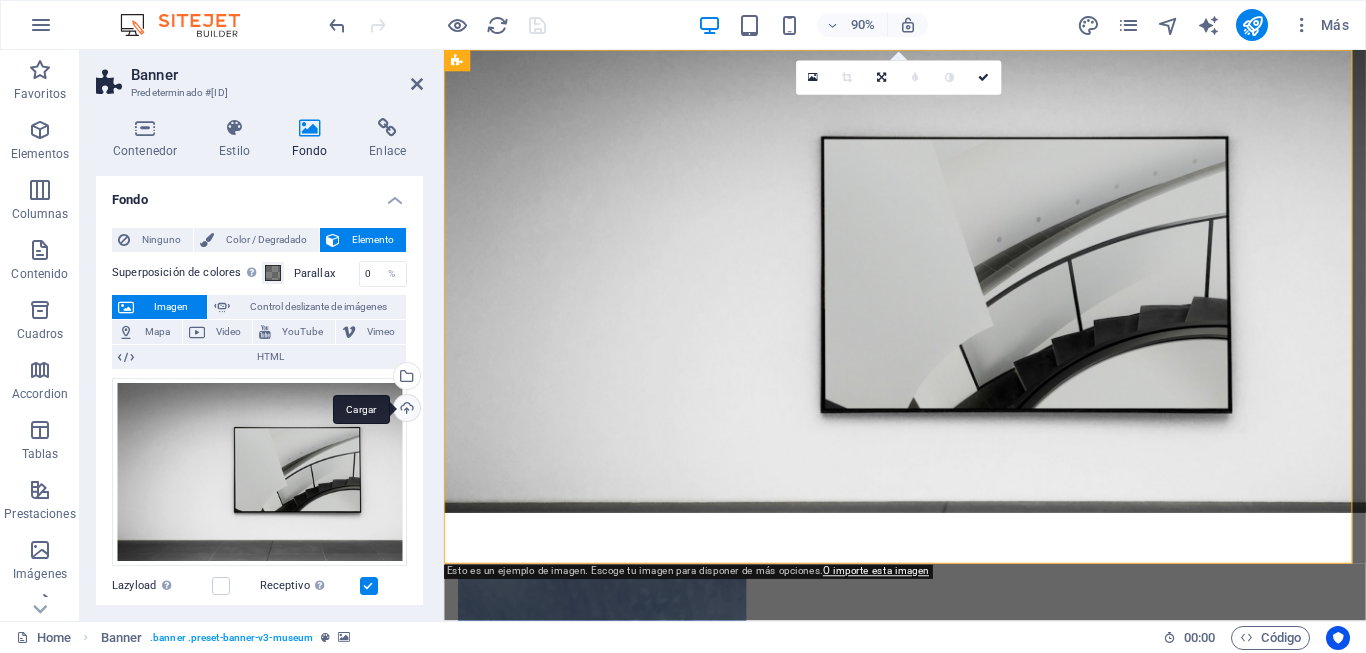 click on "Cargar" at bounding box center (405, 410) 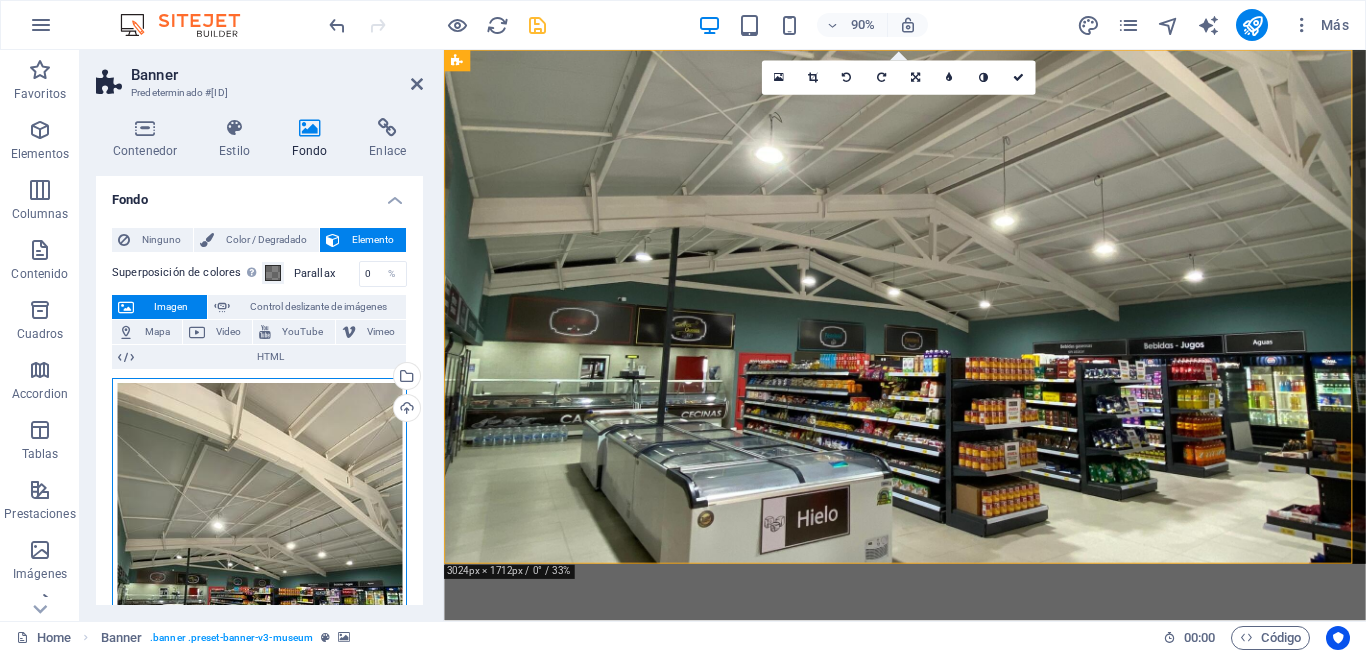 drag, startPoint x: 217, startPoint y: 554, endPoint x: 257, endPoint y: 458, distance: 104 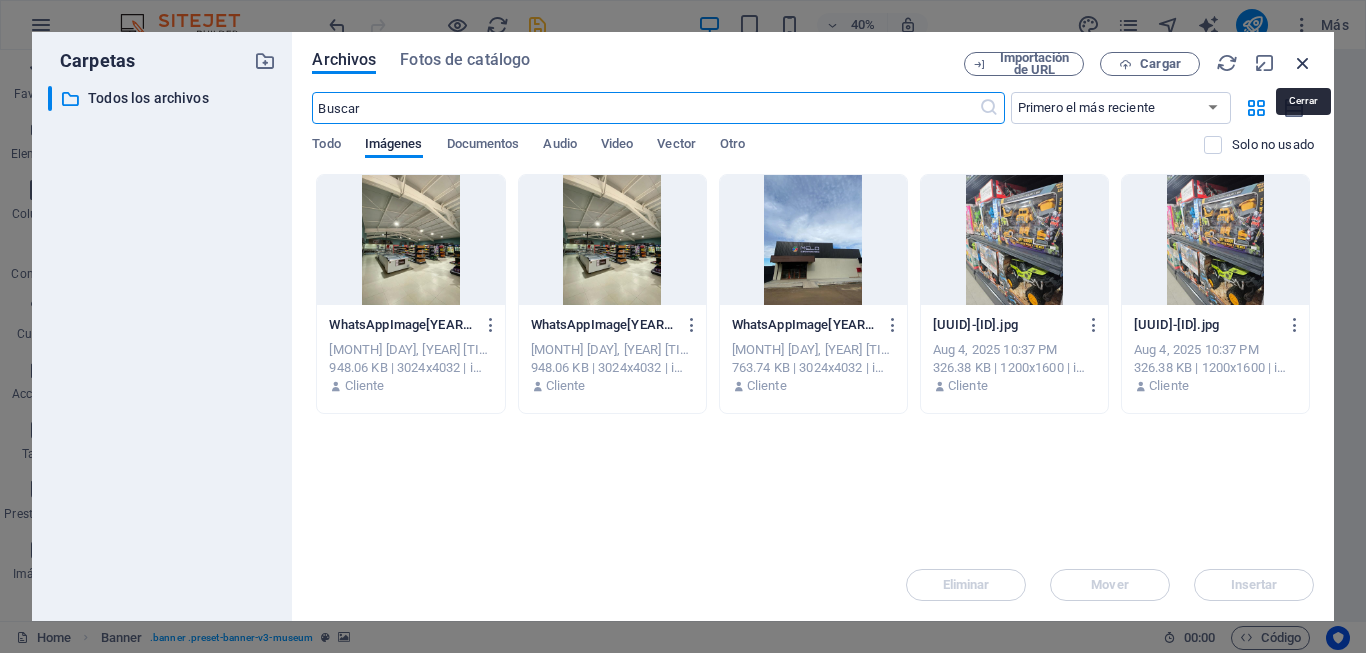 click at bounding box center (1303, 63) 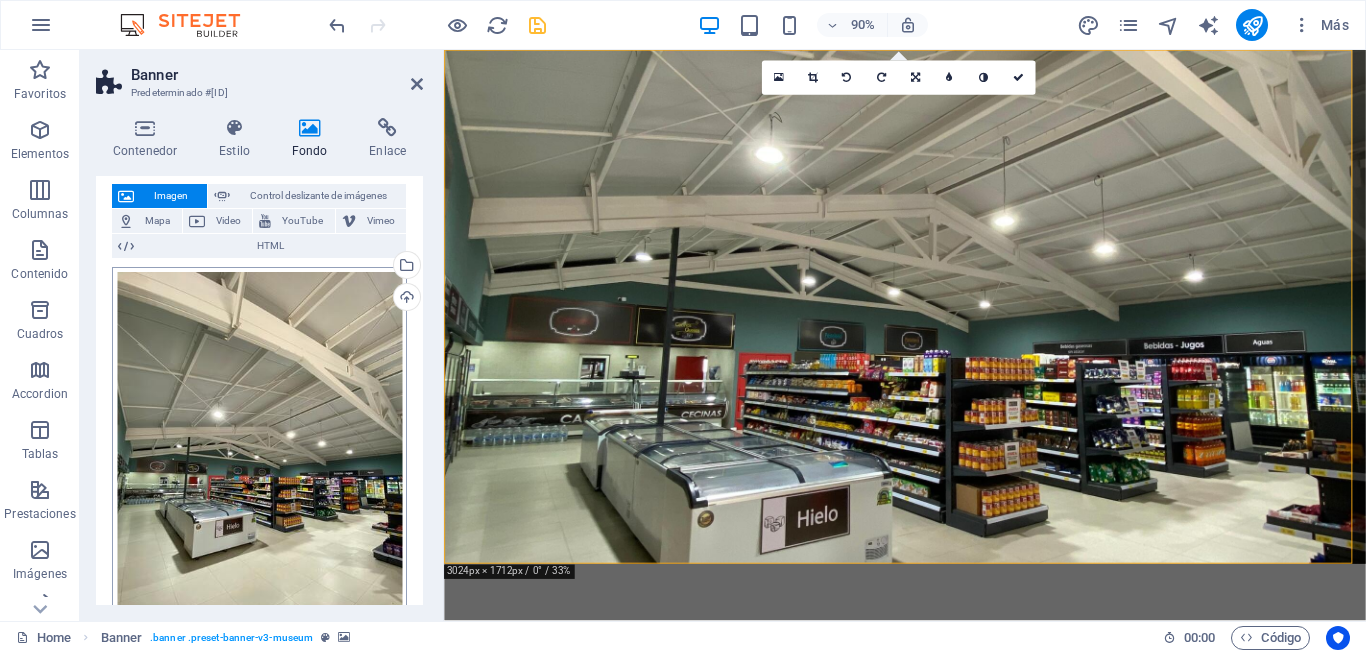 scroll, scrollTop: 200, scrollLeft: 0, axis: vertical 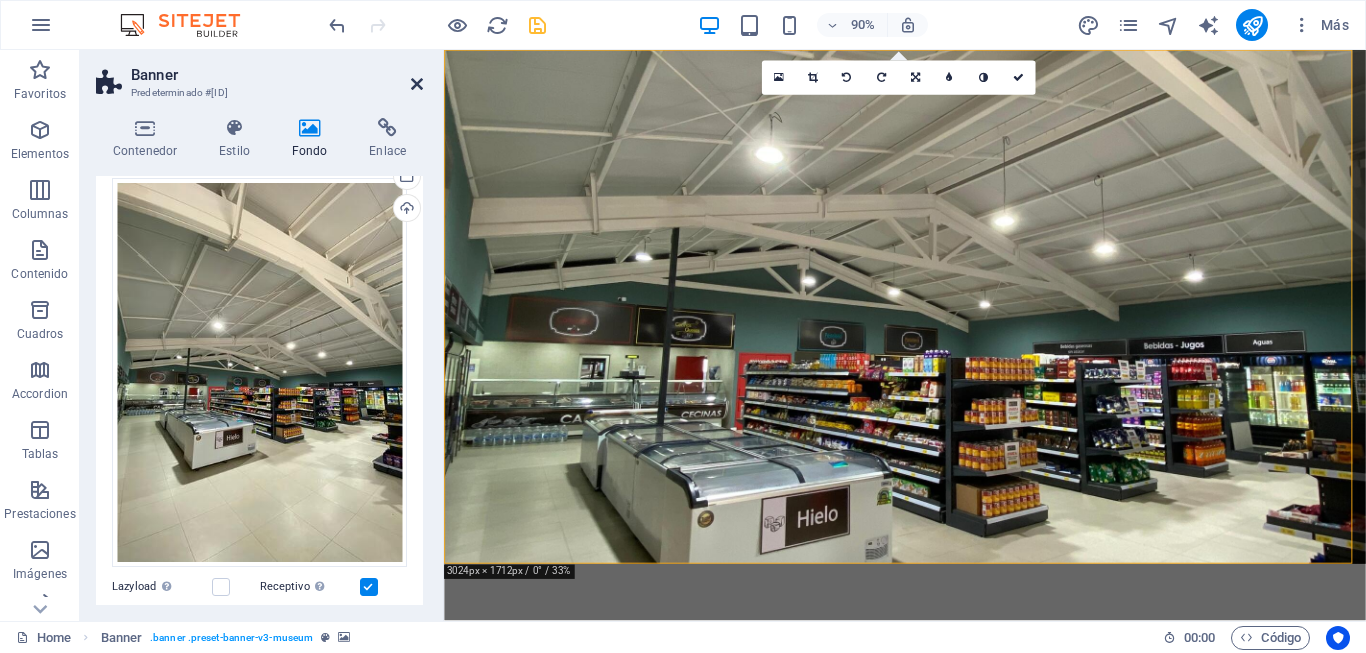 click at bounding box center [417, 84] 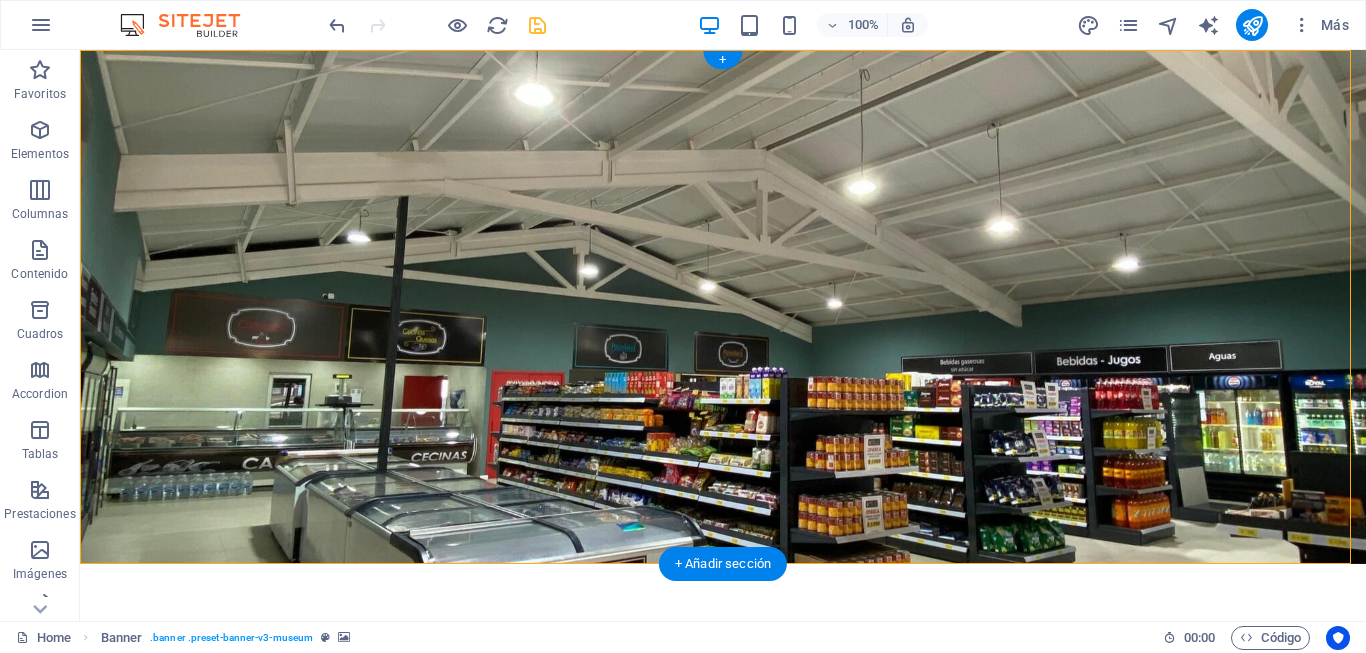 scroll, scrollTop: 100, scrollLeft: 0, axis: vertical 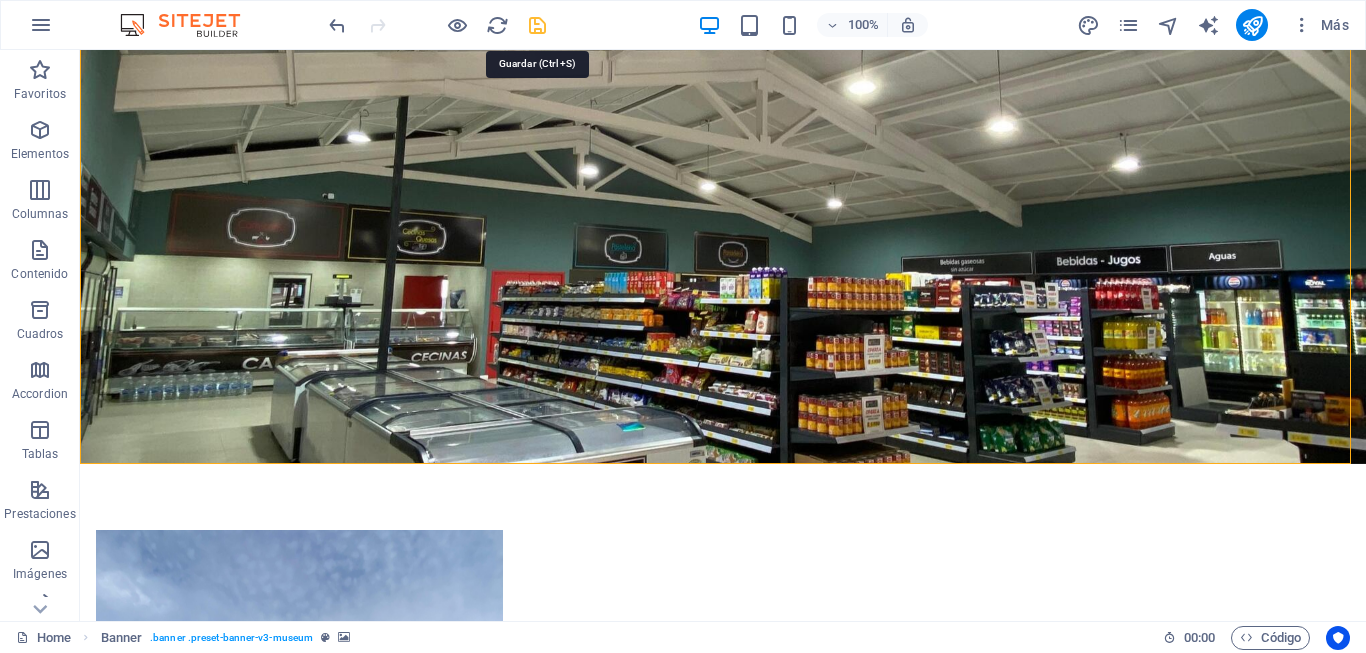 click at bounding box center (537, 25) 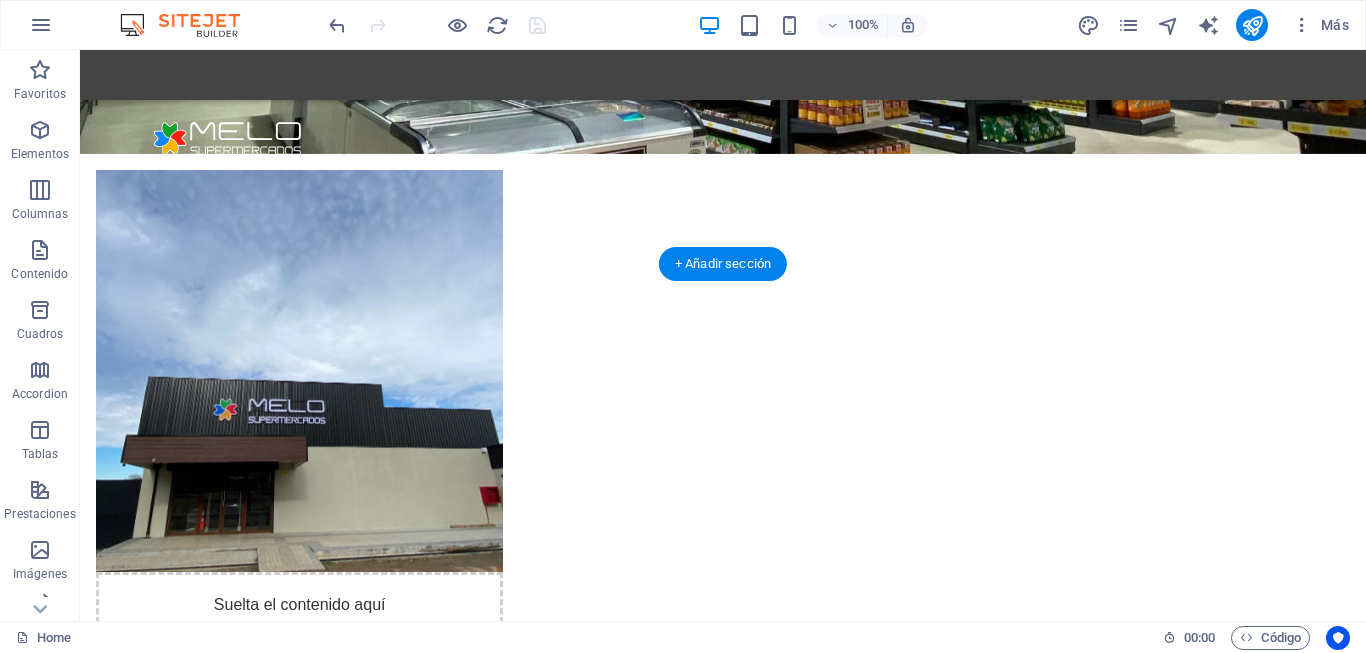 scroll, scrollTop: 500, scrollLeft: 0, axis: vertical 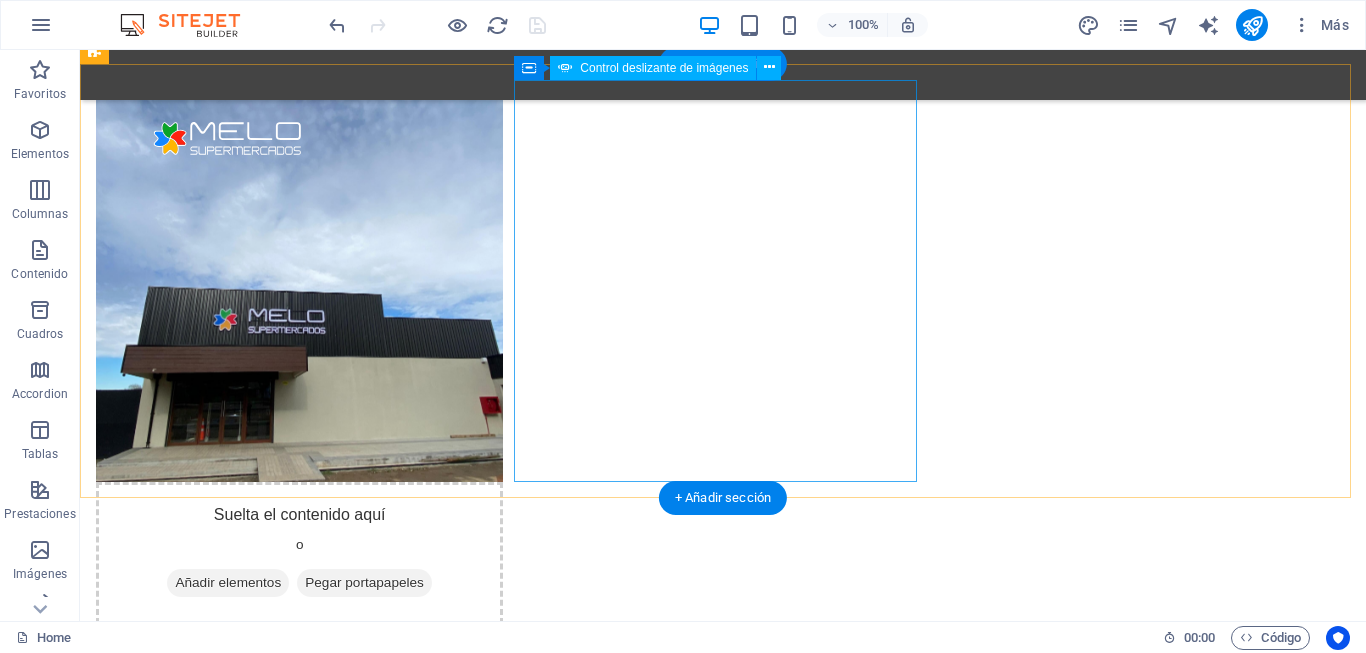 click at bounding box center (250, 2519) 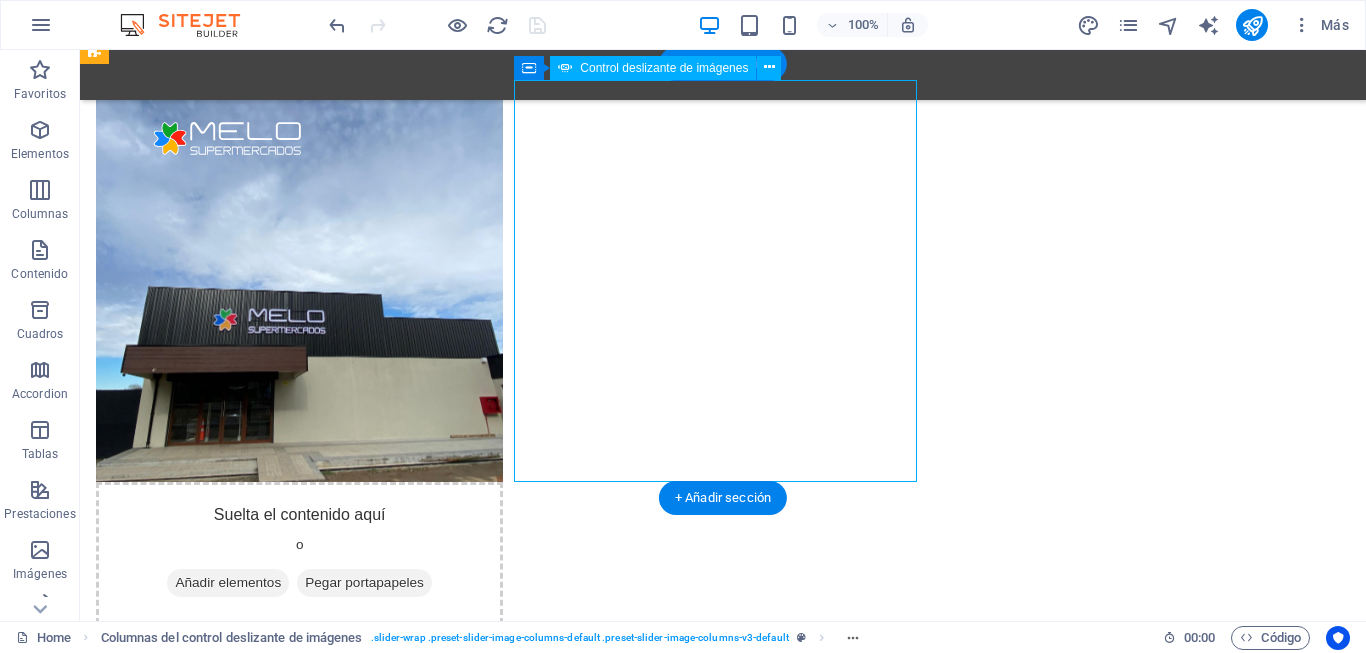 click at bounding box center (250, 2519) 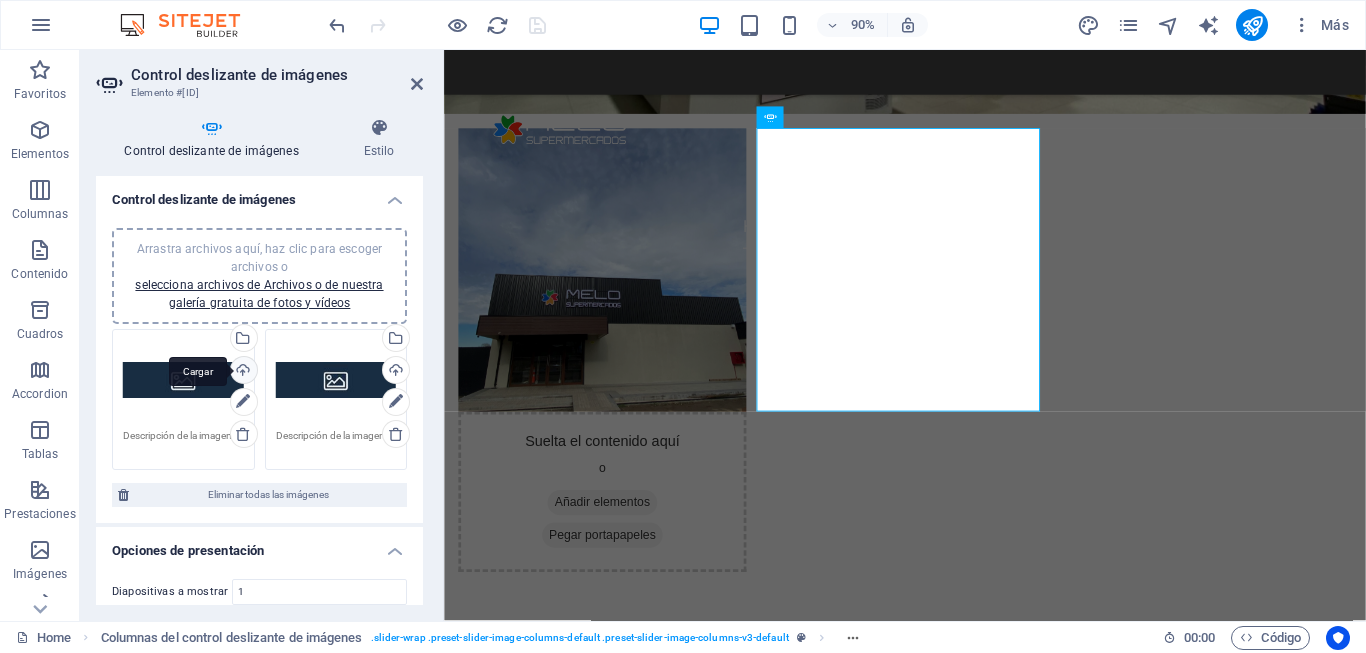 click on "Cargar" at bounding box center (242, 372) 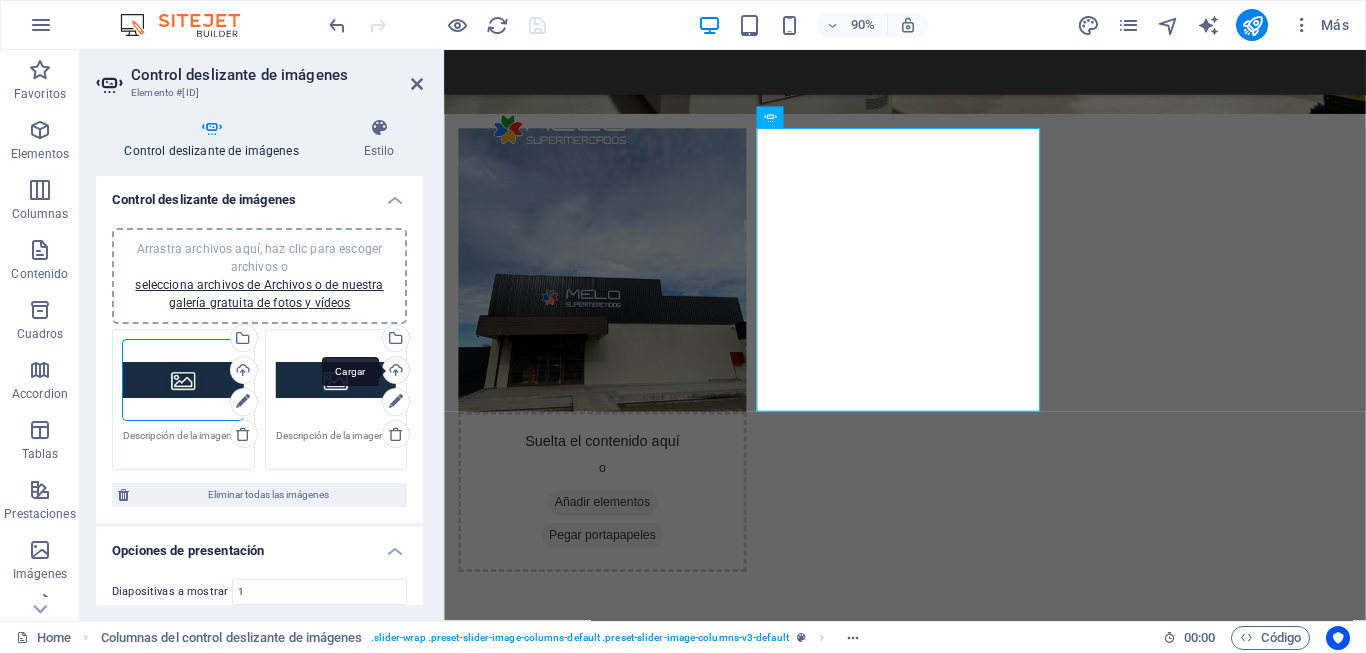 click on "Cargar" at bounding box center (394, 372) 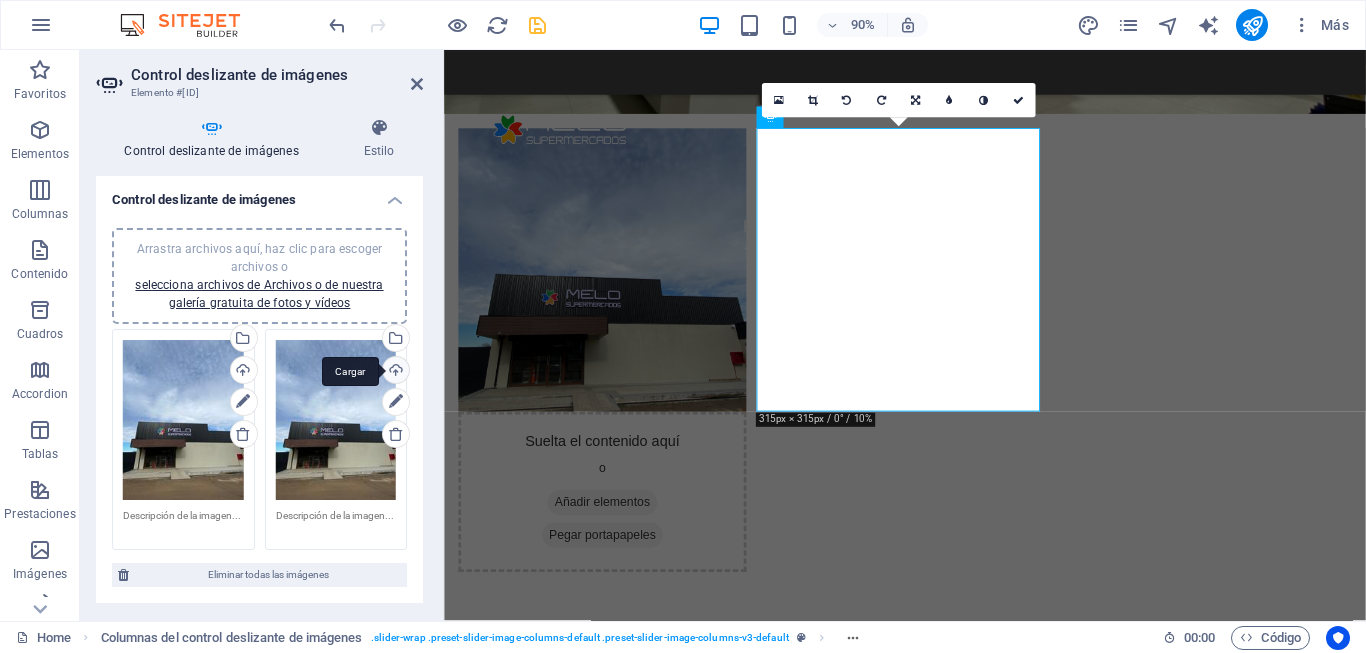 click on "Cargar" at bounding box center [394, 372] 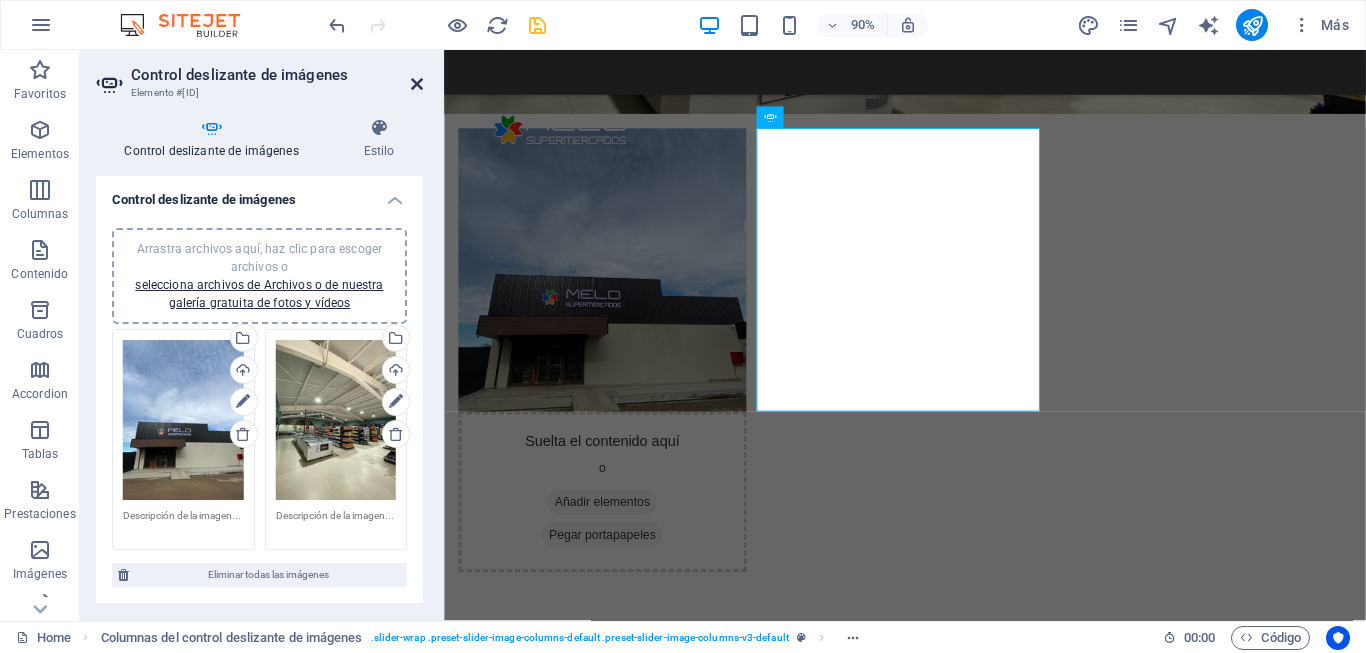 click at bounding box center [417, 84] 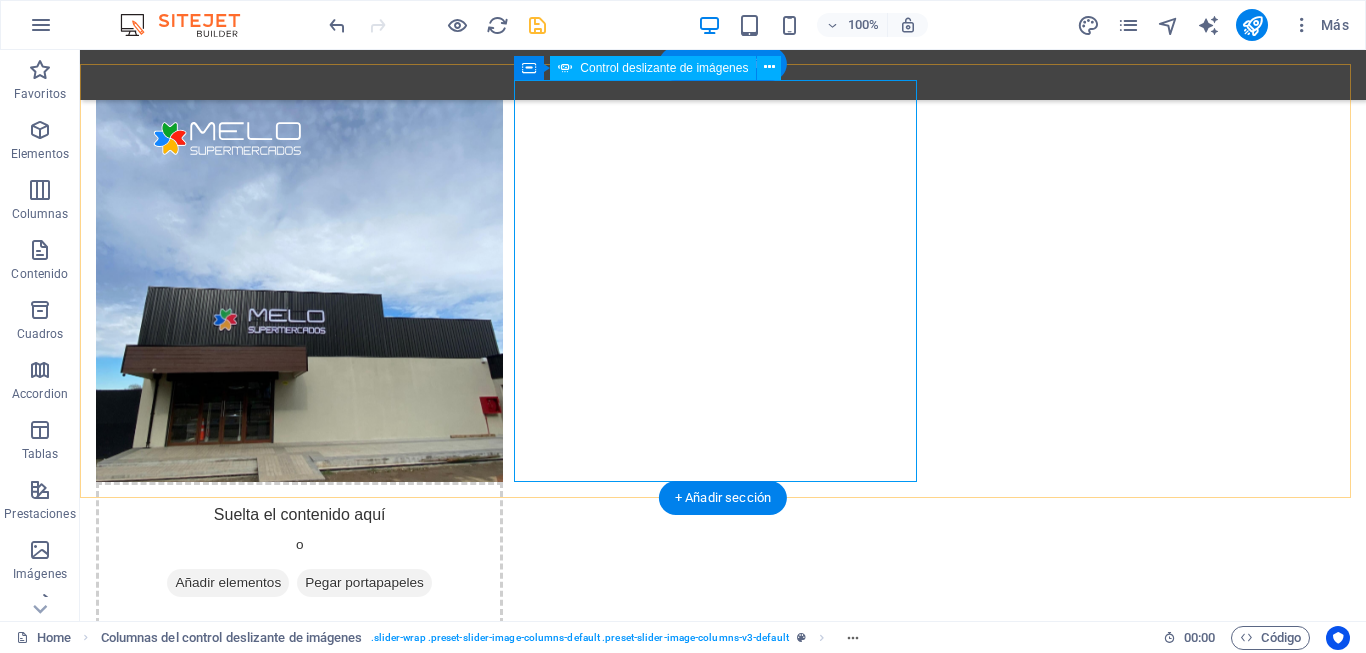 click at bounding box center (300, 1059) 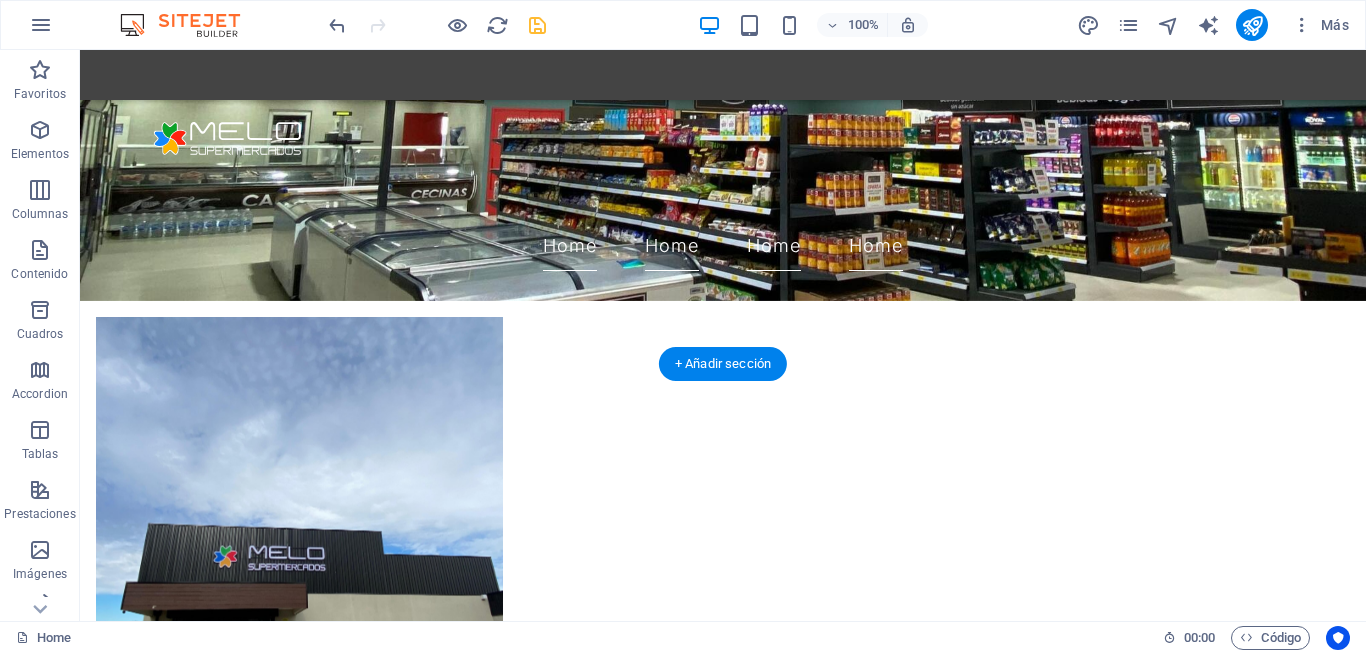 scroll, scrollTop: 300, scrollLeft: 0, axis: vertical 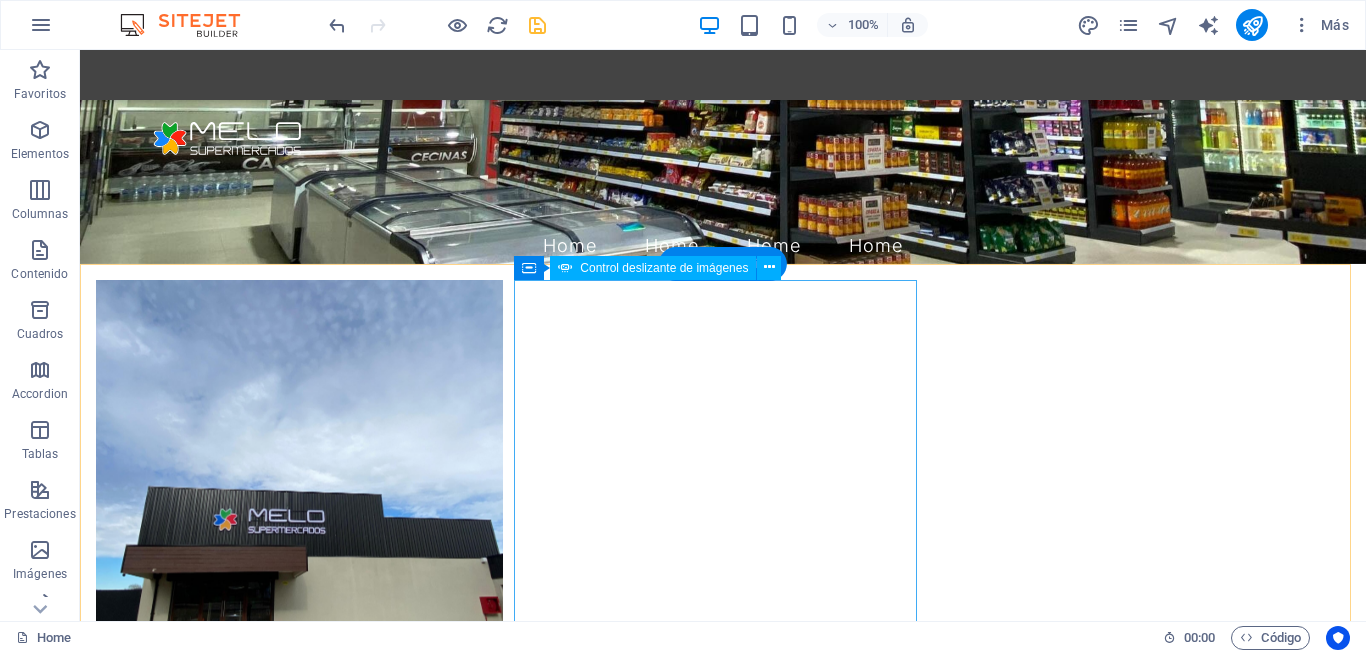 click at bounding box center [300, 1259] 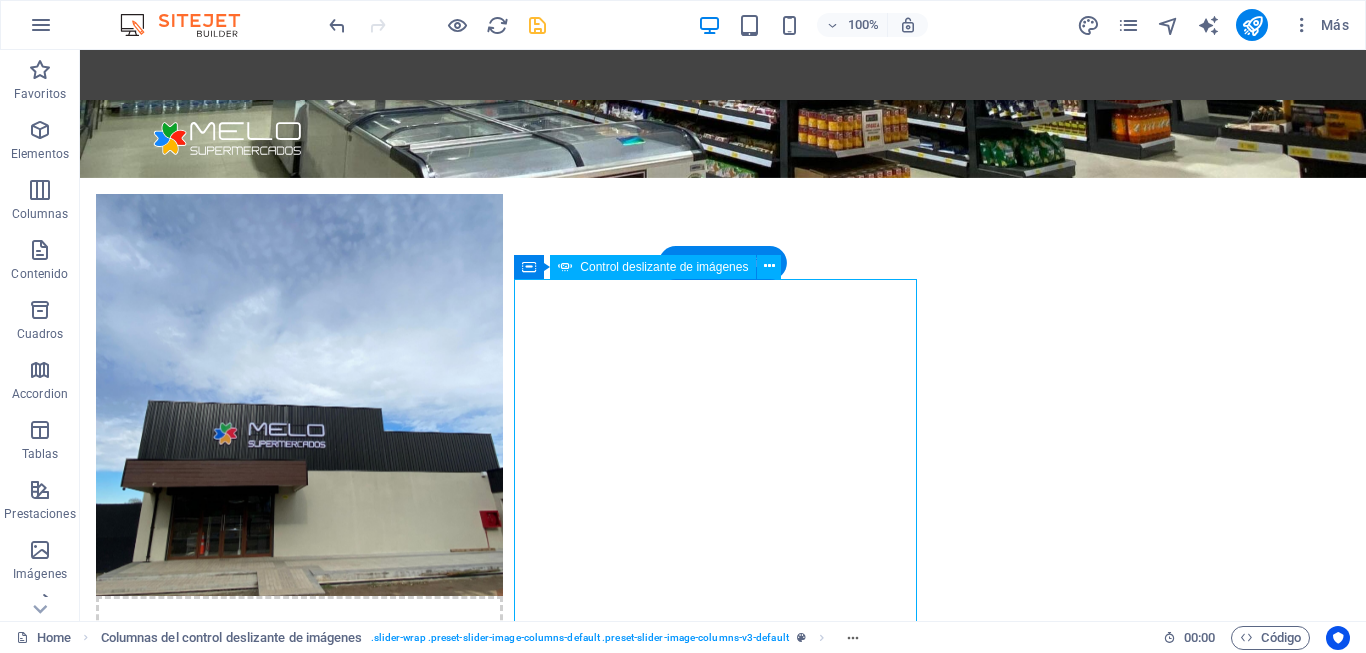 scroll, scrollTop: 500, scrollLeft: 0, axis: vertical 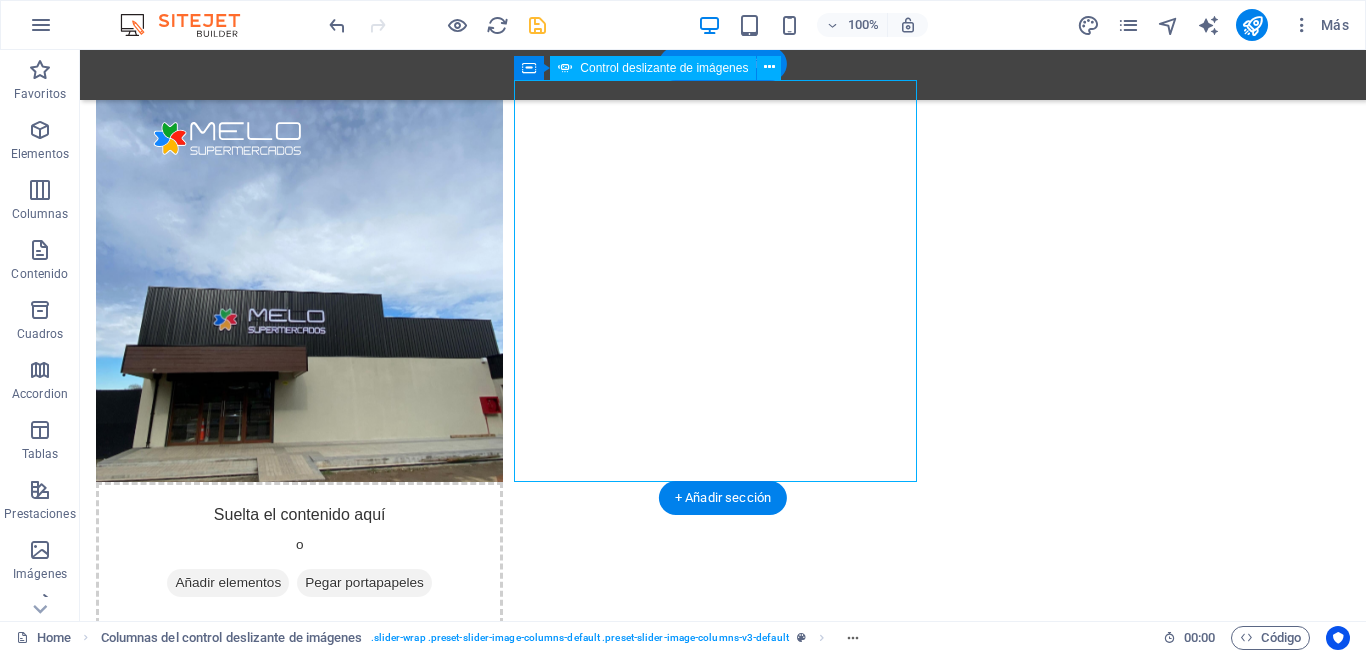 click at bounding box center (300, 1059) 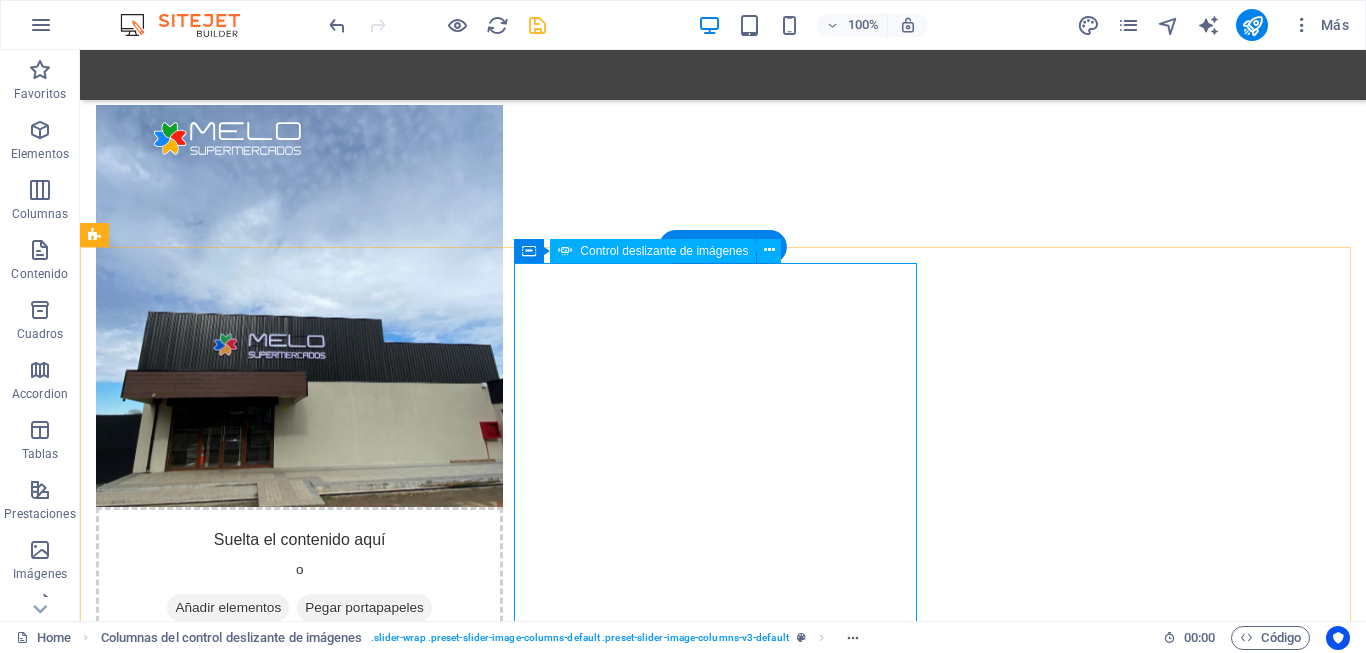 scroll, scrollTop: 500, scrollLeft: 0, axis: vertical 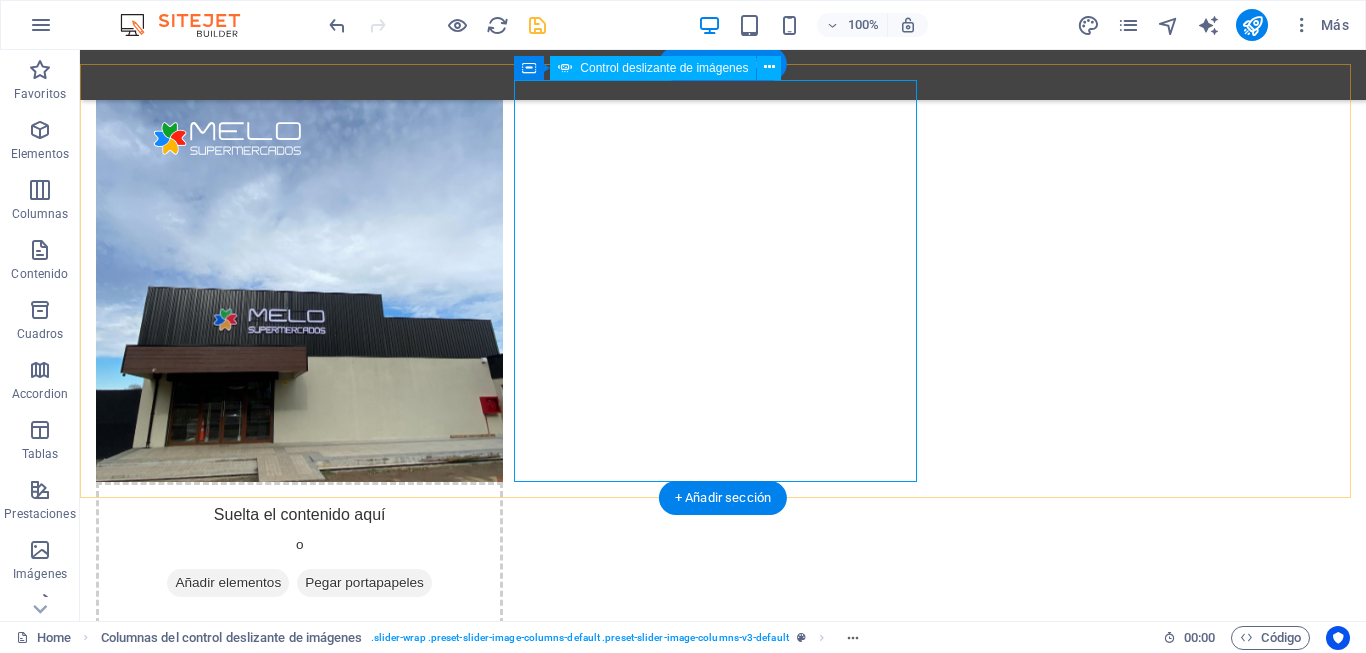 click at bounding box center (300, 1059) 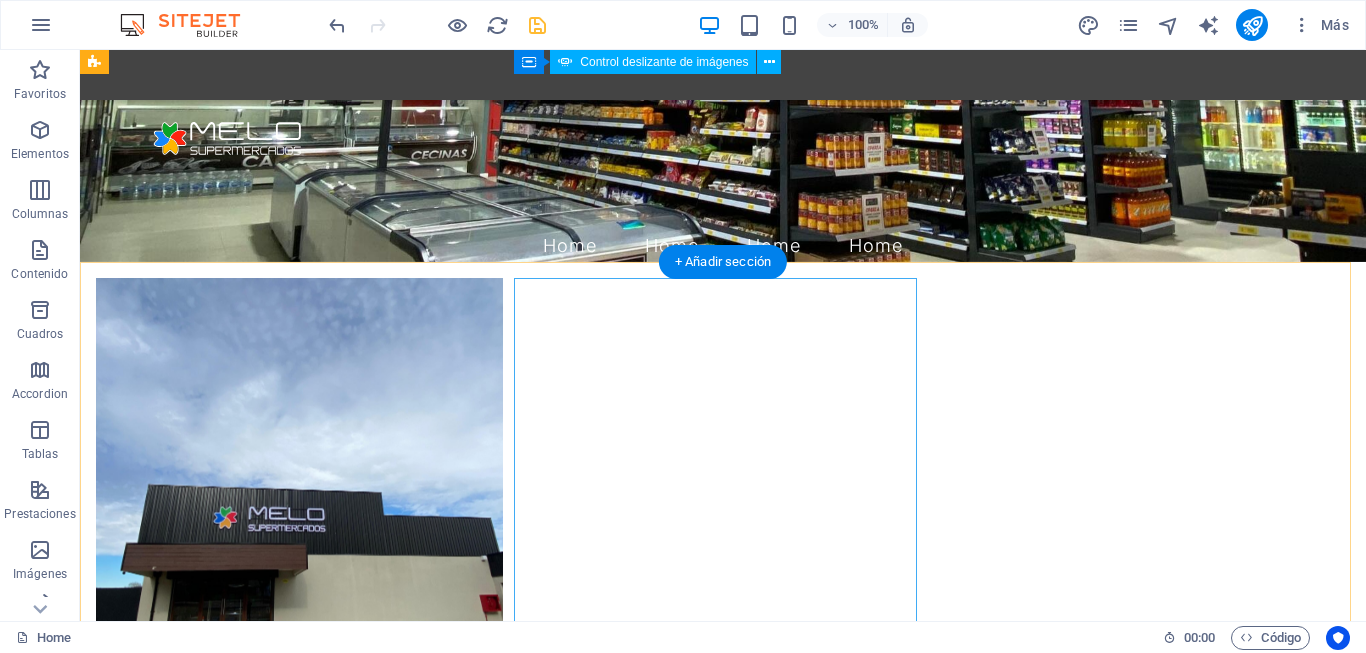 scroll, scrollTop: 300, scrollLeft: 0, axis: vertical 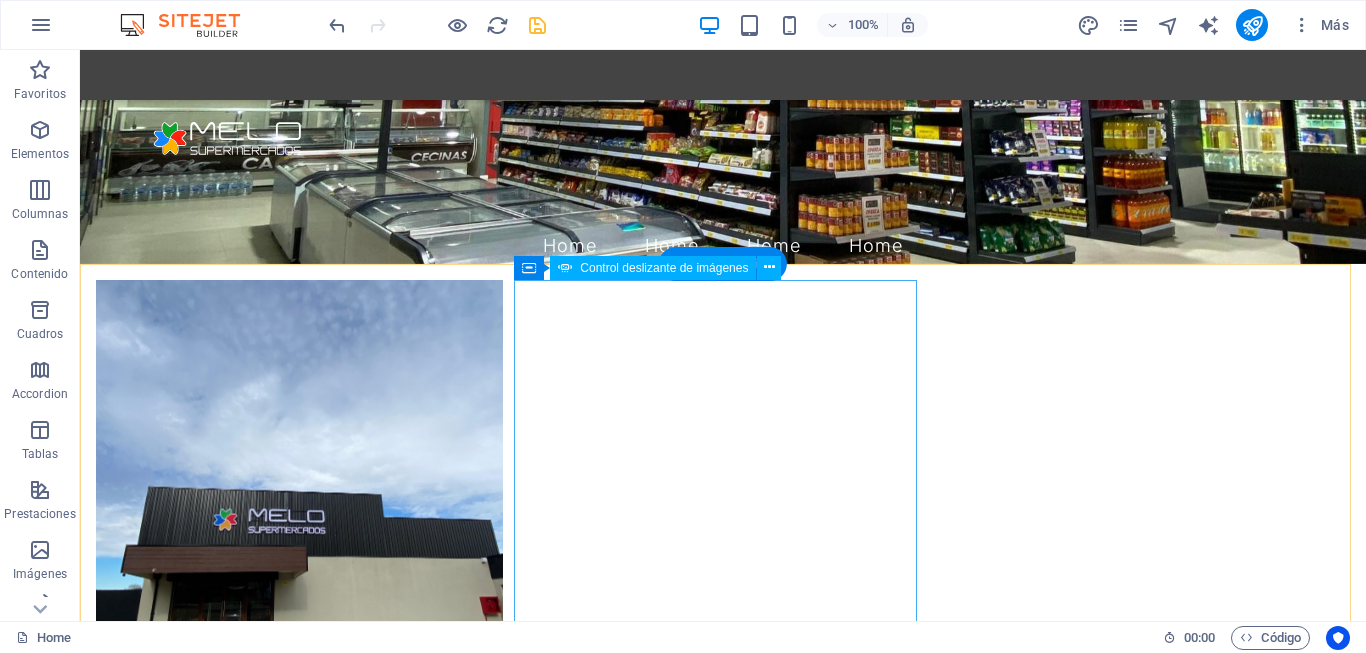 click at bounding box center [300, 11539] 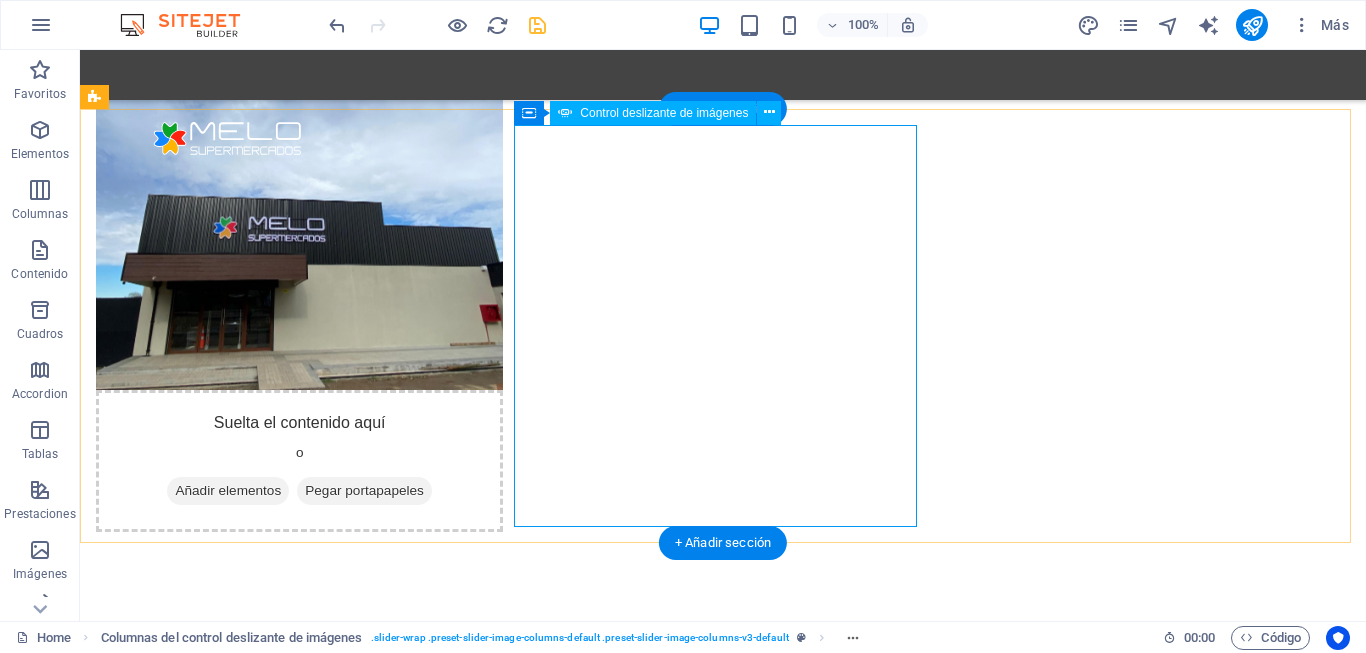 scroll, scrollTop: 600, scrollLeft: 0, axis: vertical 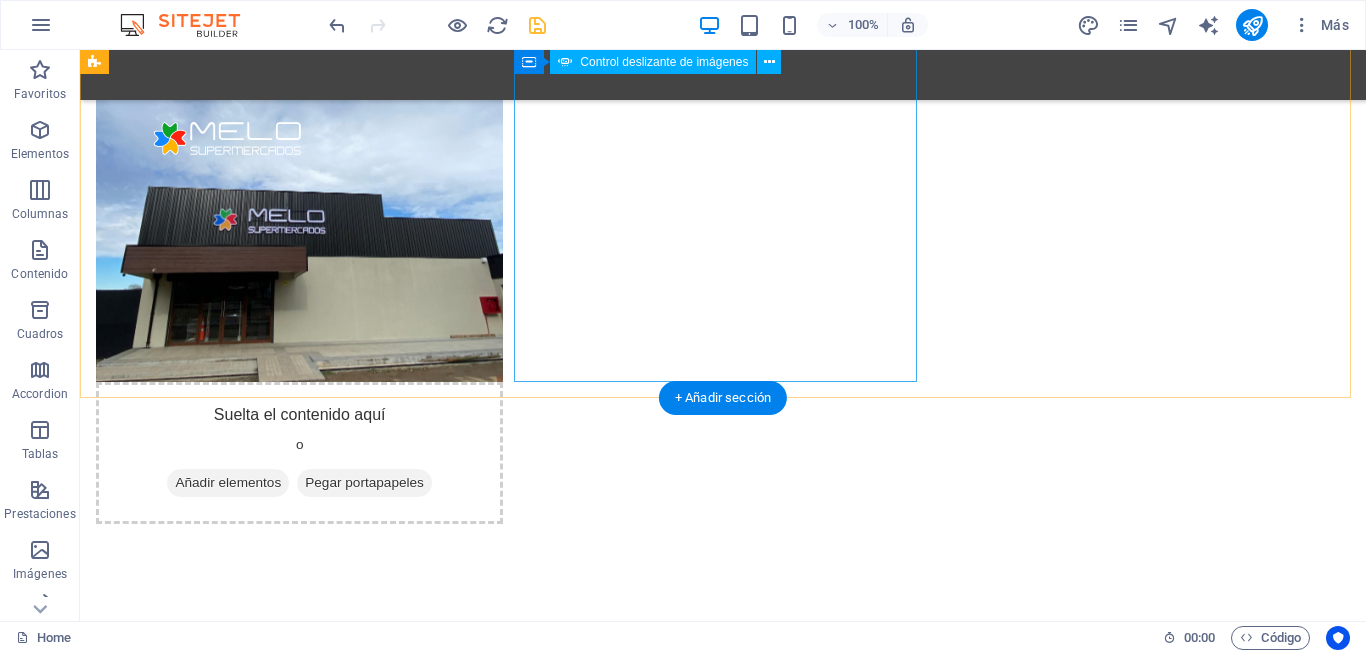 click at bounding box center (300, 959) 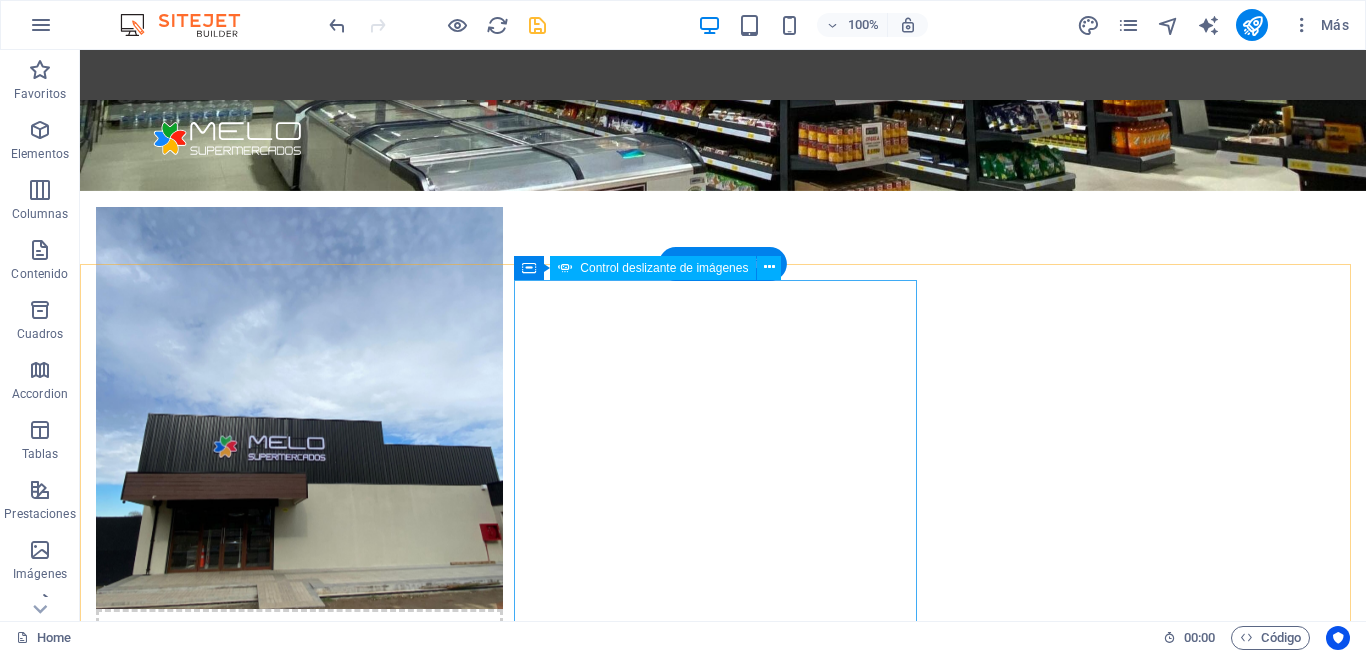 scroll, scrollTop: 400, scrollLeft: 0, axis: vertical 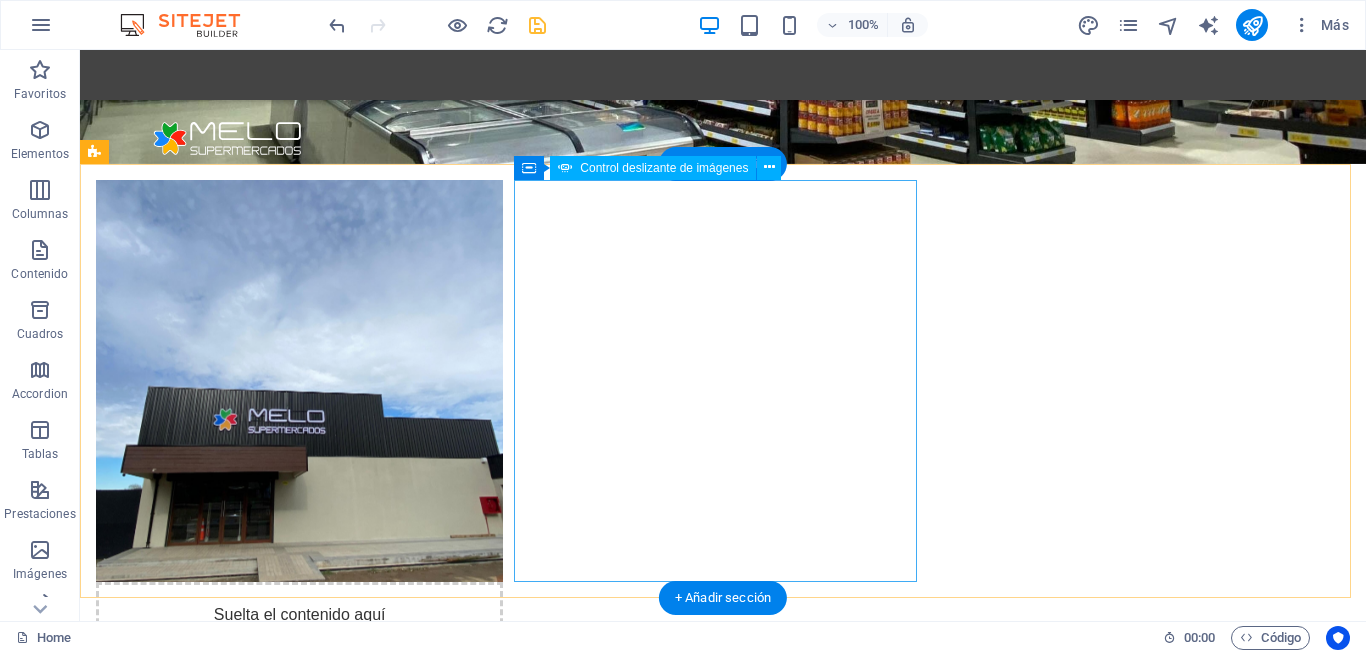 click at bounding box center [300, 1159] 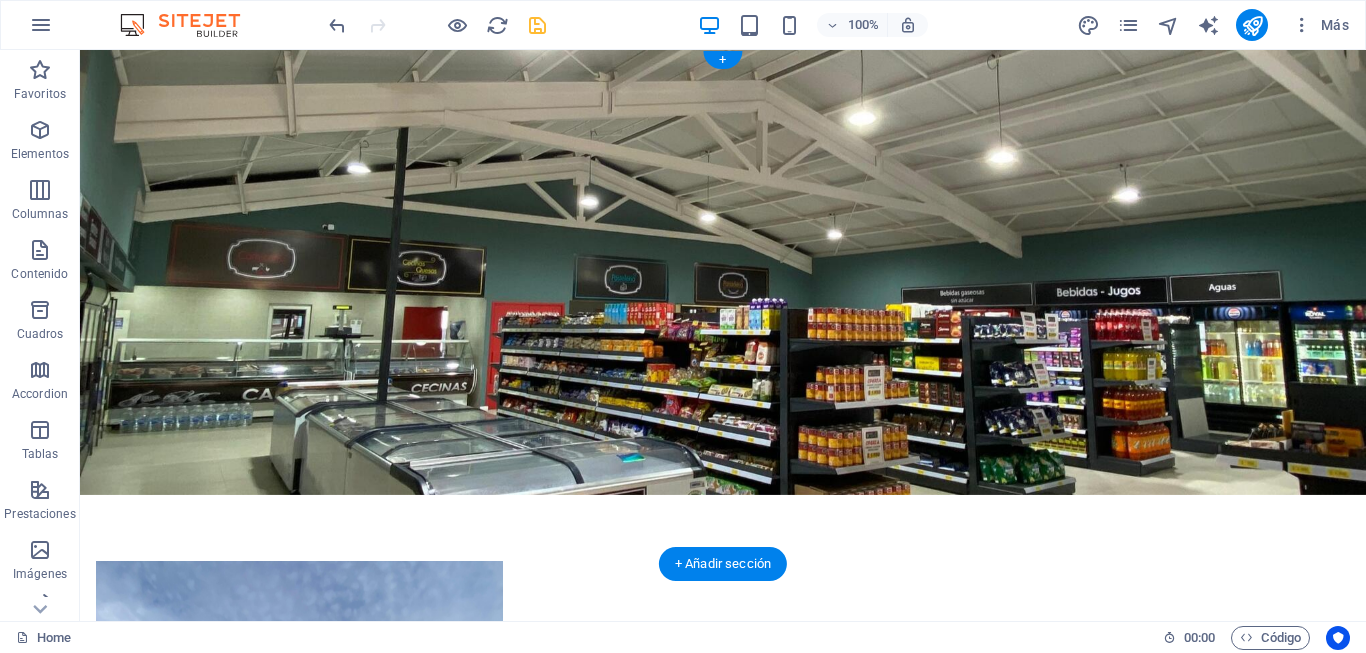 scroll, scrollTop: 100, scrollLeft: 0, axis: vertical 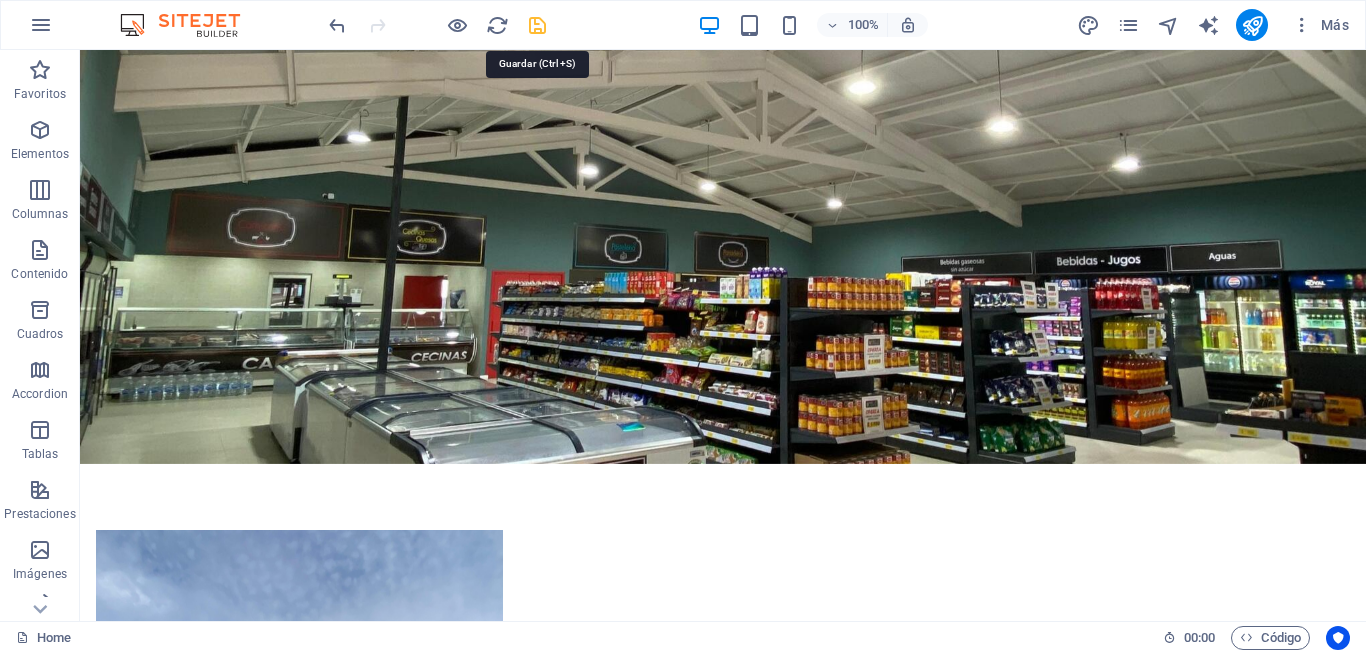 click at bounding box center [537, 25] 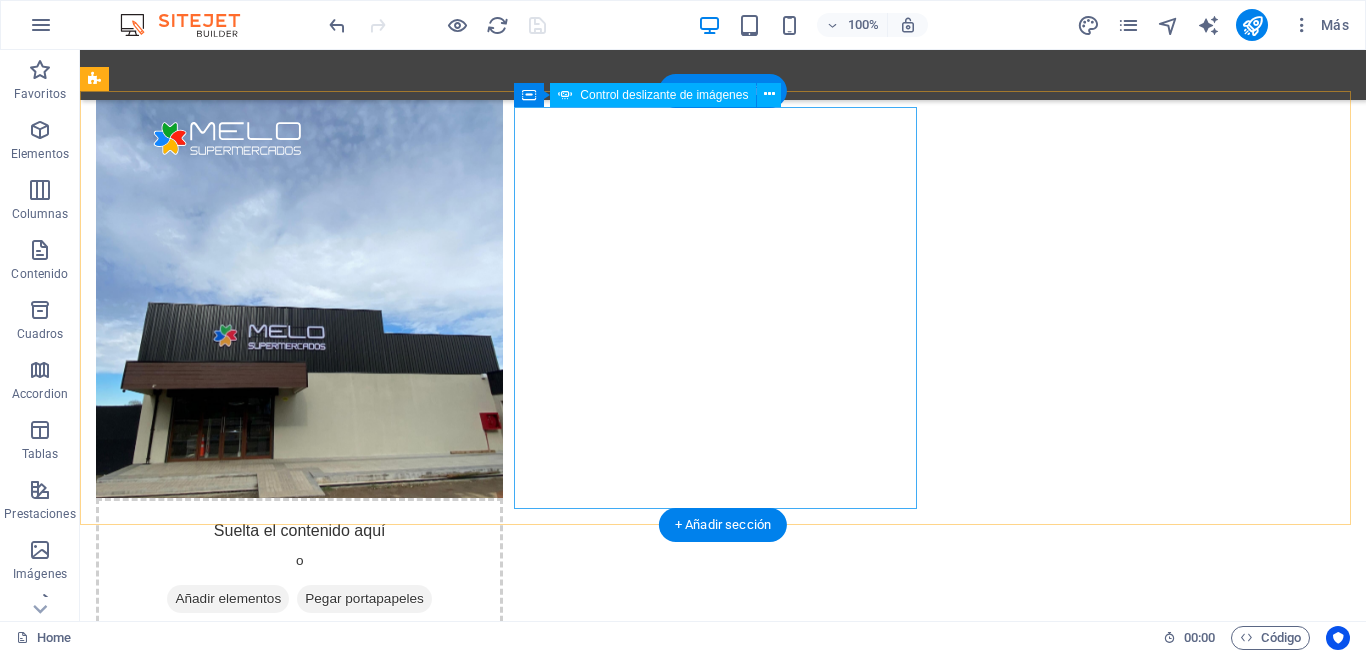 scroll, scrollTop: 500, scrollLeft: 0, axis: vertical 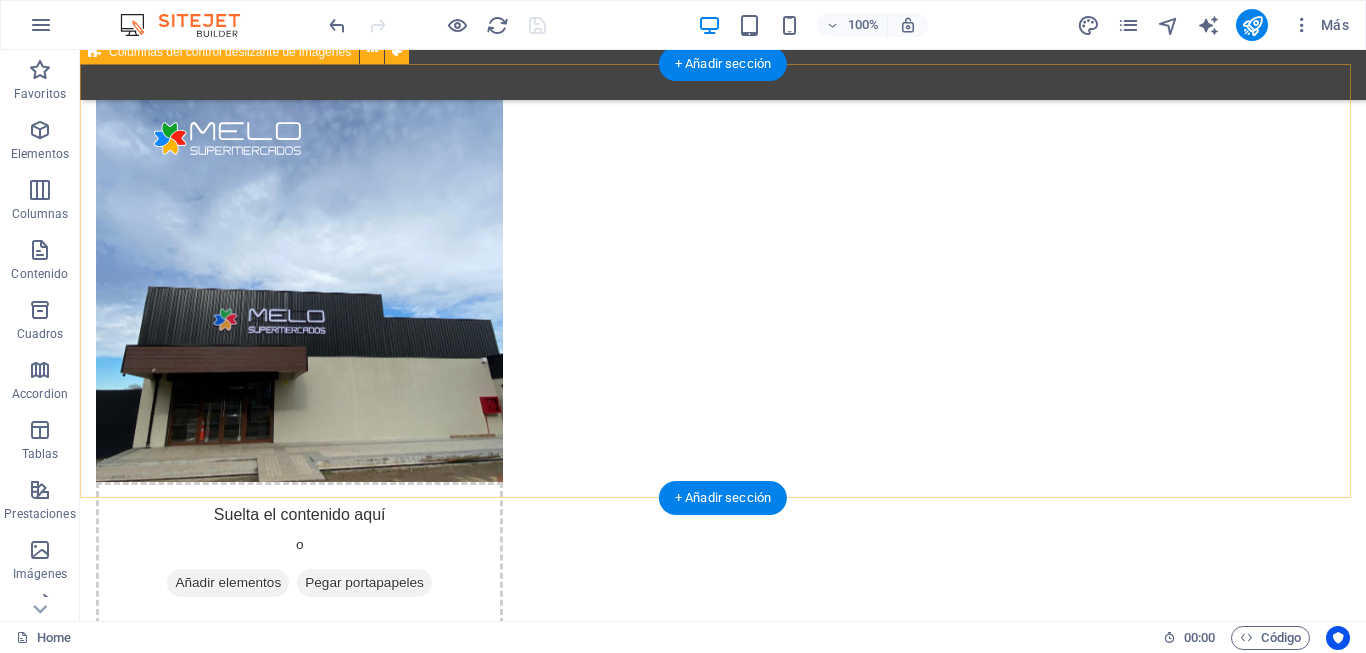 click at bounding box center (299, 281) 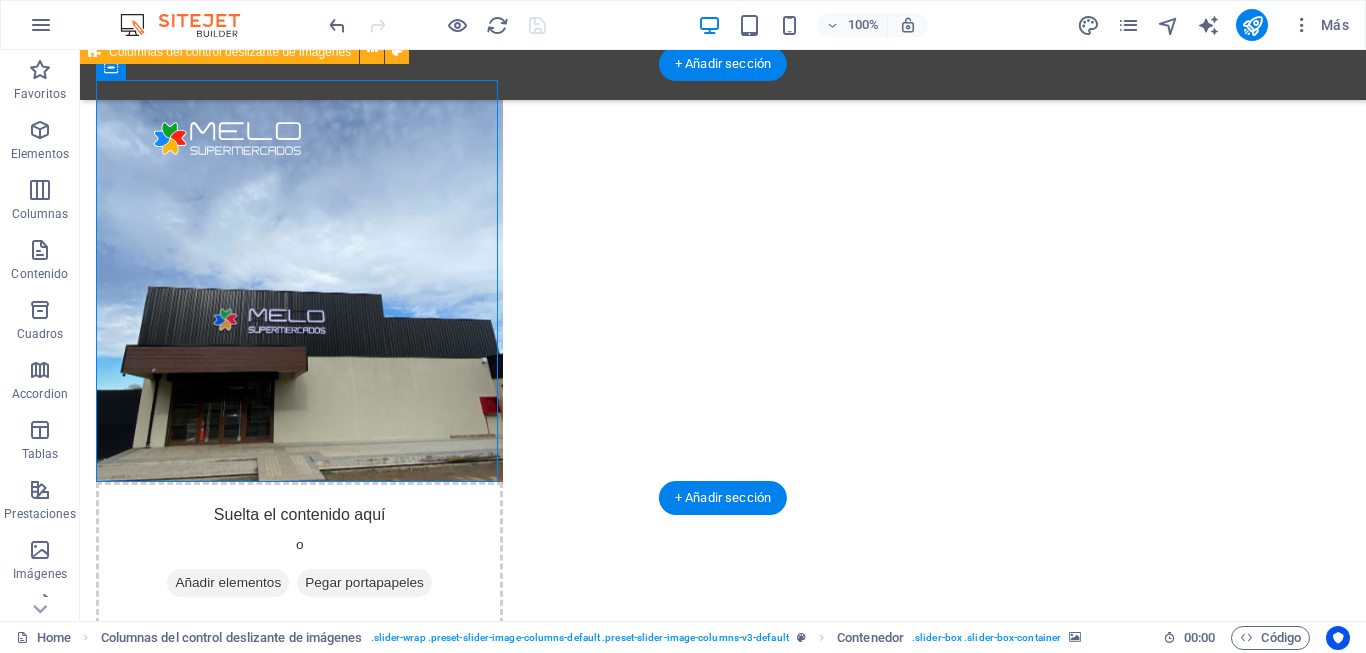 click at bounding box center (299, 281) 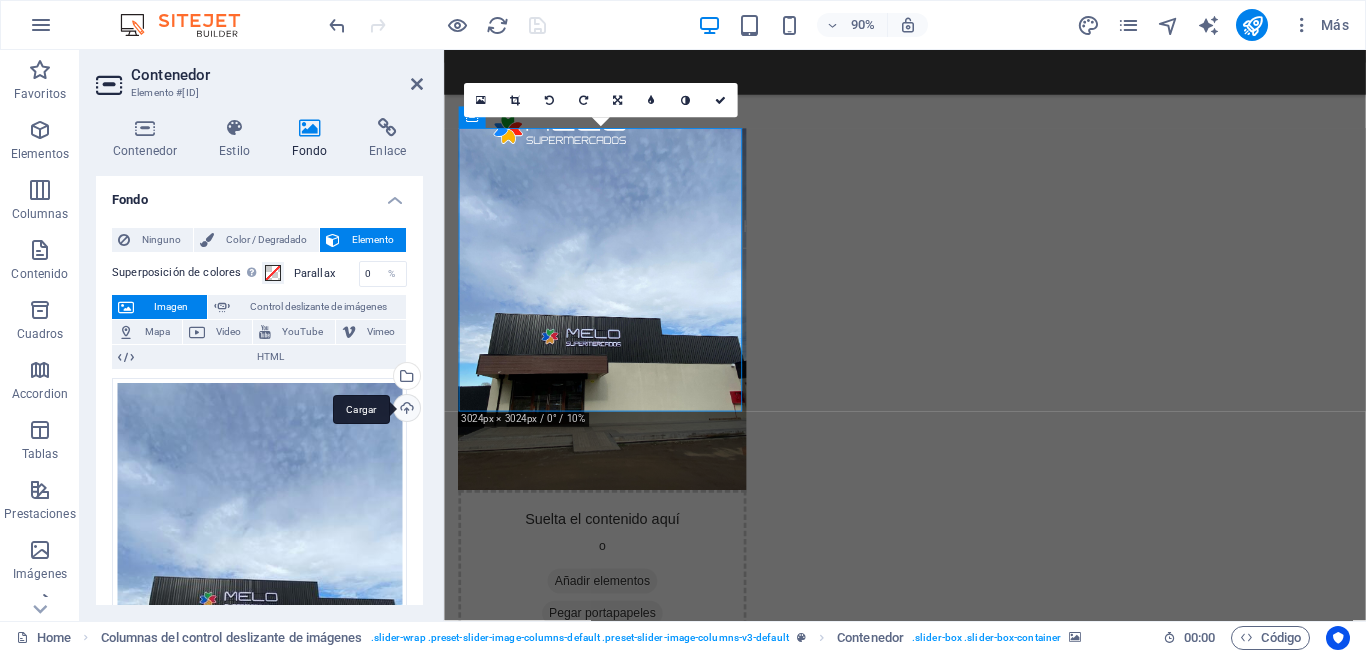 click on "Cargar" at bounding box center [405, 410] 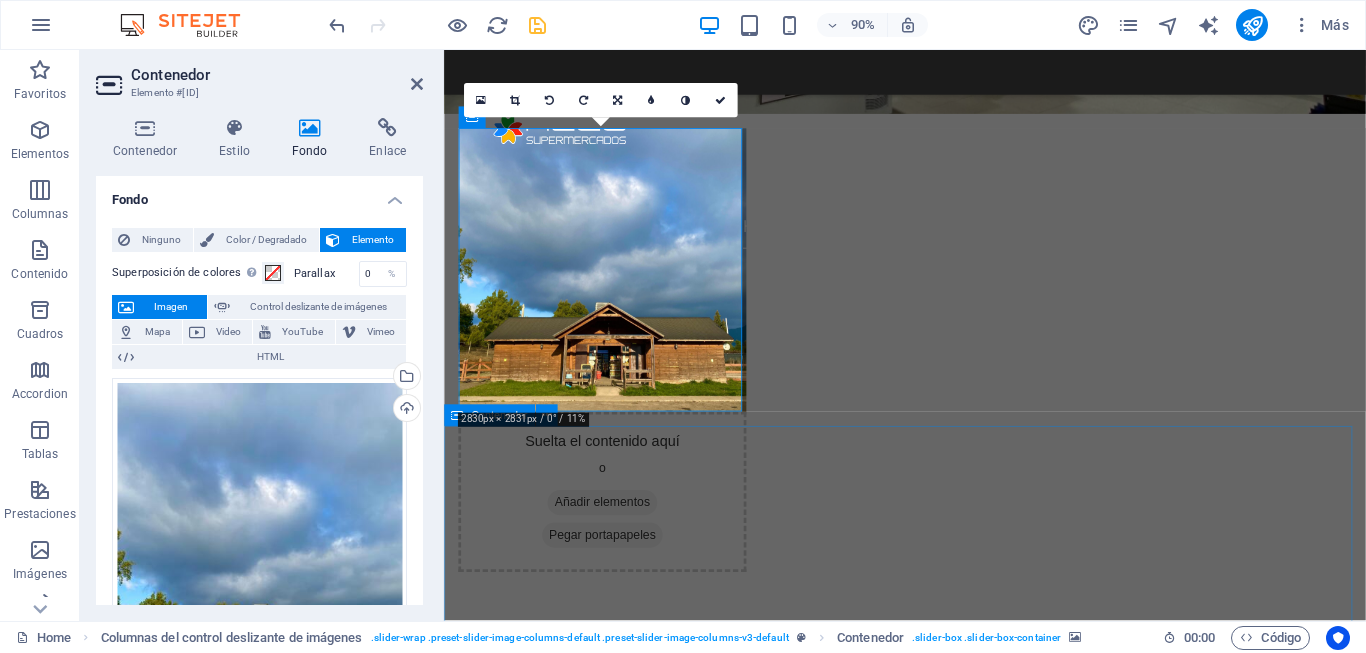 click on "Servicios" at bounding box center [956, 11945] 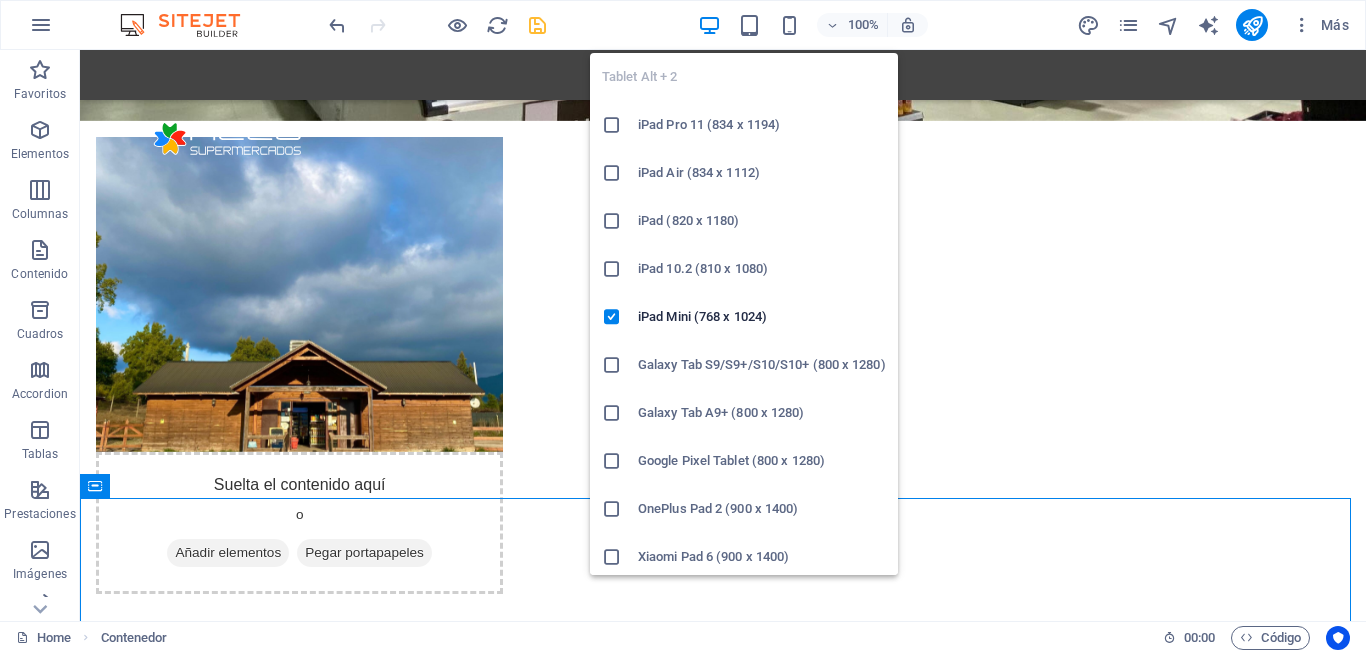 scroll, scrollTop: 70, scrollLeft: 0, axis: vertical 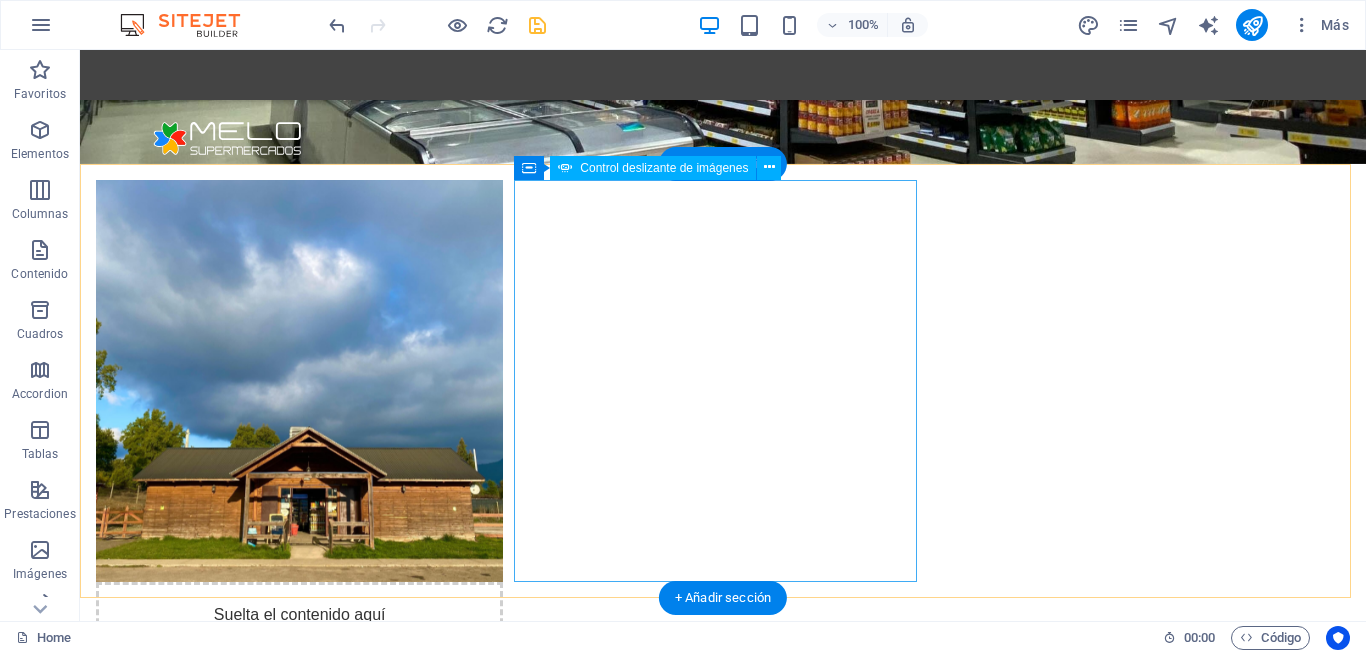click at bounding box center [300, 11439] 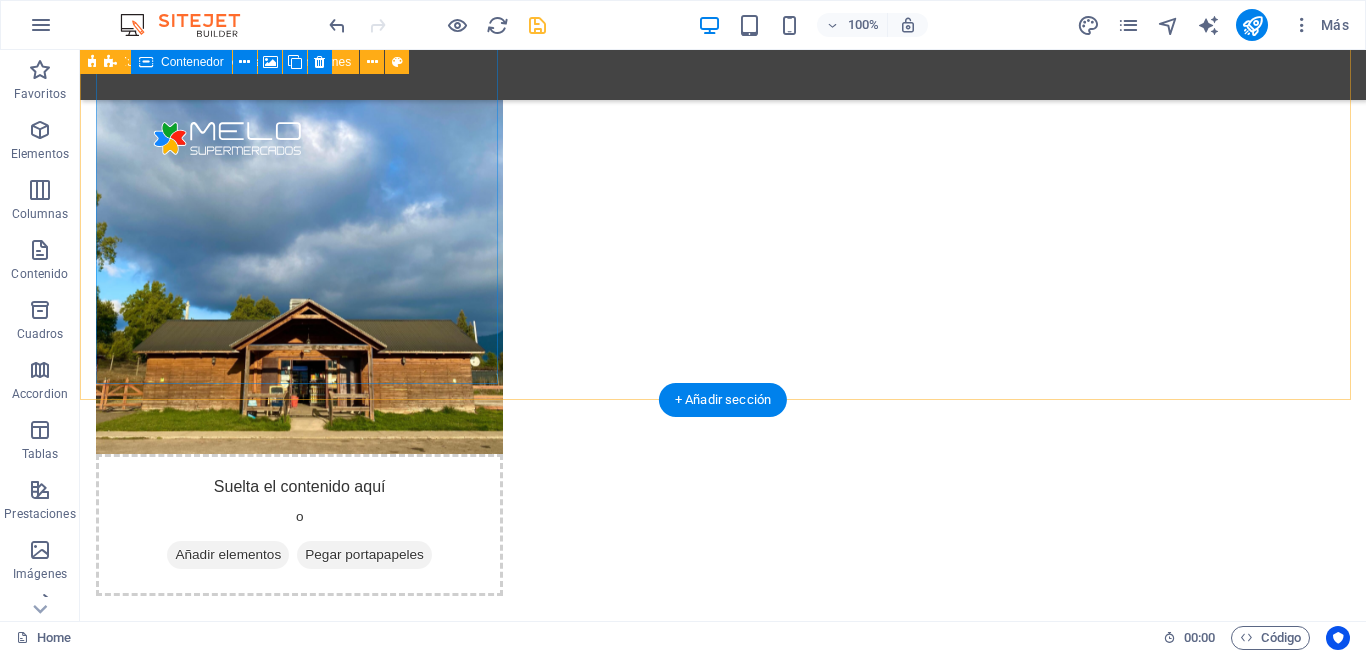scroll, scrollTop: 500, scrollLeft: 0, axis: vertical 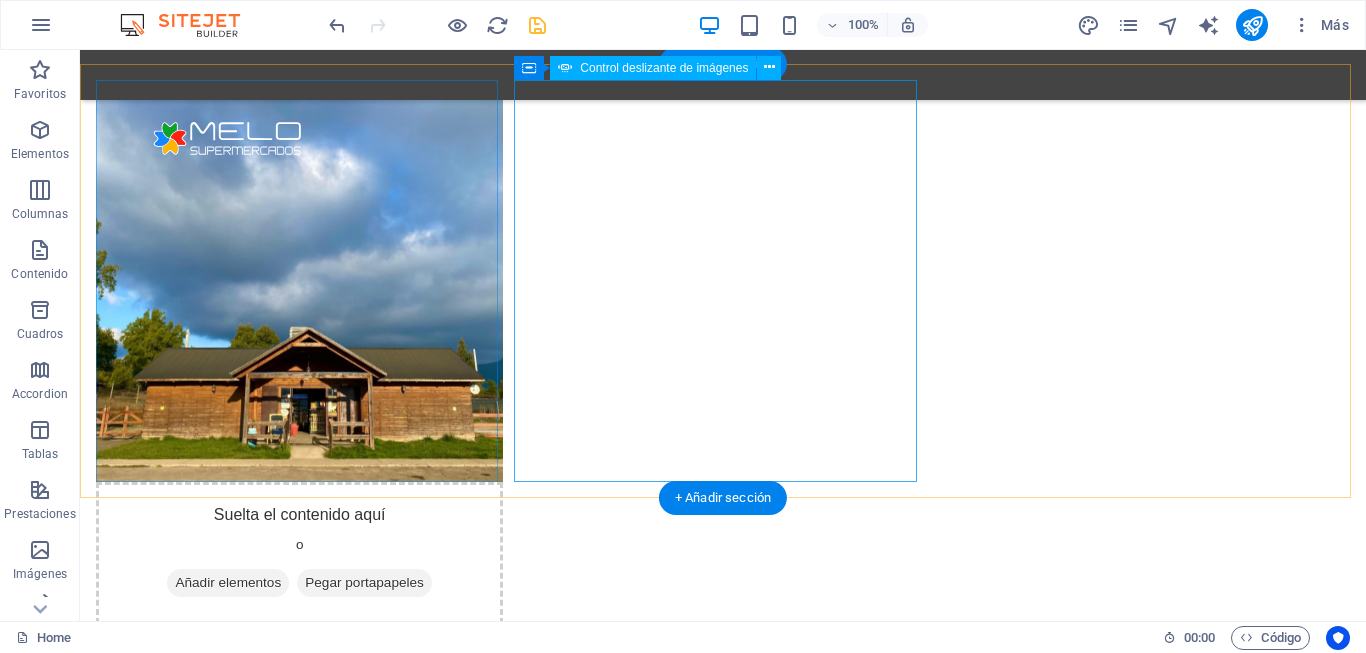 click at bounding box center [300, 1059] 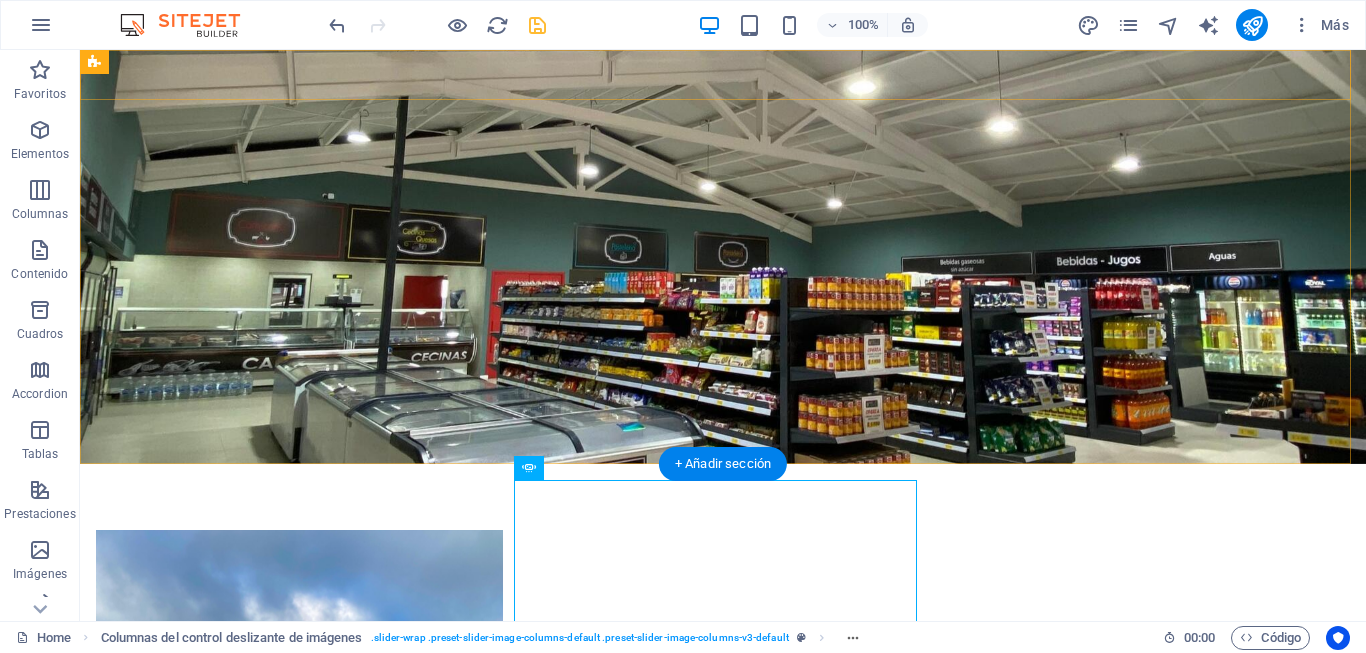 scroll, scrollTop: 0, scrollLeft: 0, axis: both 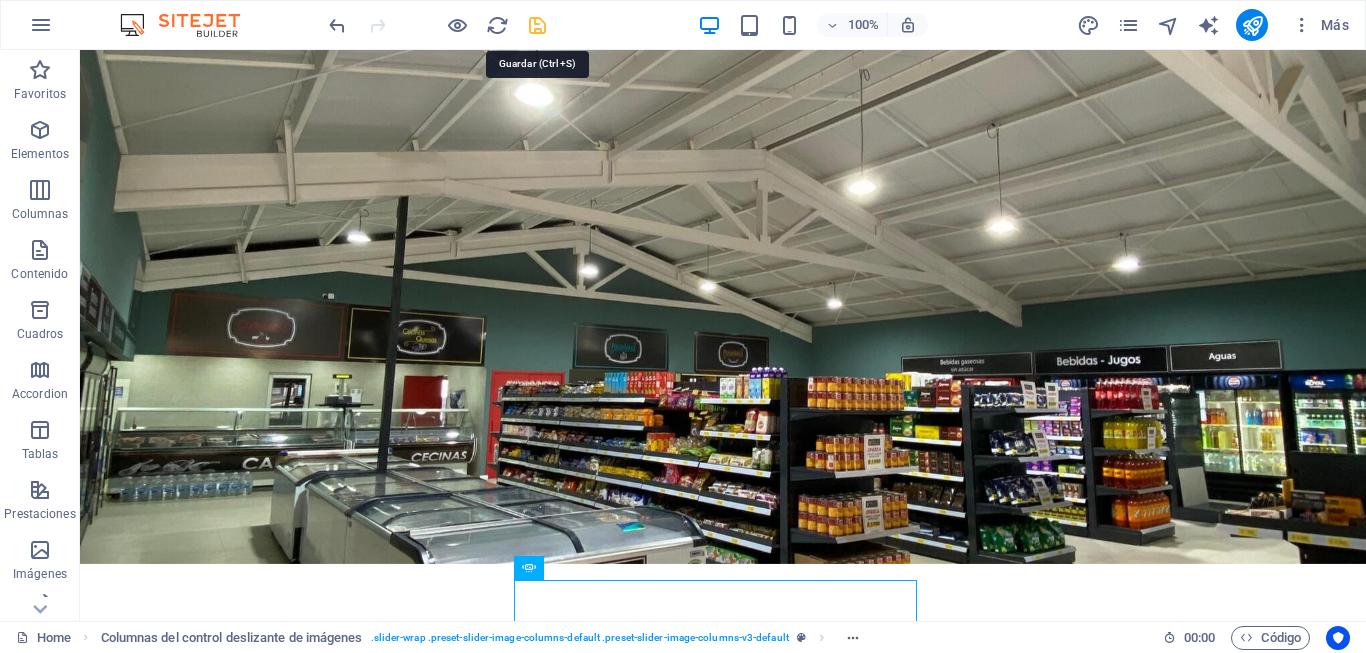 click at bounding box center (537, 25) 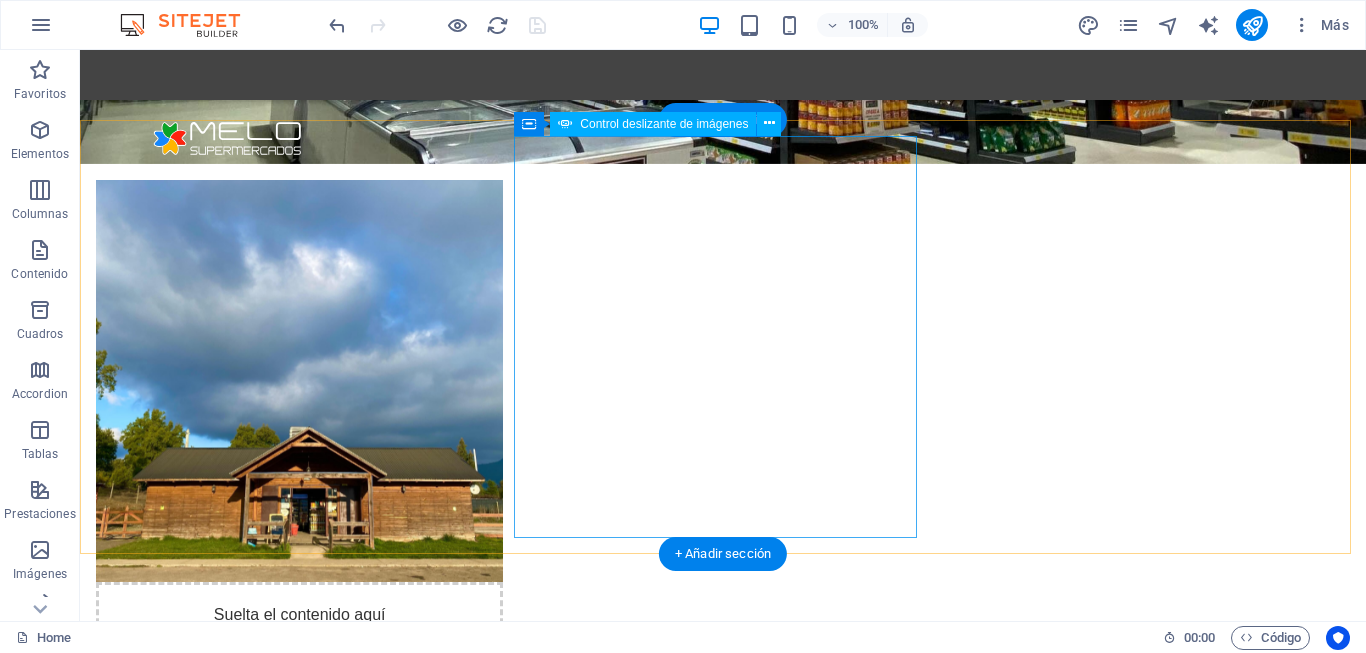 scroll, scrollTop: 500, scrollLeft: 0, axis: vertical 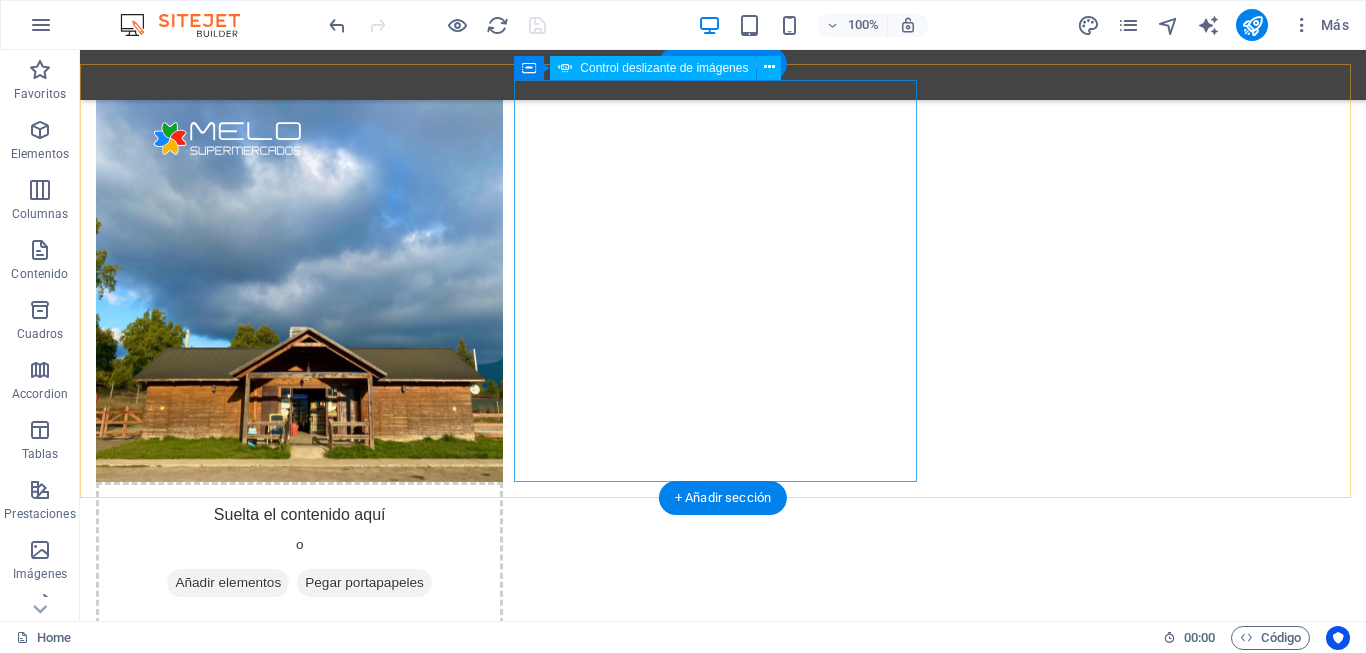 click at bounding box center [300, 11339] 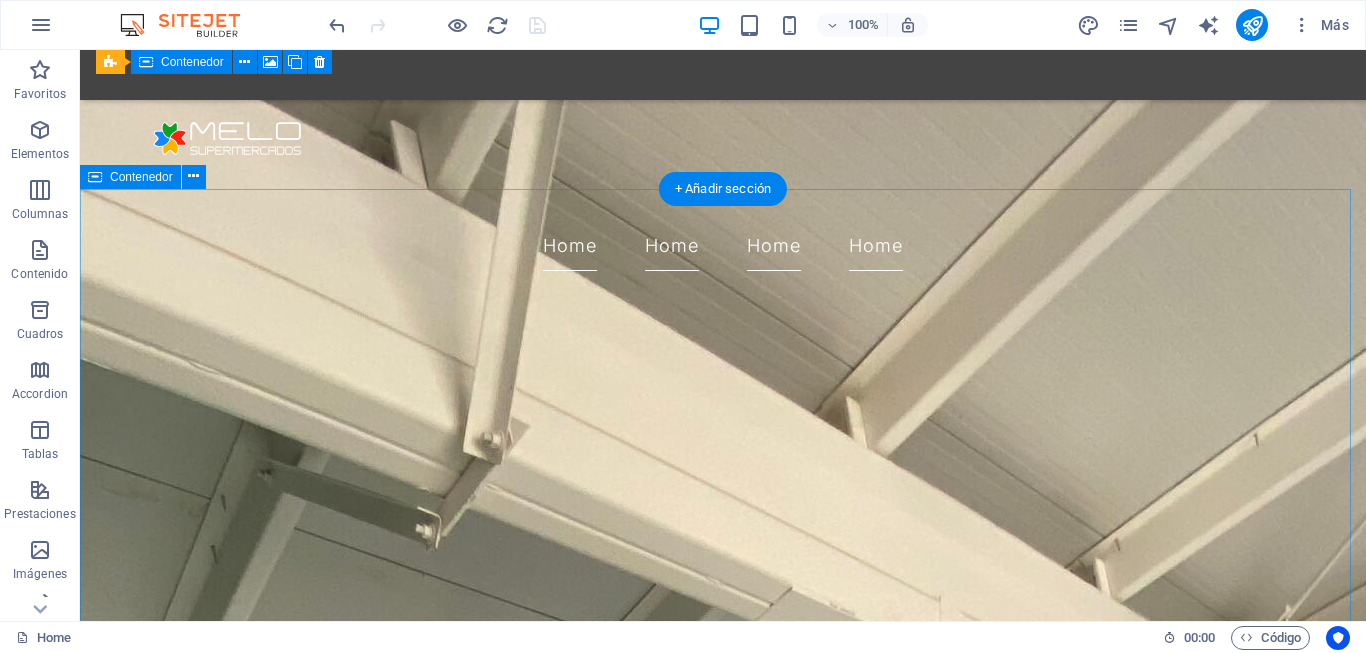 scroll, scrollTop: 1700, scrollLeft: 0, axis: vertical 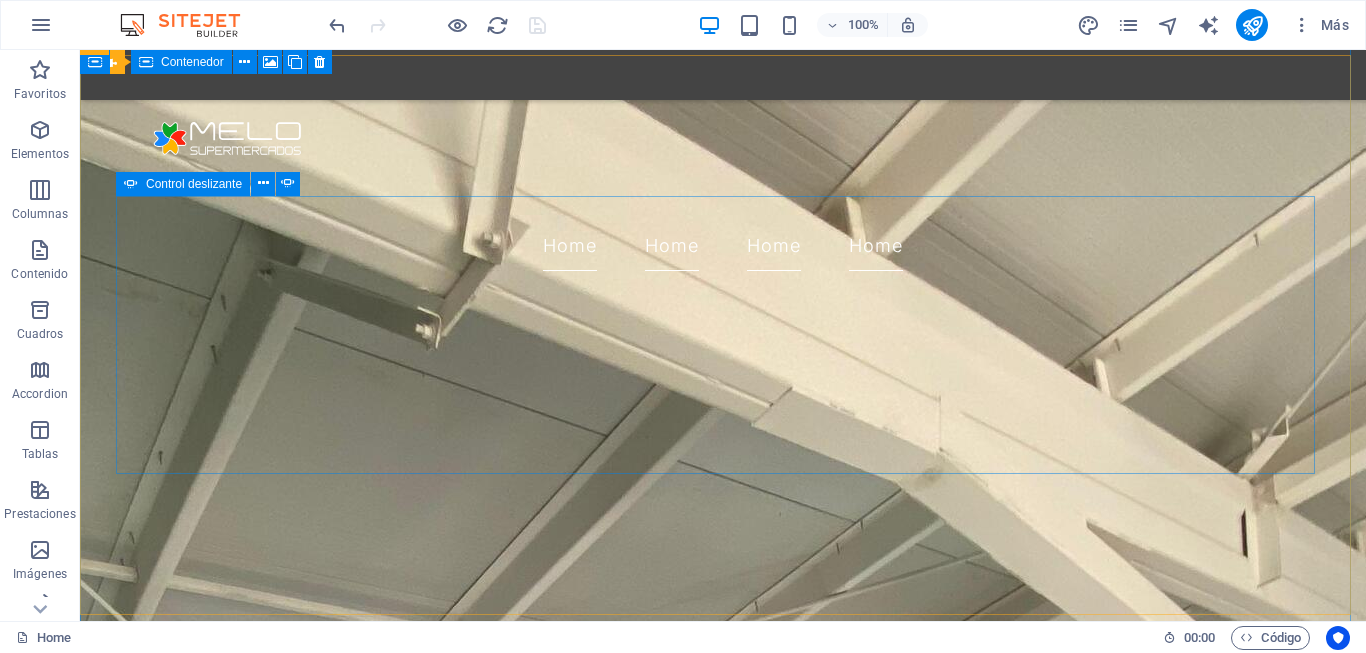 click at bounding box center [723, 13229] 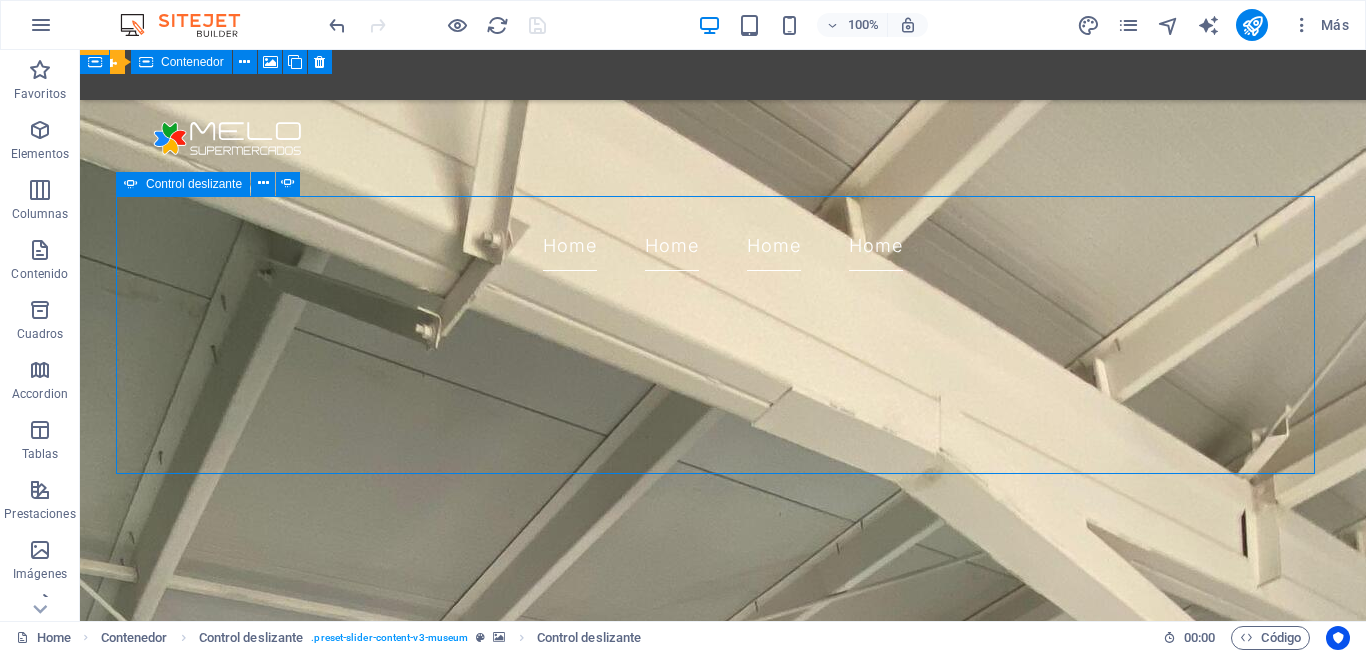 click at bounding box center [723, 13229] 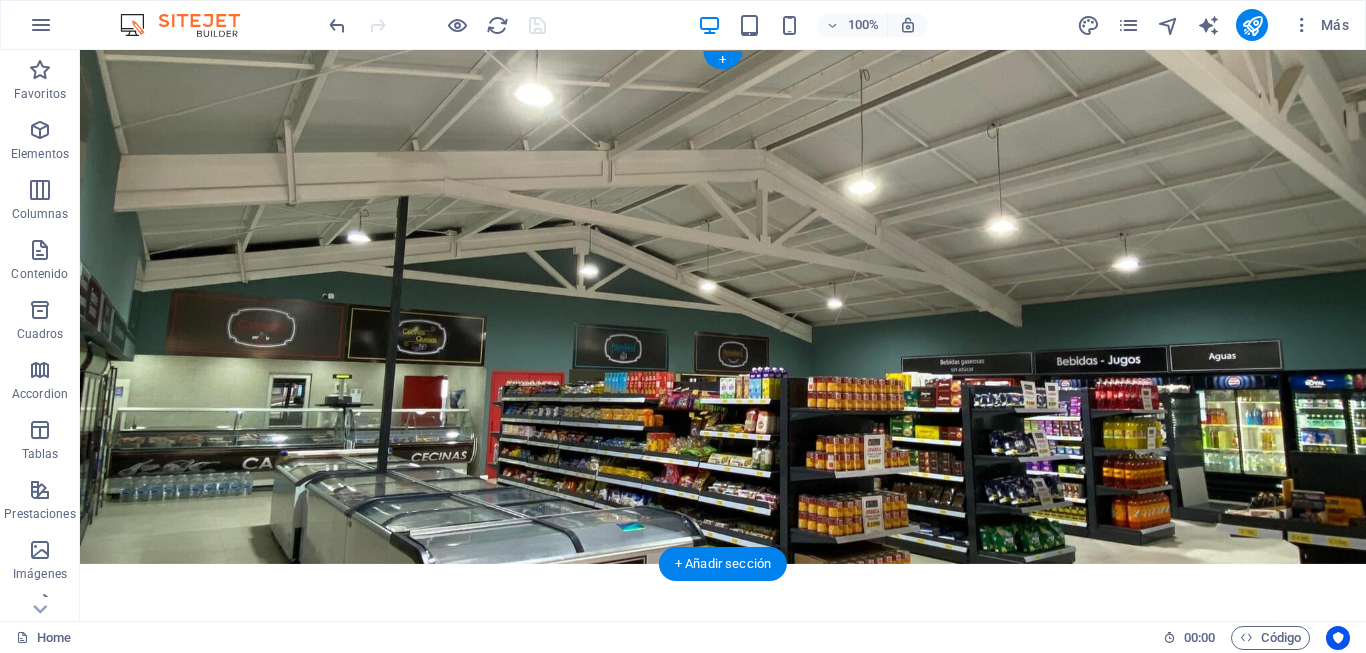 scroll, scrollTop: 400, scrollLeft: 0, axis: vertical 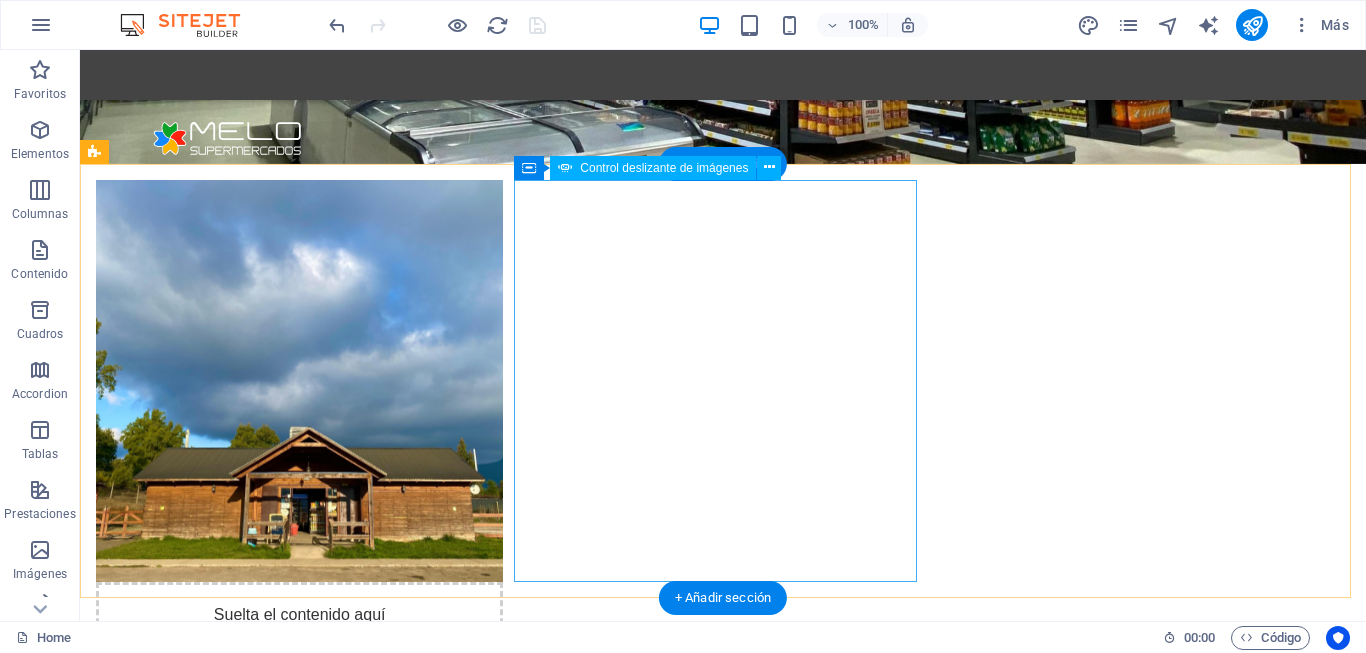 click at bounding box center [300, 11439] 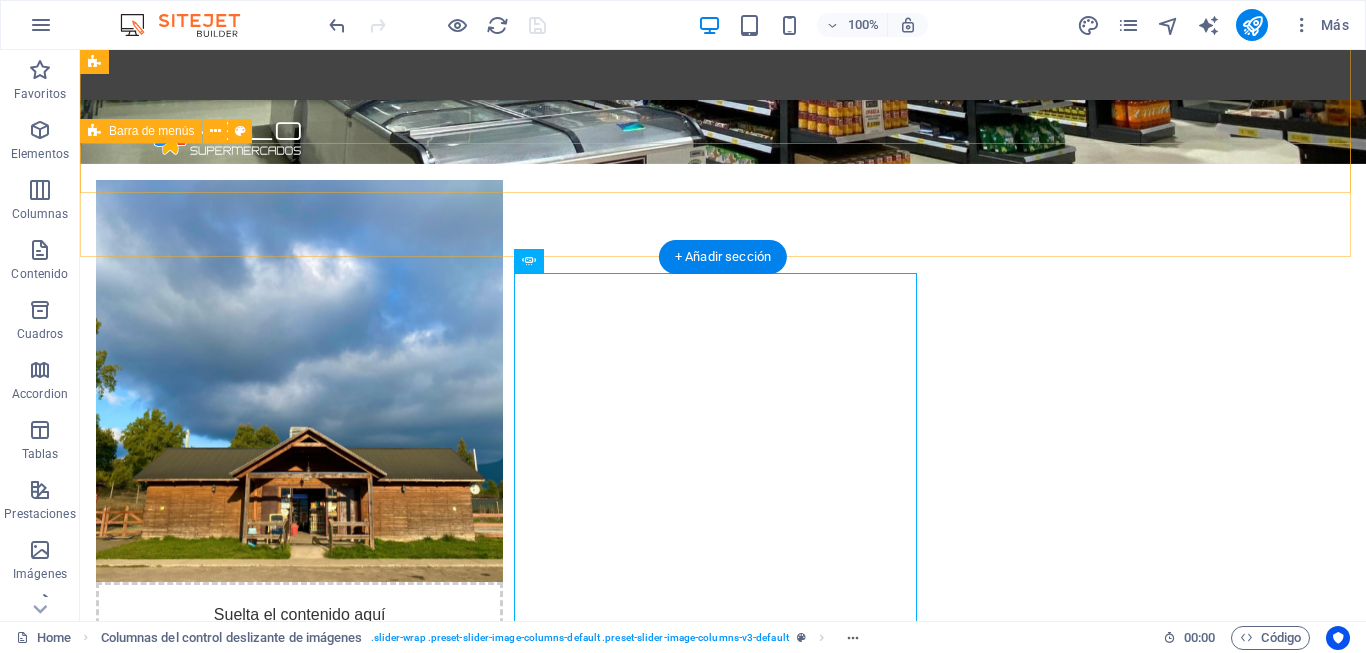 scroll, scrollTop: 0, scrollLeft: 0, axis: both 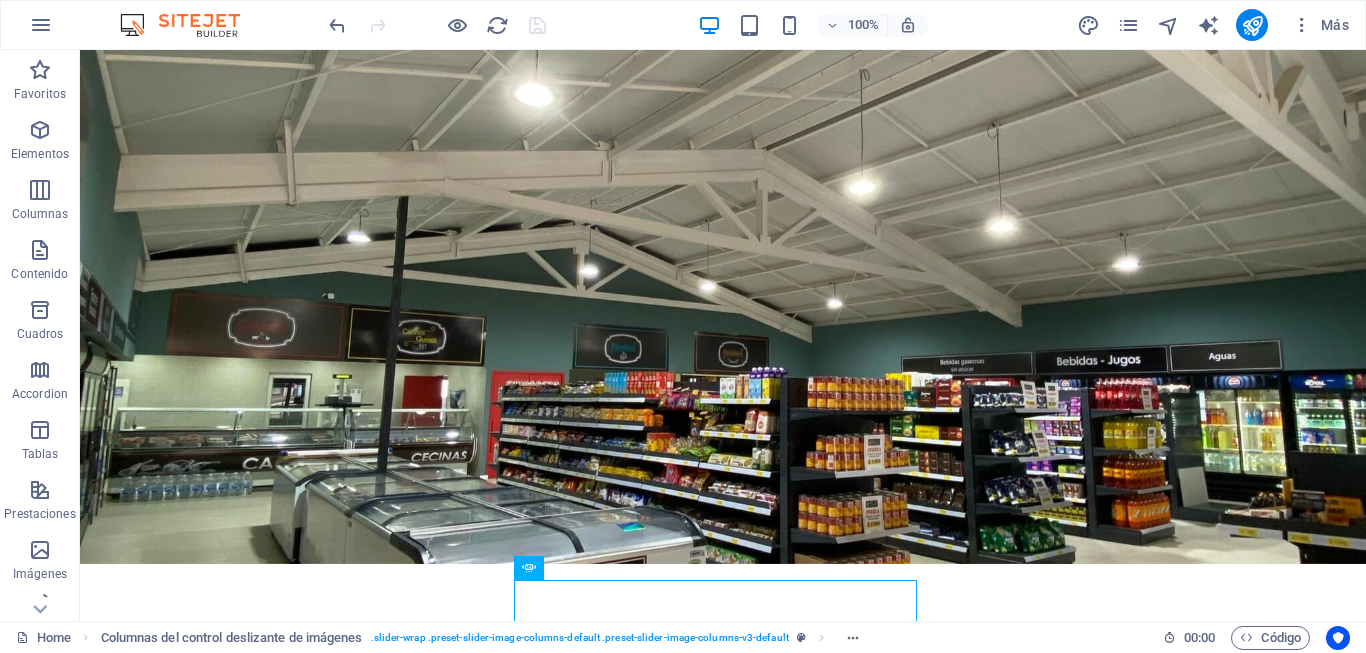 click at bounding box center (437, 25) 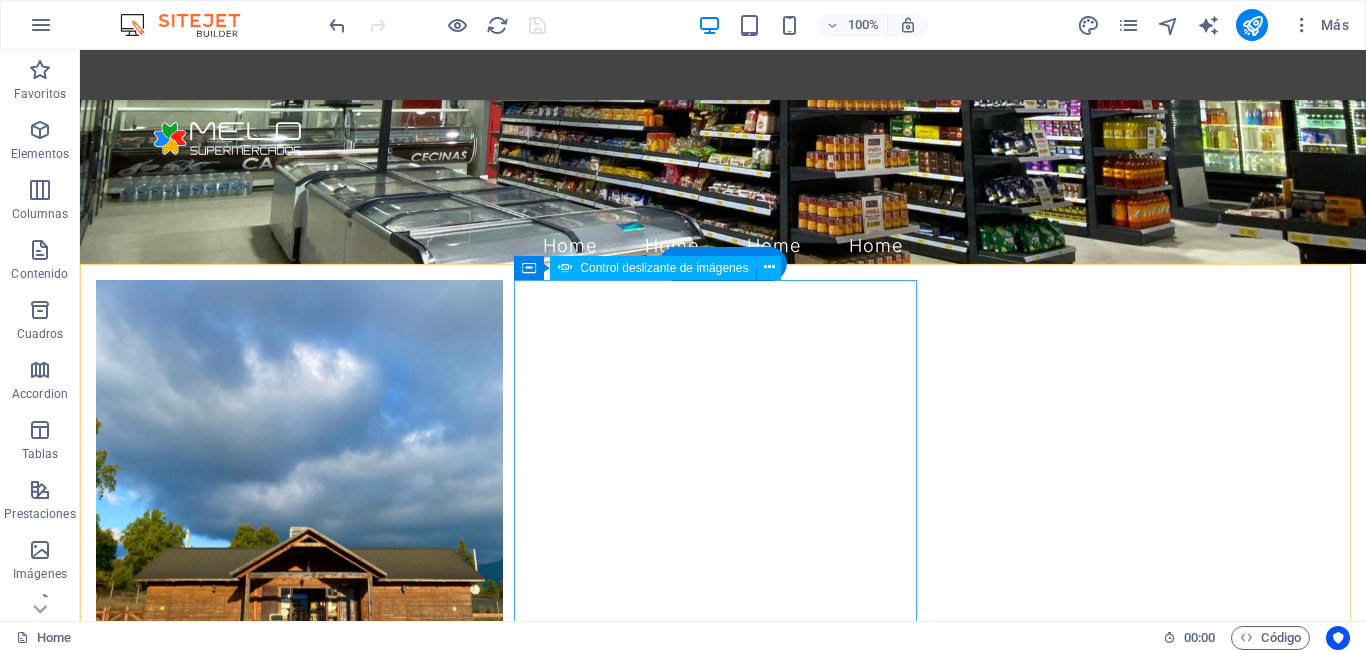scroll, scrollTop: 0, scrollLeft: 0, axis: both 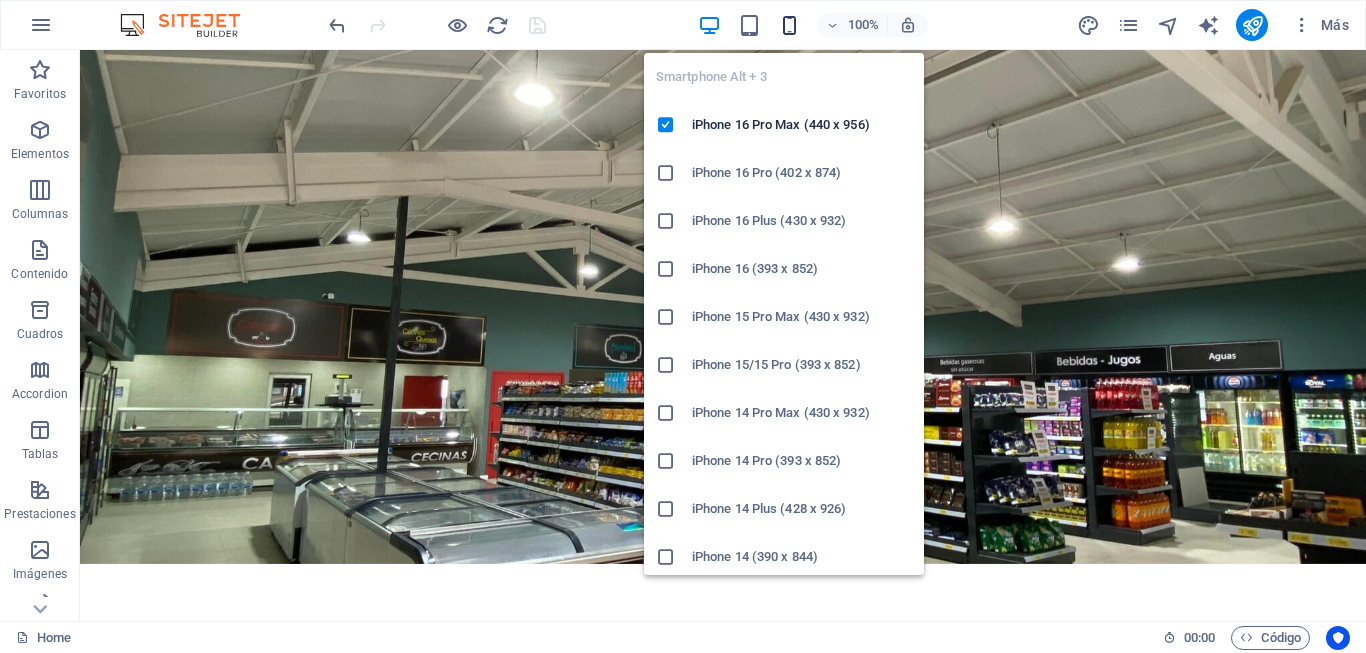 click at bounding box center (789, 25) 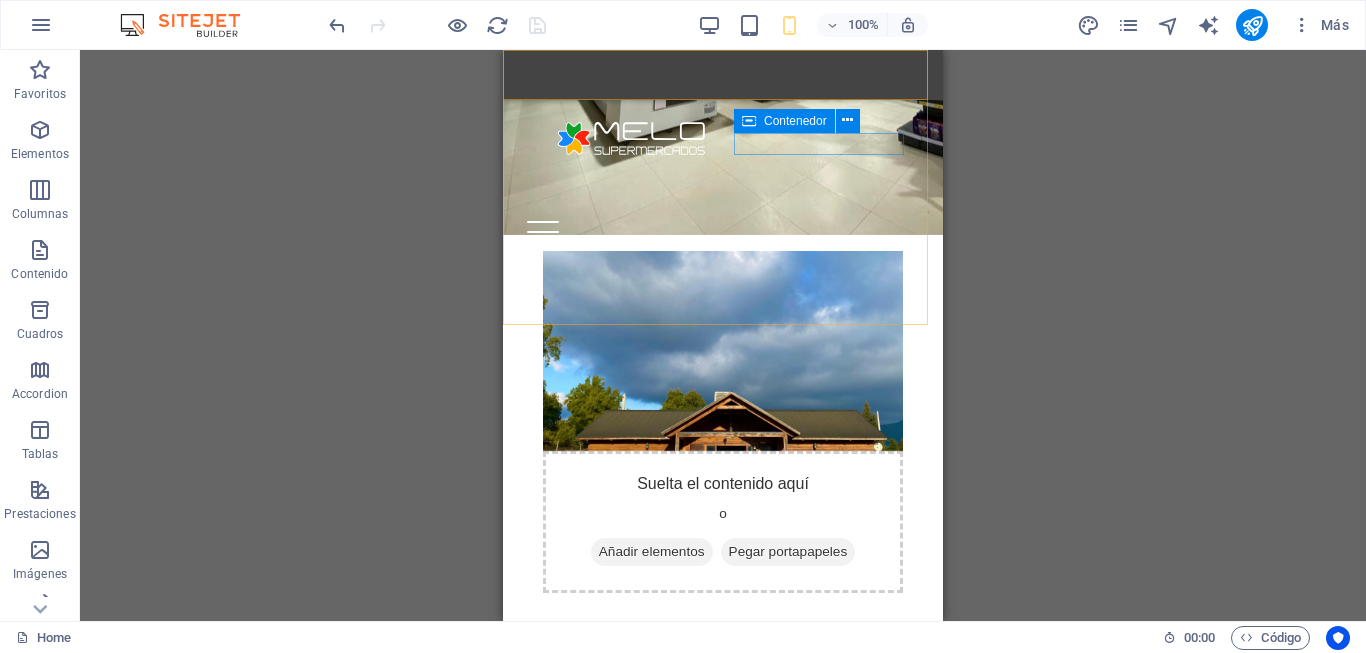 scroll, scrollTop: 0, scrollLeft: 0, axis: both 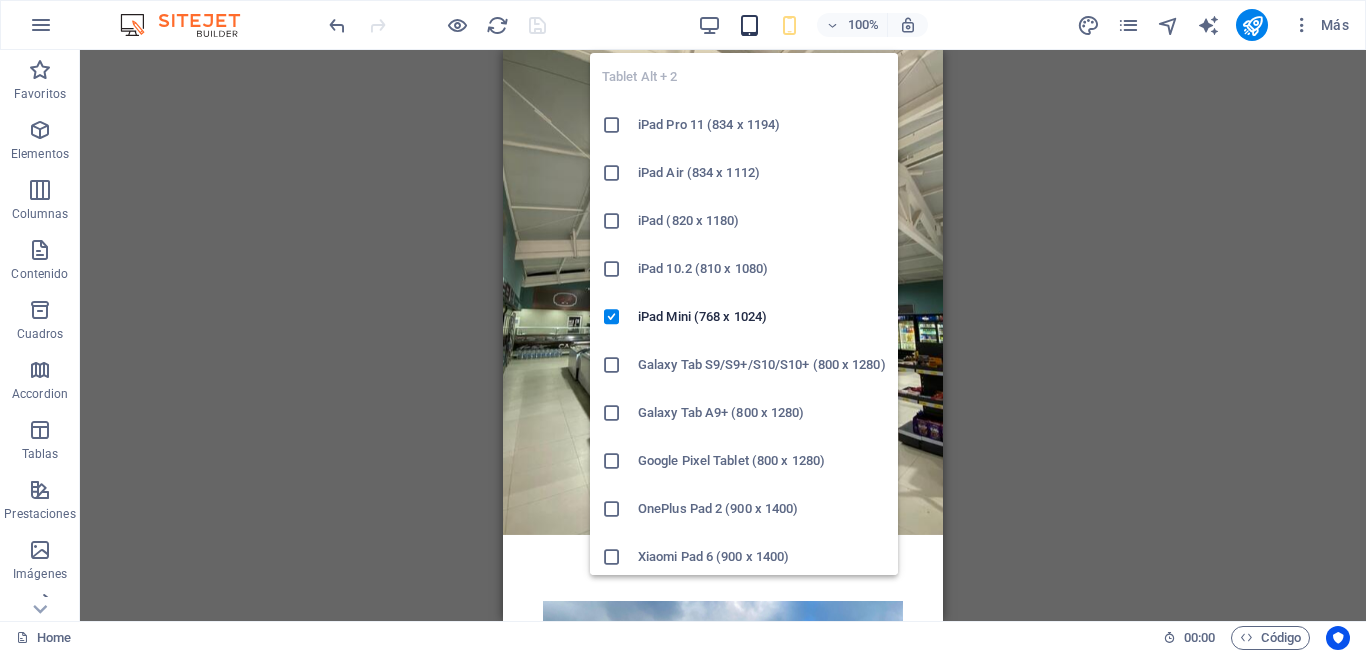 click at bounding box center [749, 25] 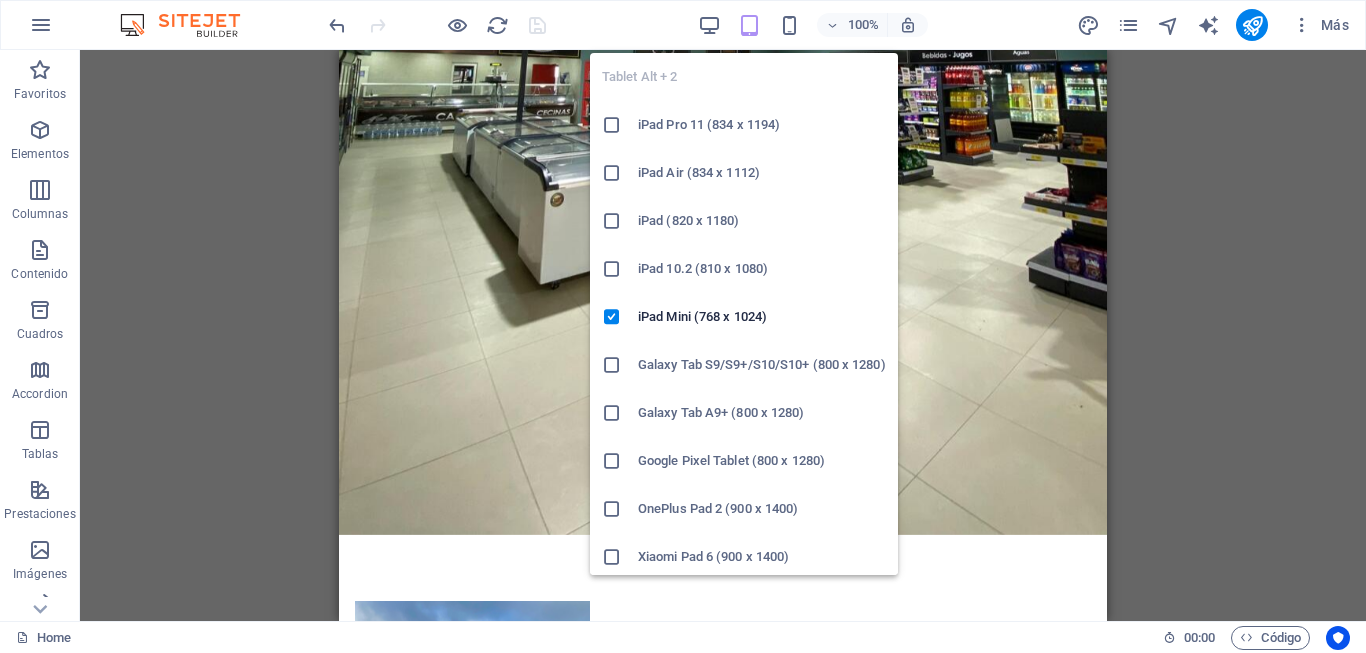 click on "iPad Pro 11 (834 x 1194)" at bounding box center [762, 125] 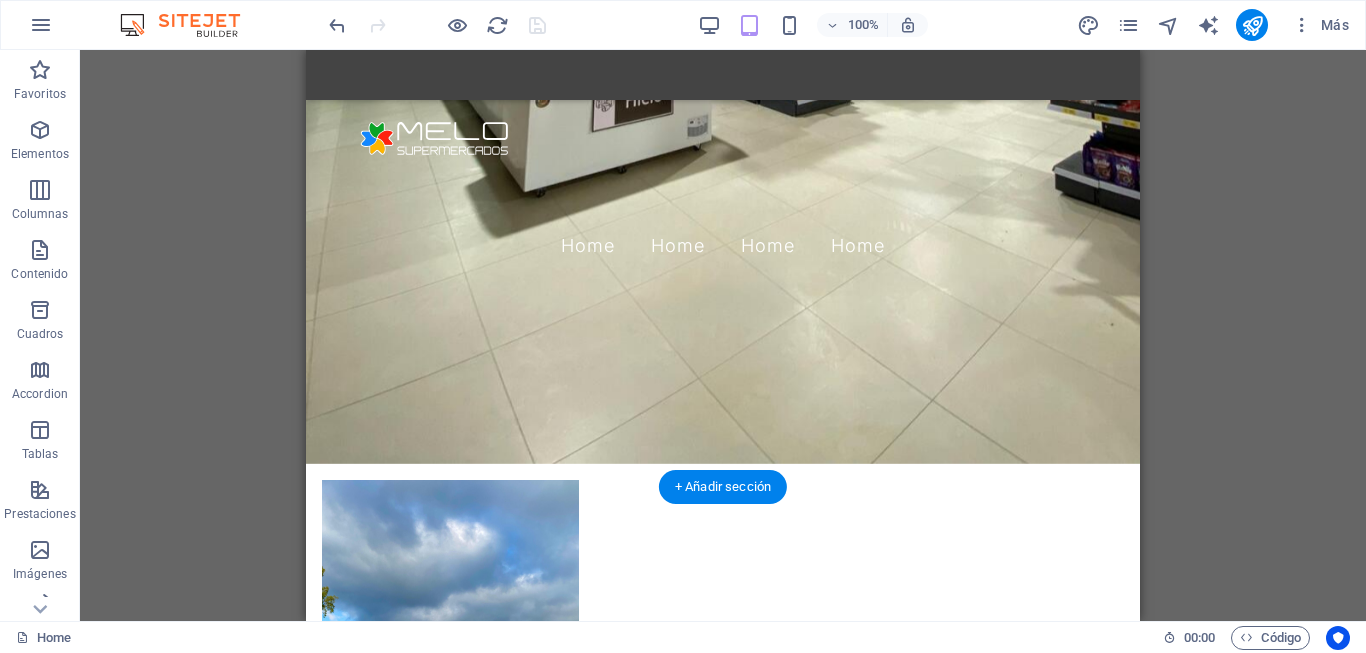 scroll, scrollTop: 0, scrollLeft: 0, axis: both 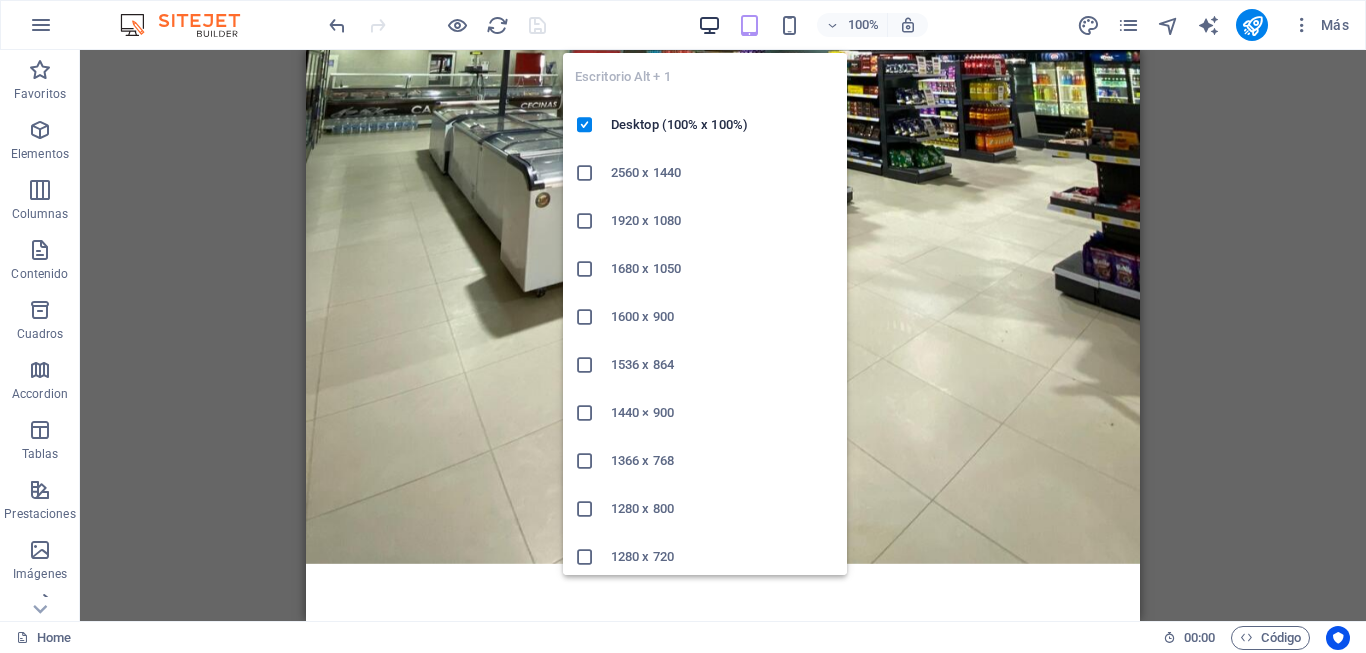 click at bounding box center [709, 25] 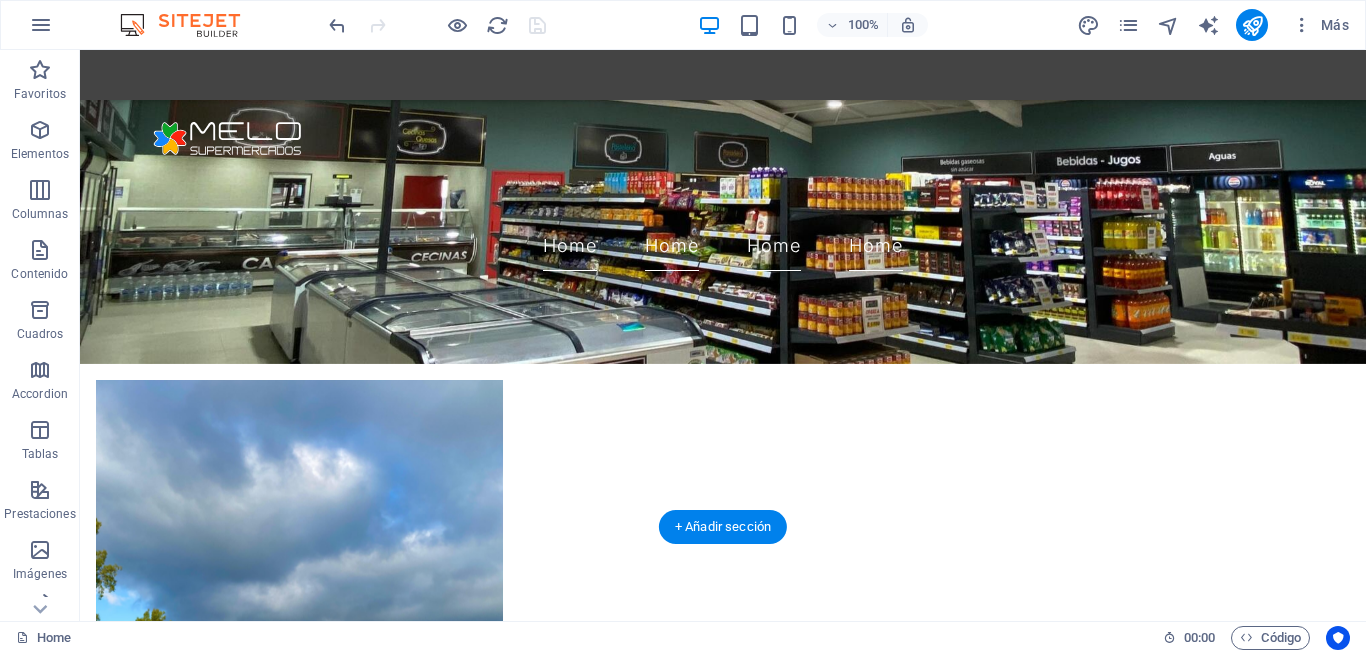 scroll, scrollTop: 0, scrollLeft: 0, axis: both 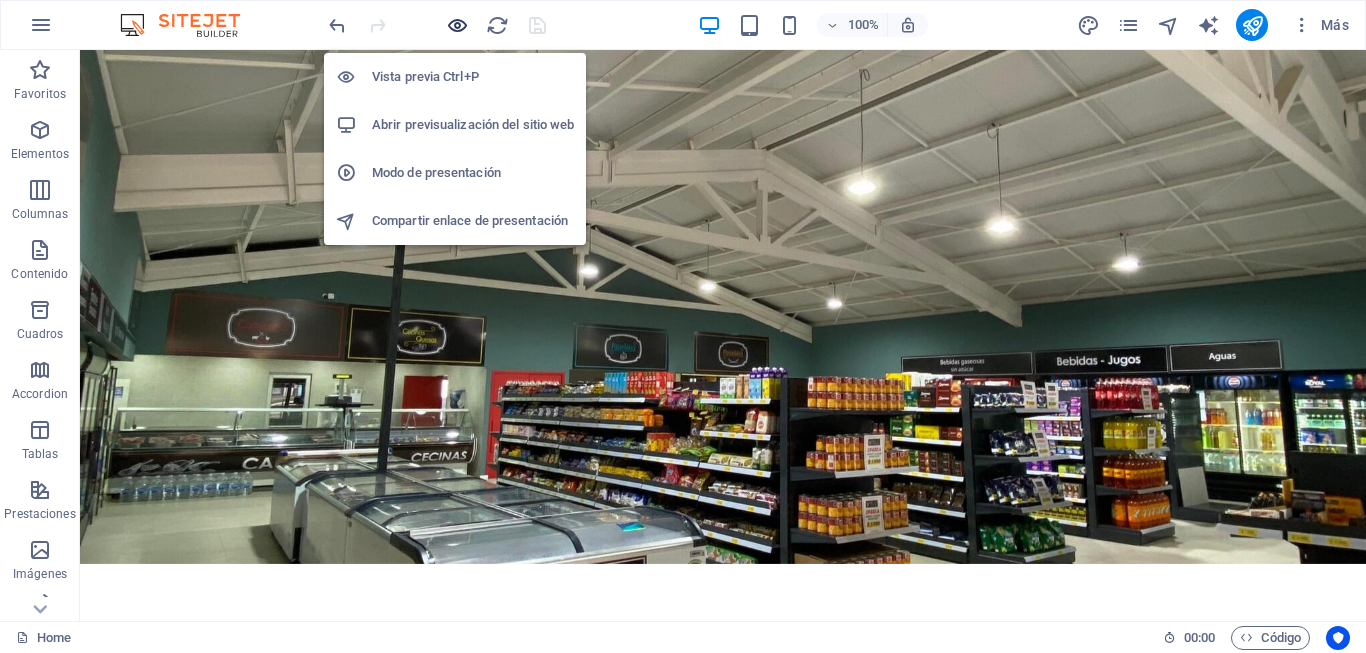 click at bounding box center [457, 25] 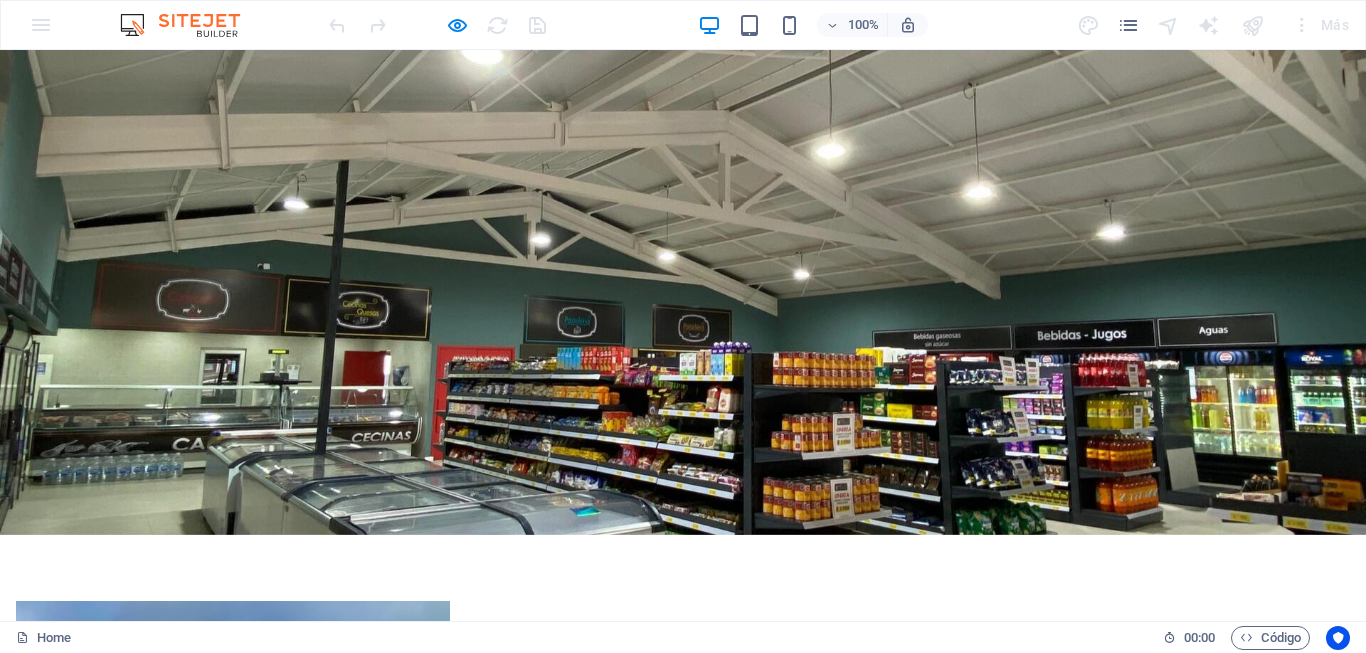 scroll, scrollTop: 0, scrollLeft: 0, axis: both 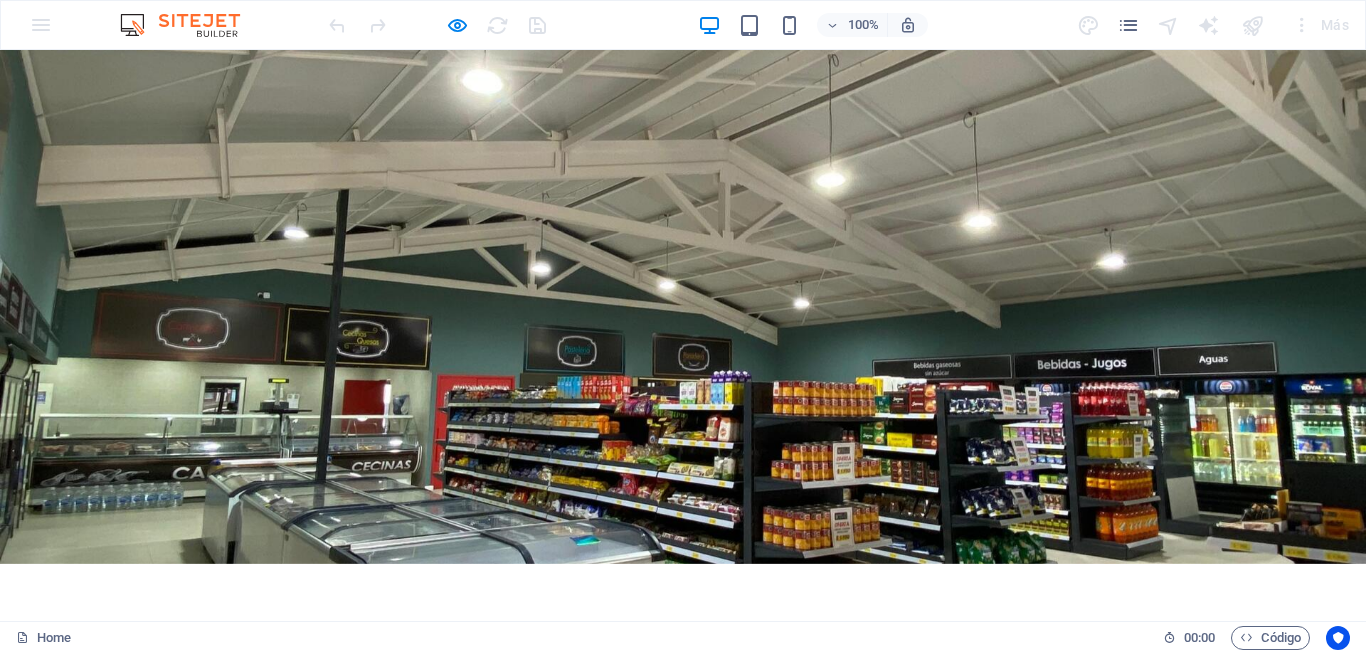 click on "Home Home Home Home" at bounding box center [683, 589] 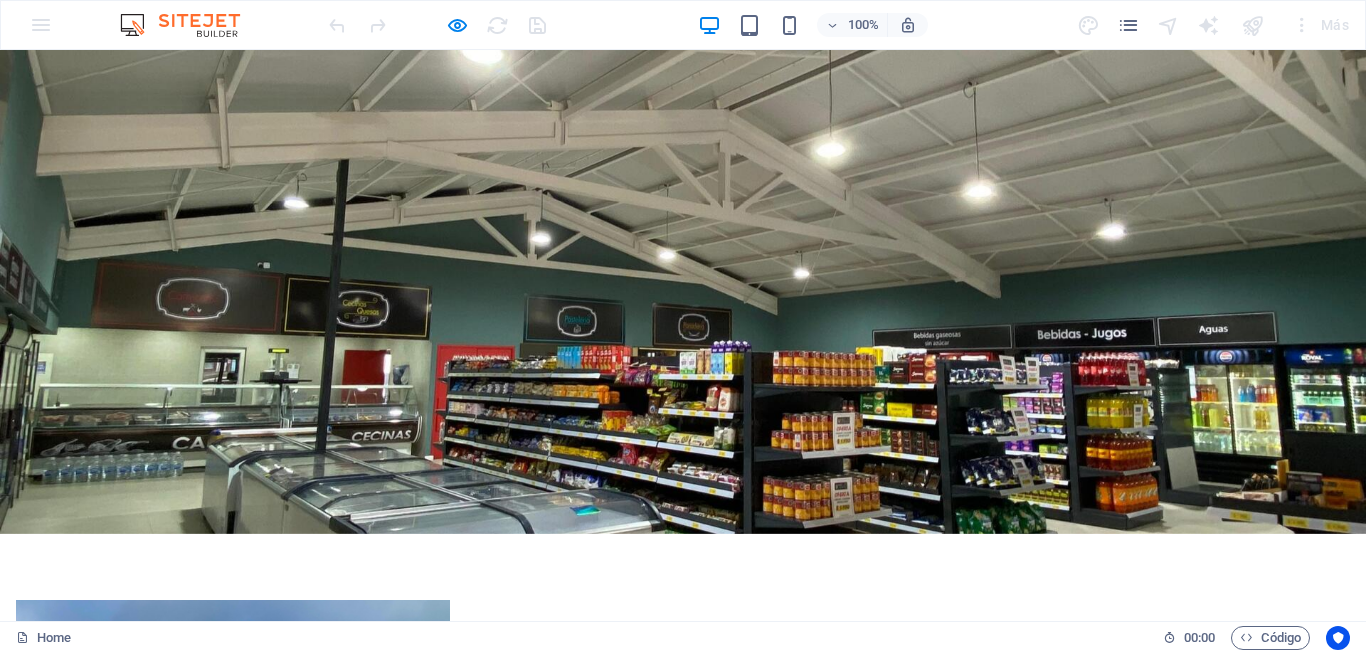 scroll, scrollTop: 0, scrollLeft: 0, axis: both 